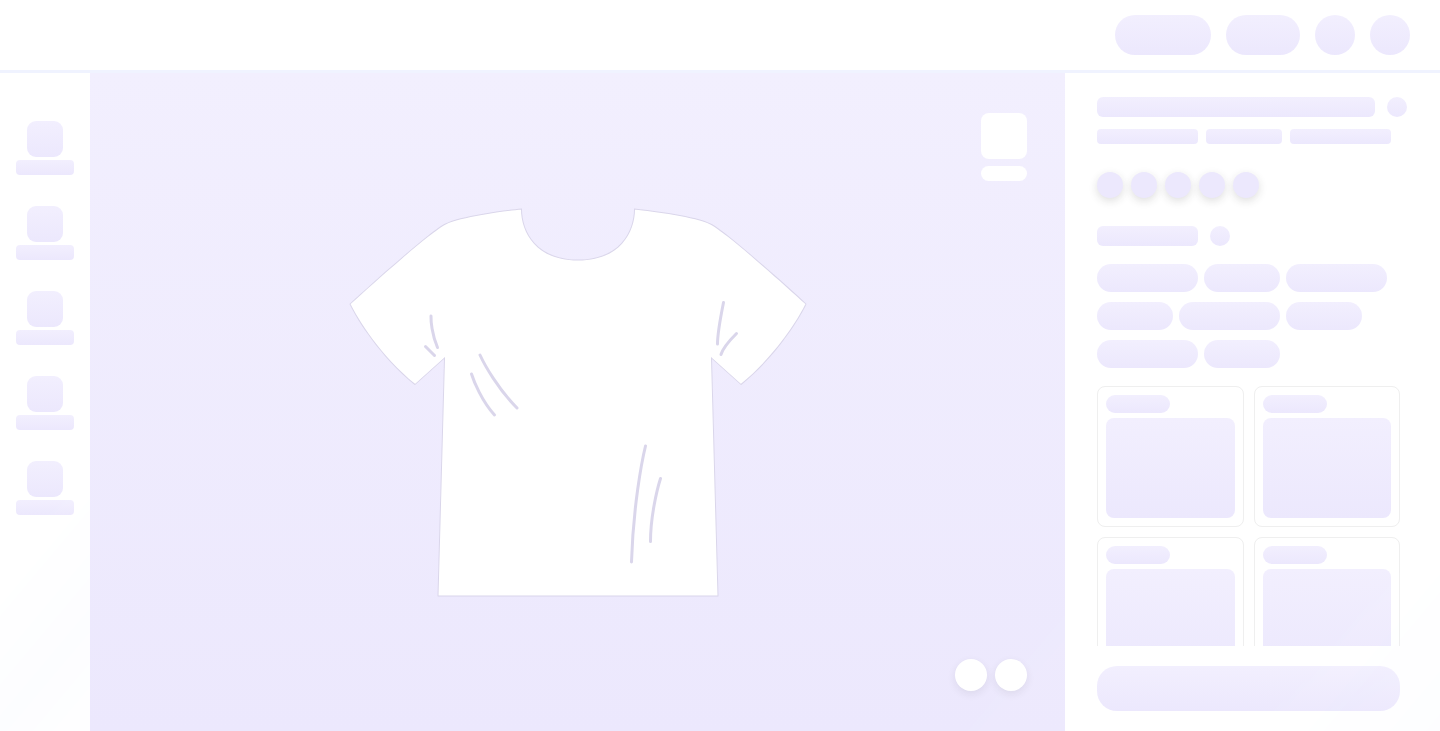 scroll, scrollTop: 0, scrollLeft: 0, axis: both 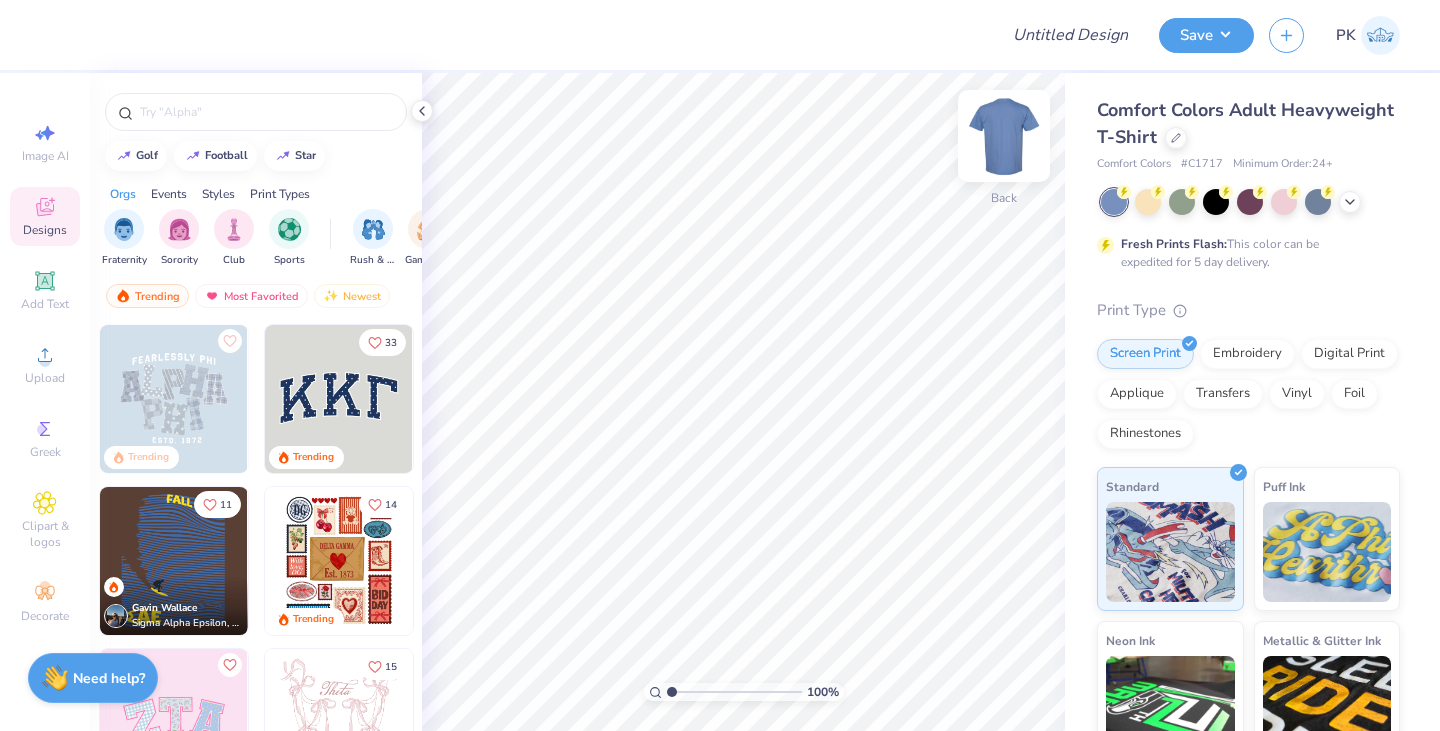 click at bounding box center (1004, 136) 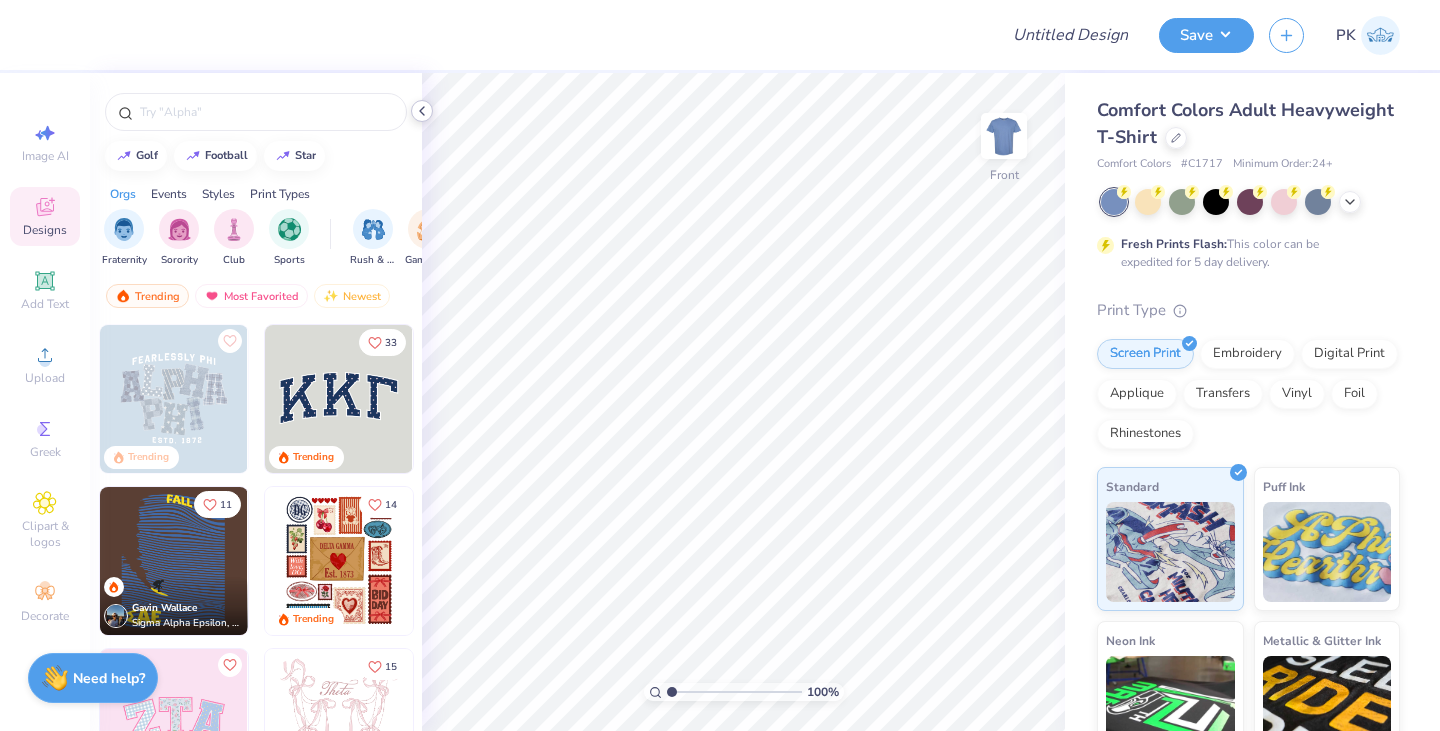 click 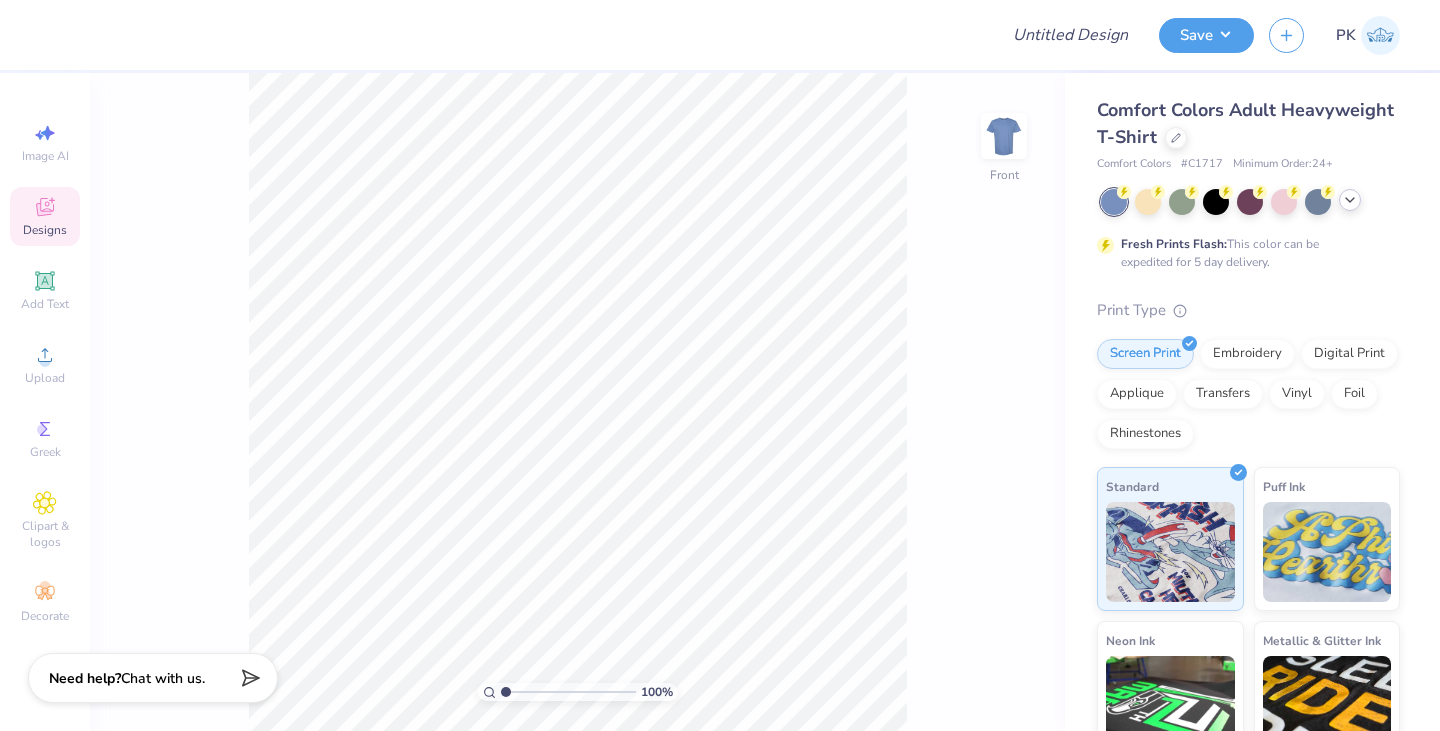 click 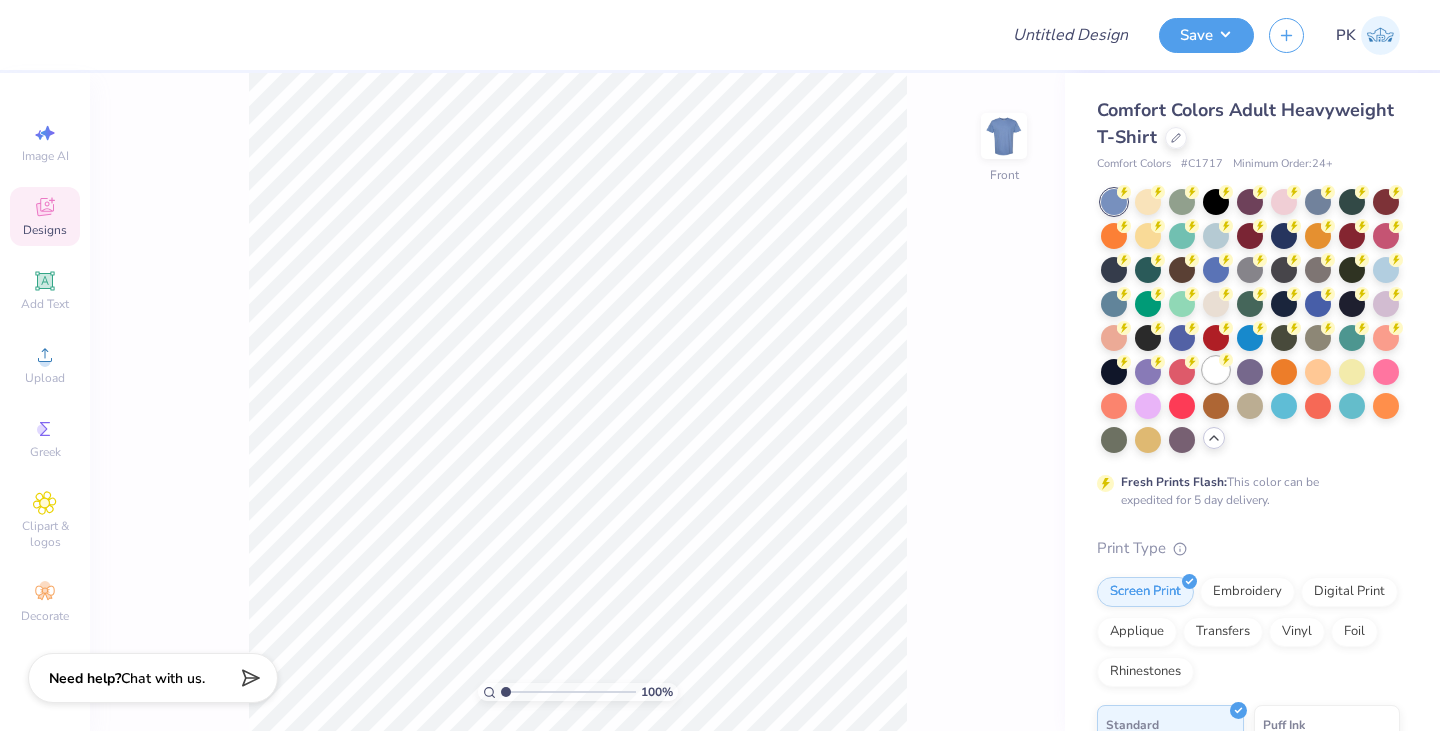 click at bounding box center (1216, 370) 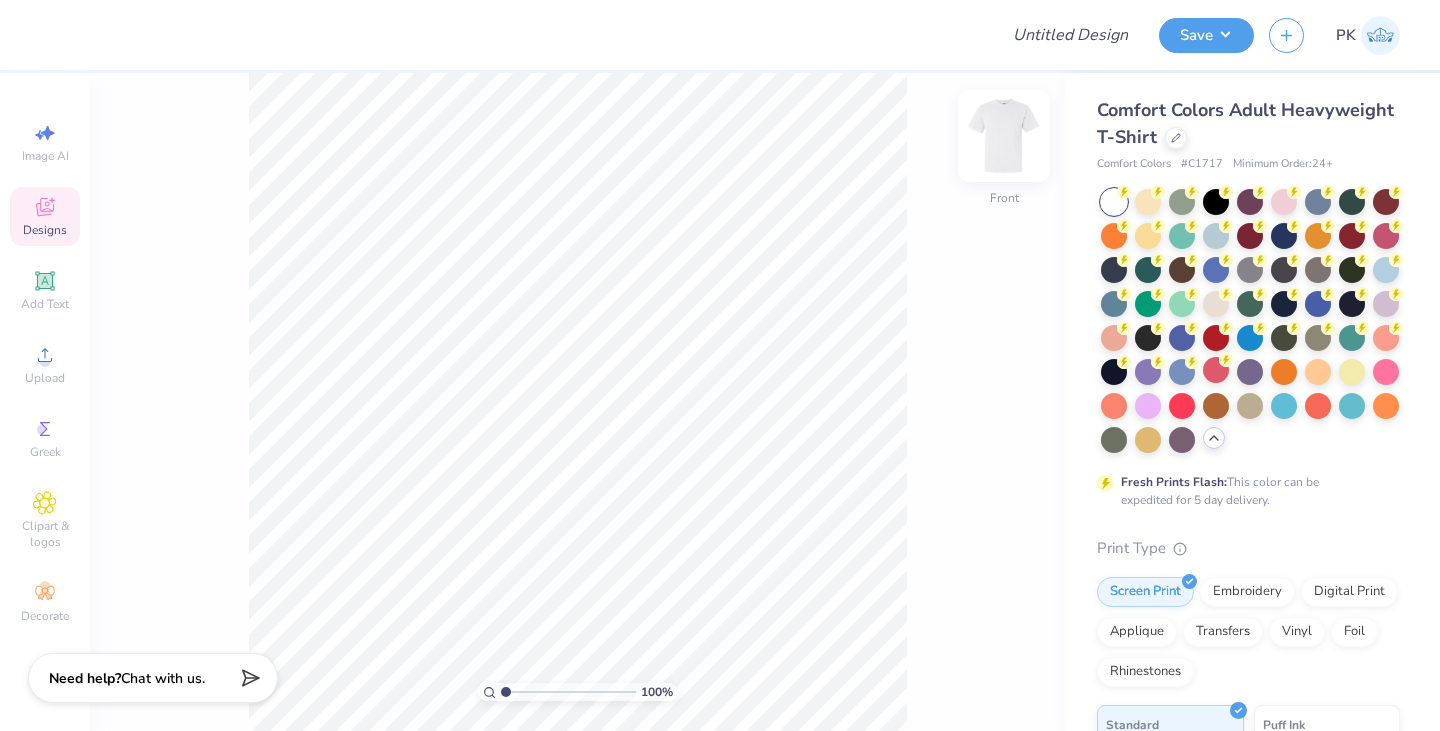 click at bounding box center (1004, 136) 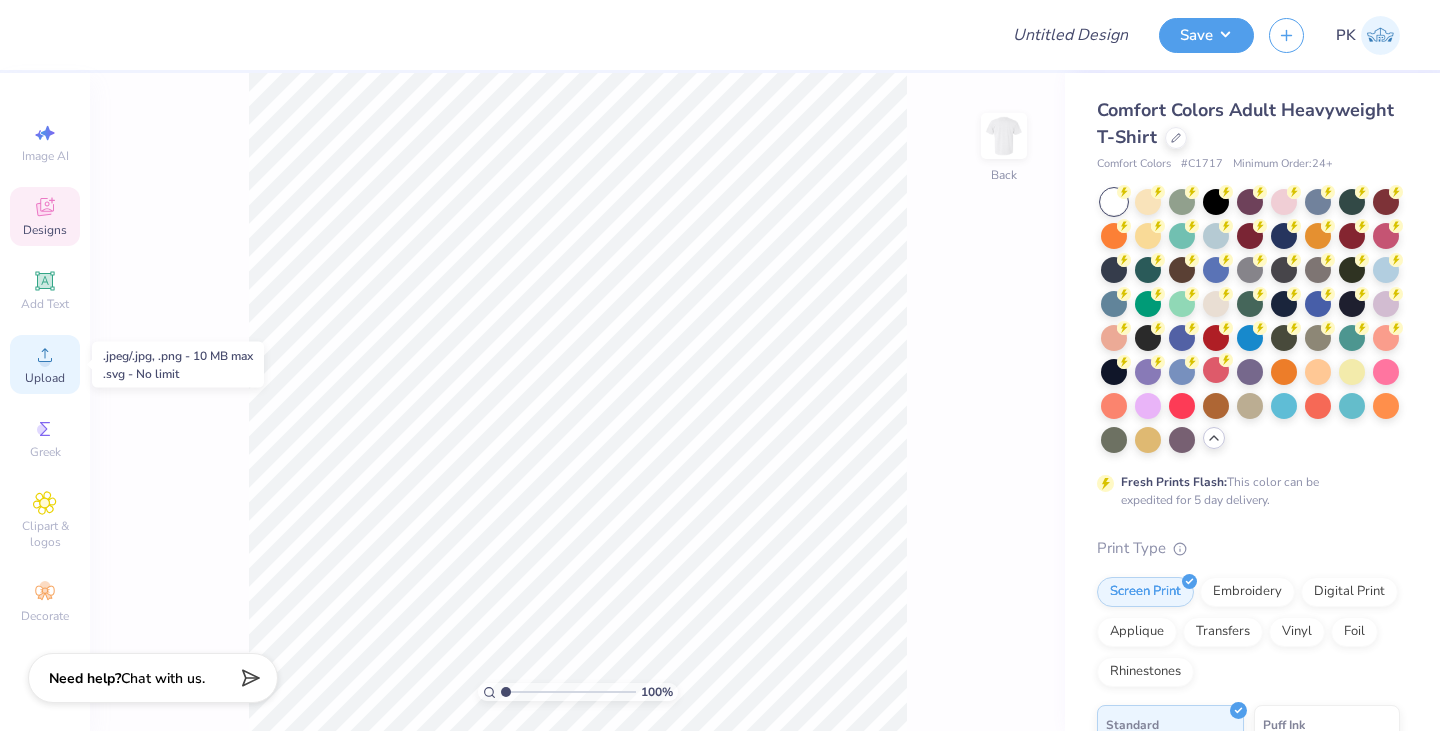 click 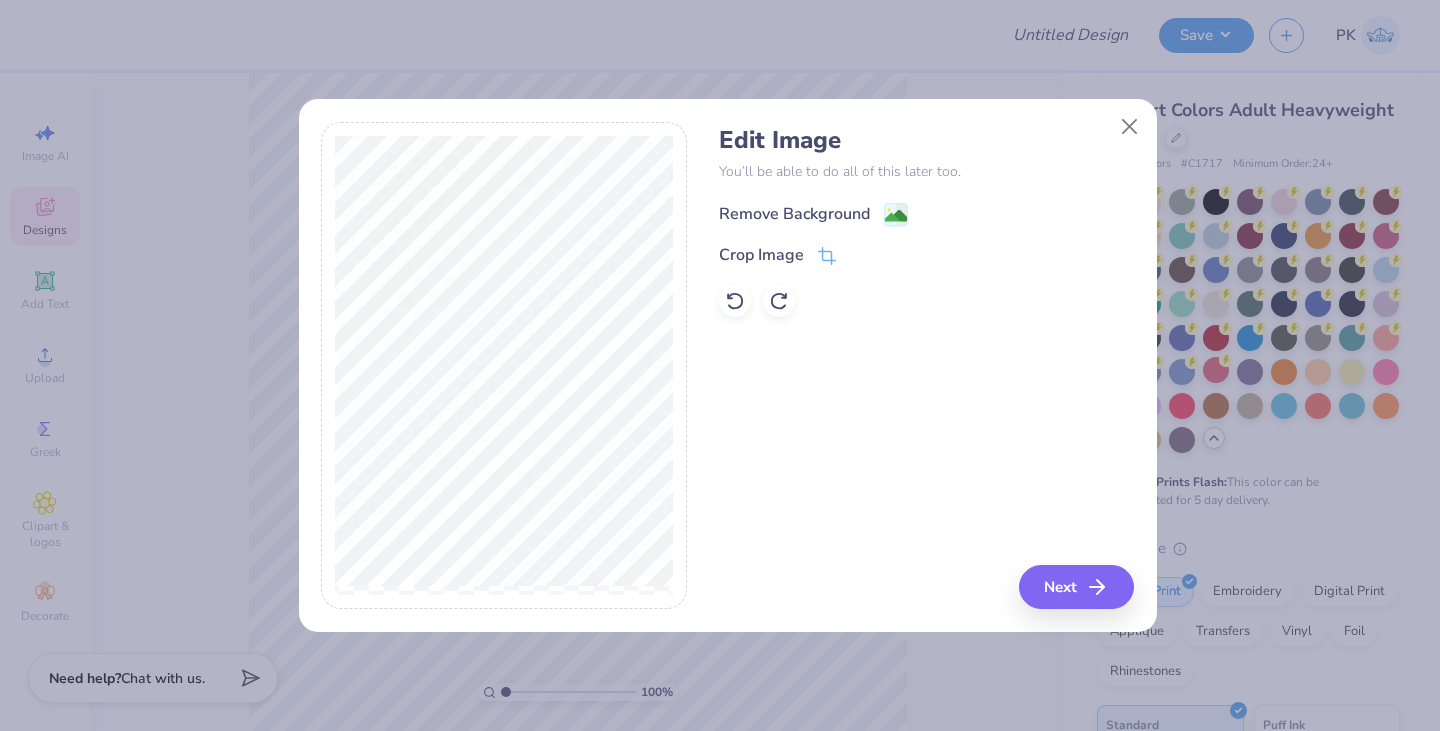 click on "Remove Background" at bounding box center [794, 214] 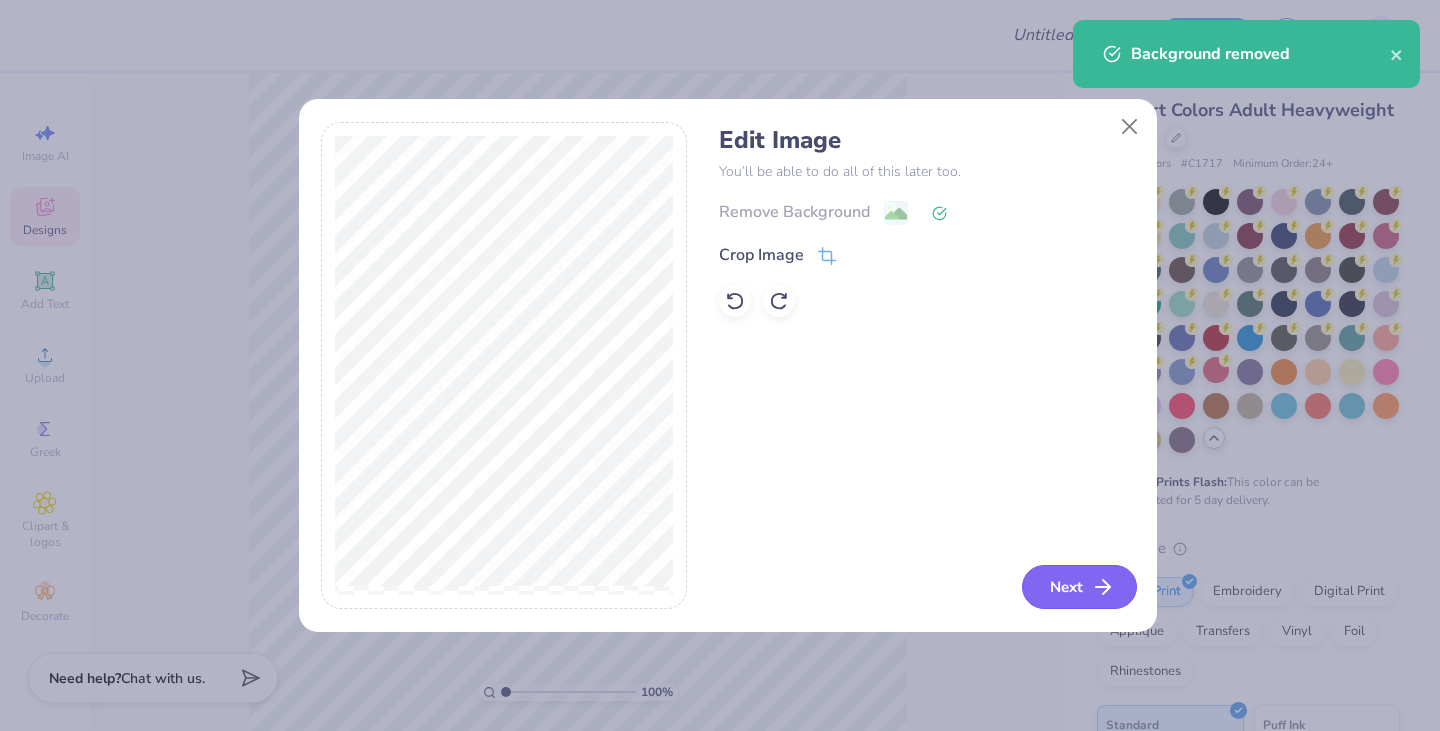 click on "Next" at bounding box center [1079, 587] 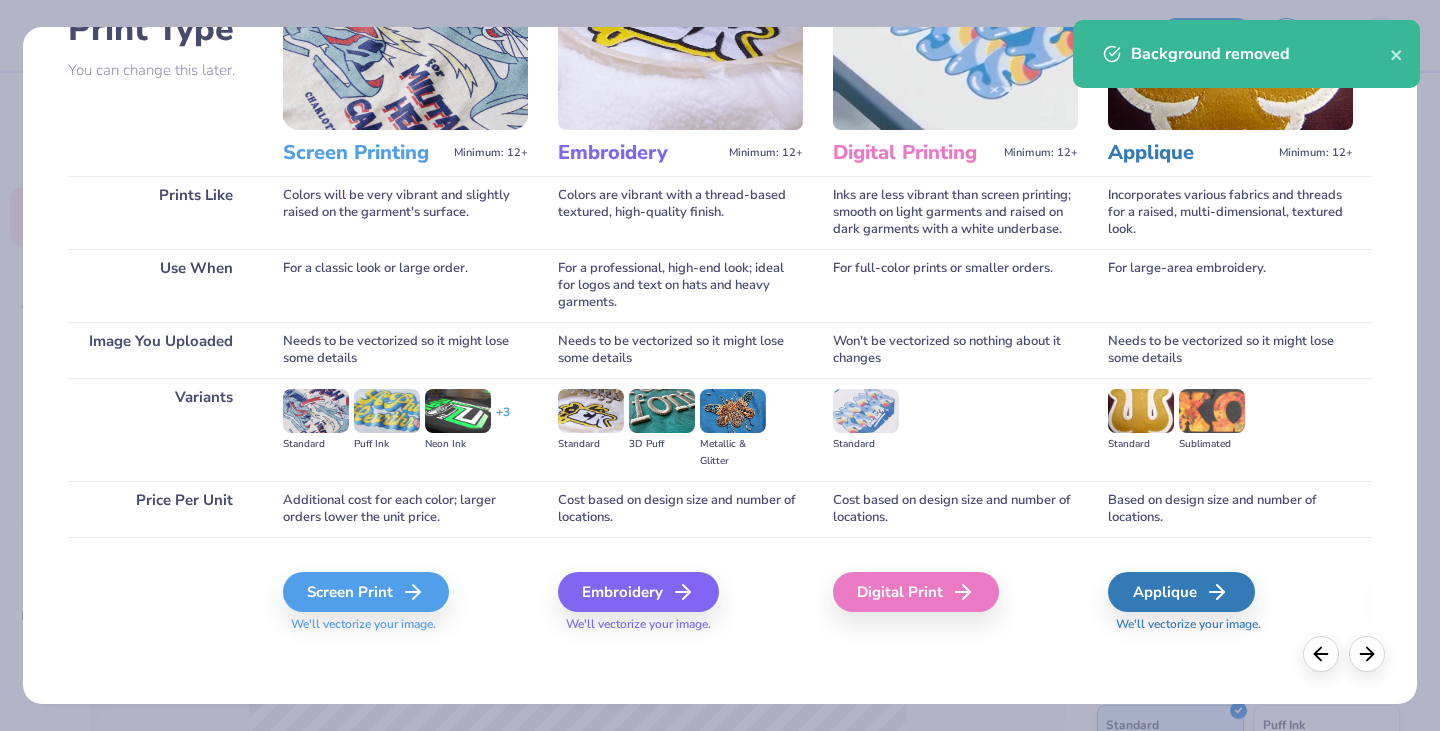 scroll, scrollTop: 165, scrollLeft: 0, axis: vertical 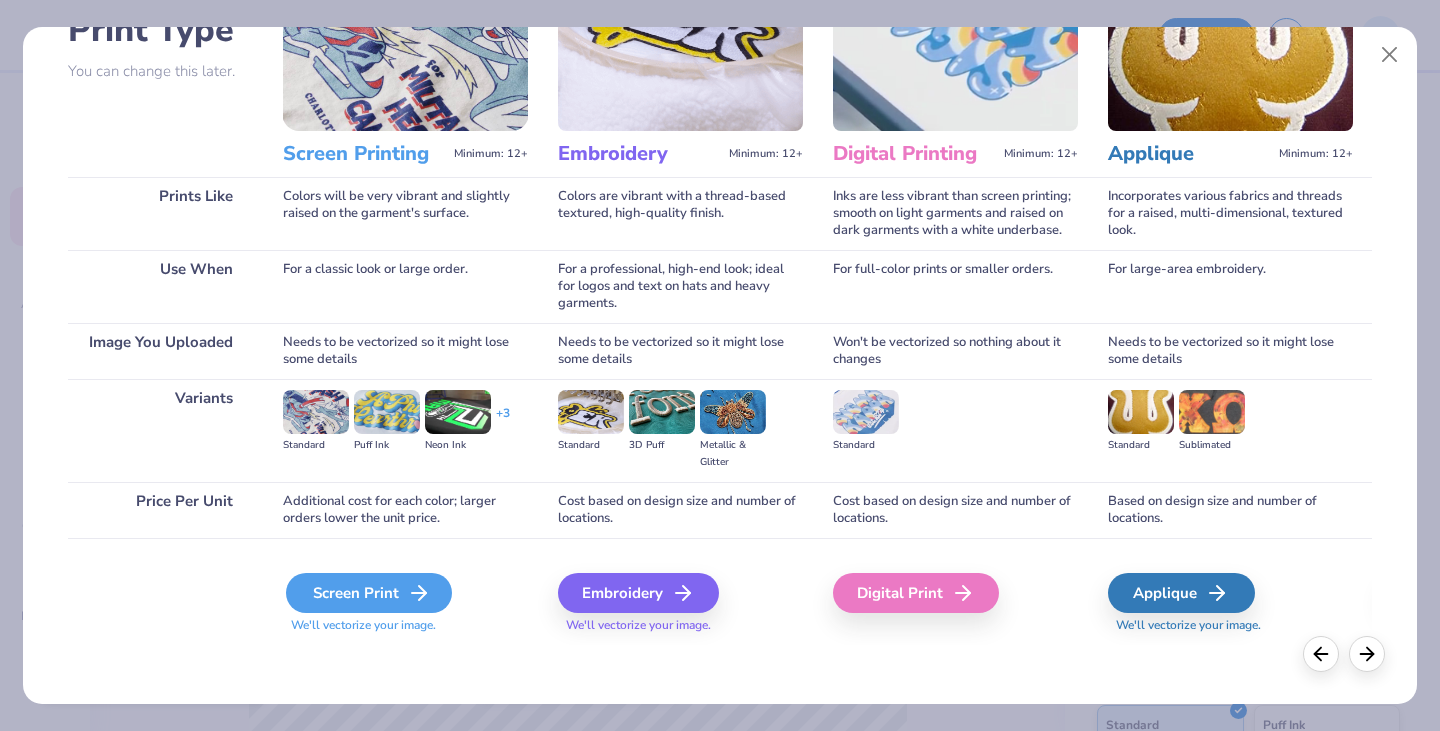 click on "Screen Print" at bounding box center (369, 593) 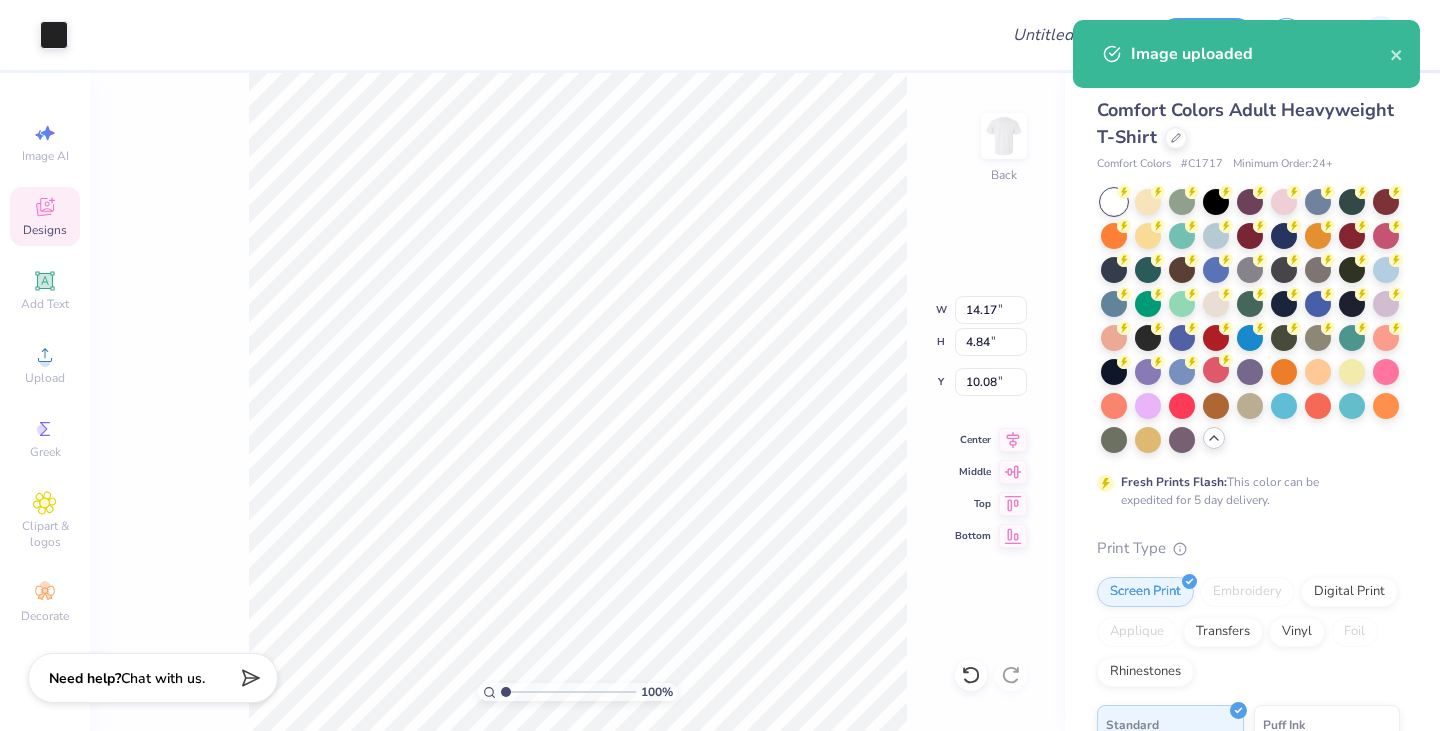 type on "4.63" 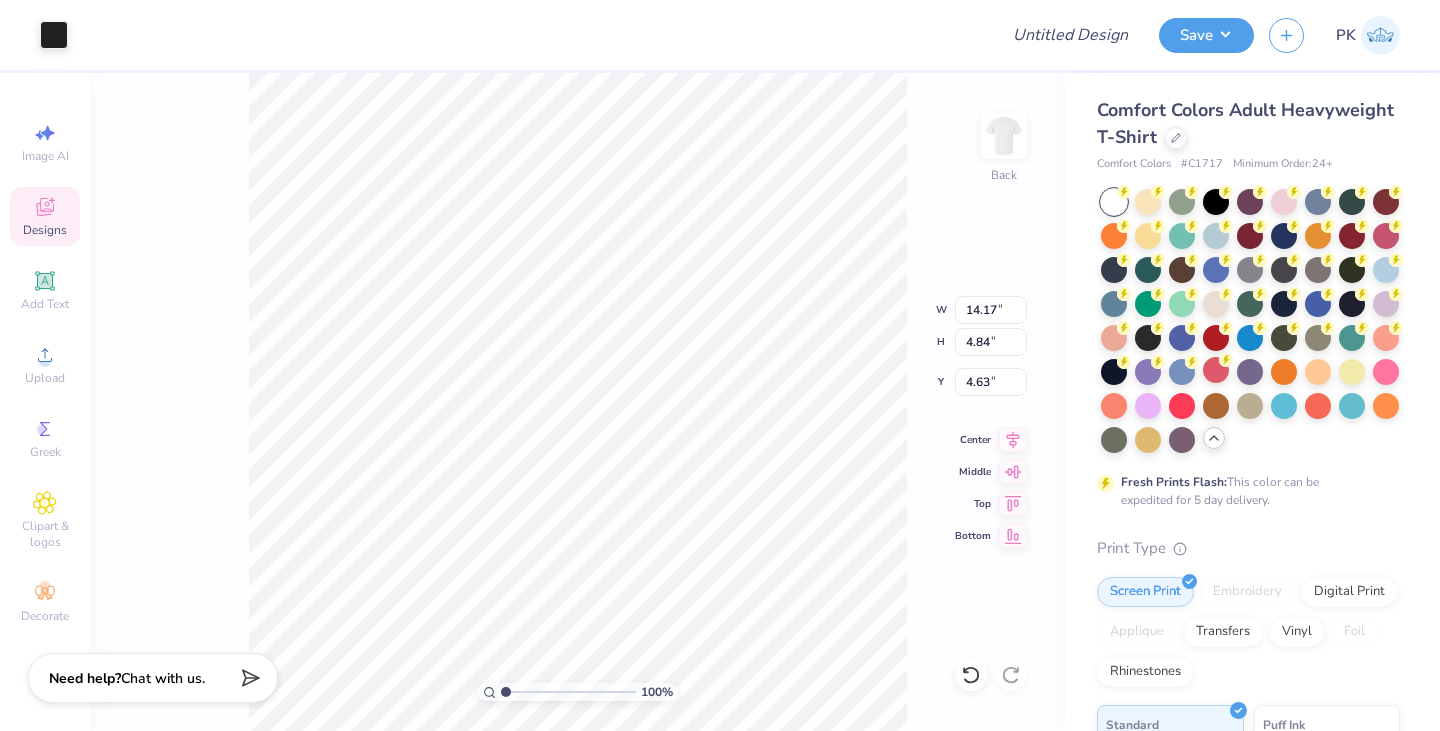 type on "11.87" 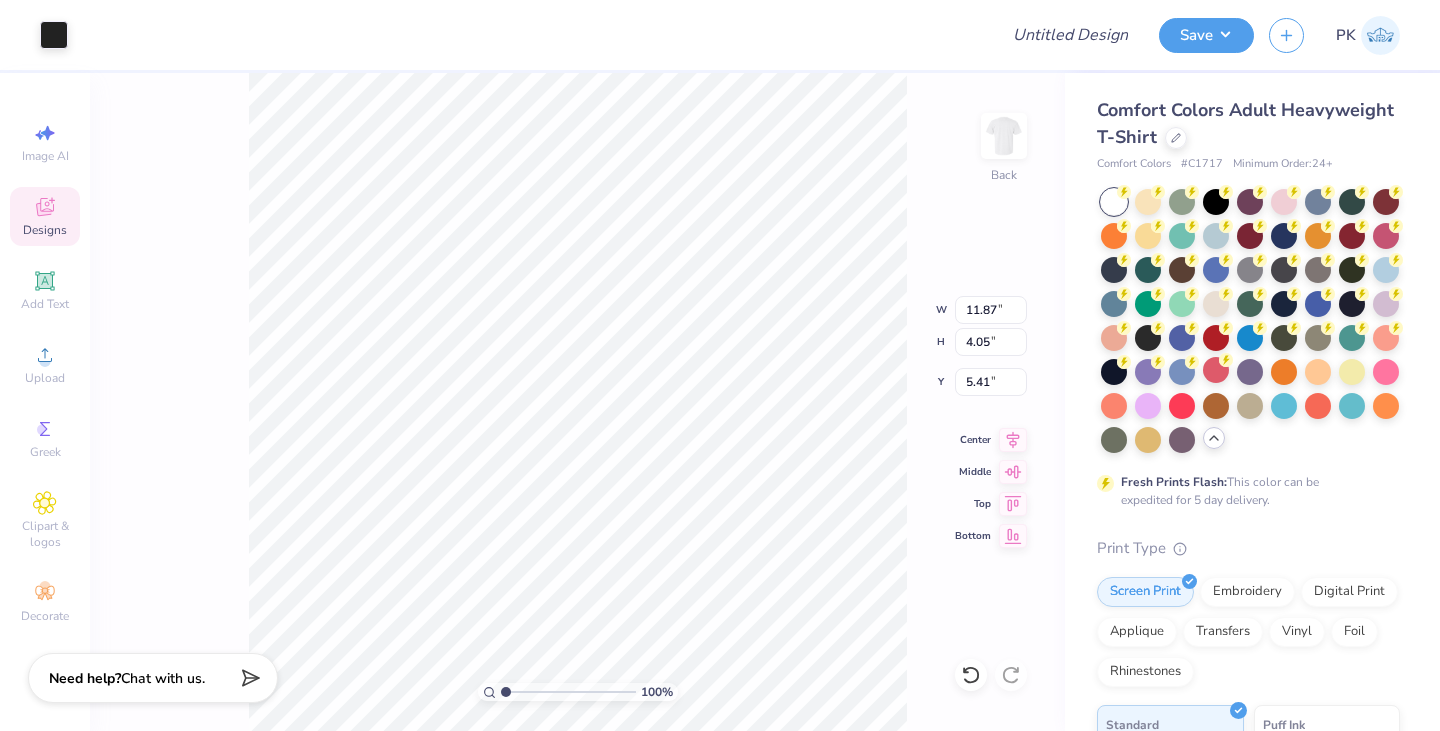 type on "3.70" 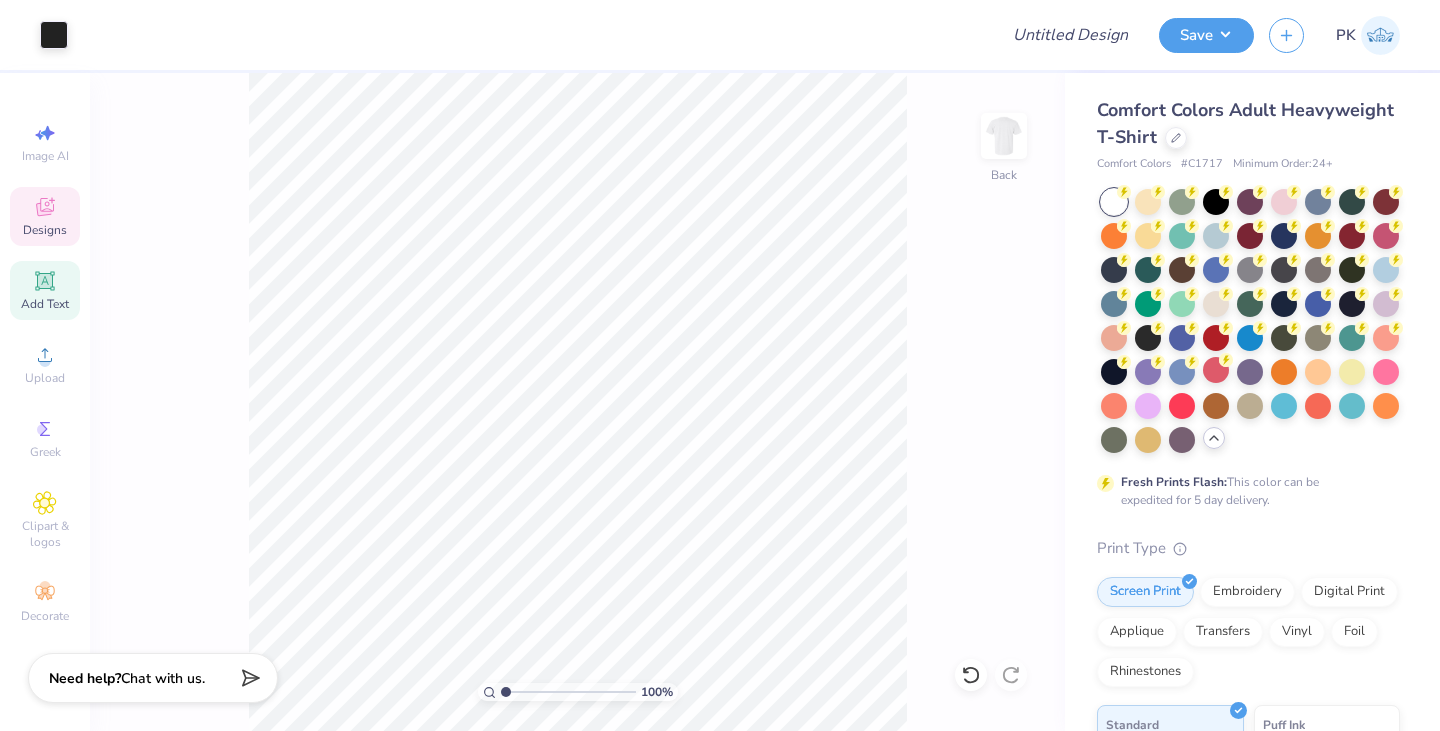 click 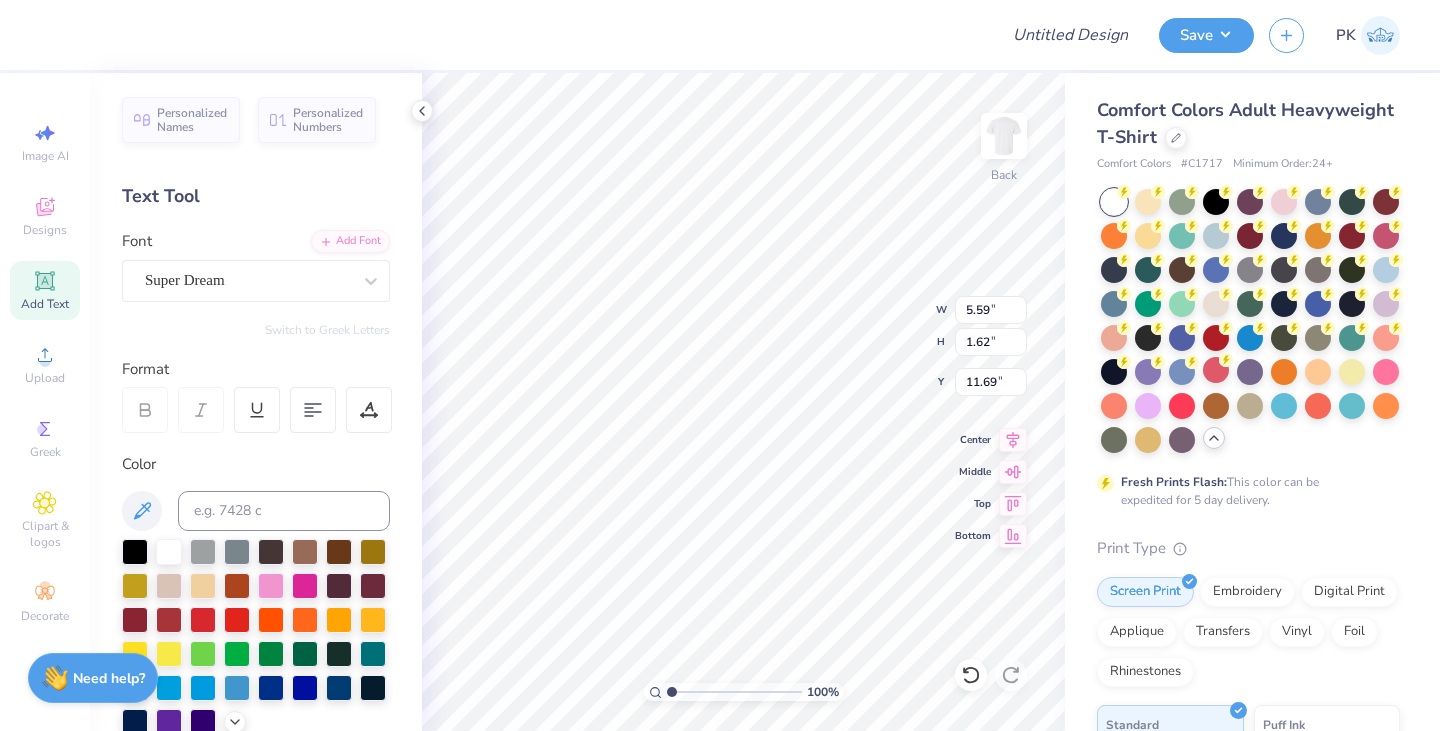 scroll, scrollTop: 16, scrollLeft: 4, axis: both 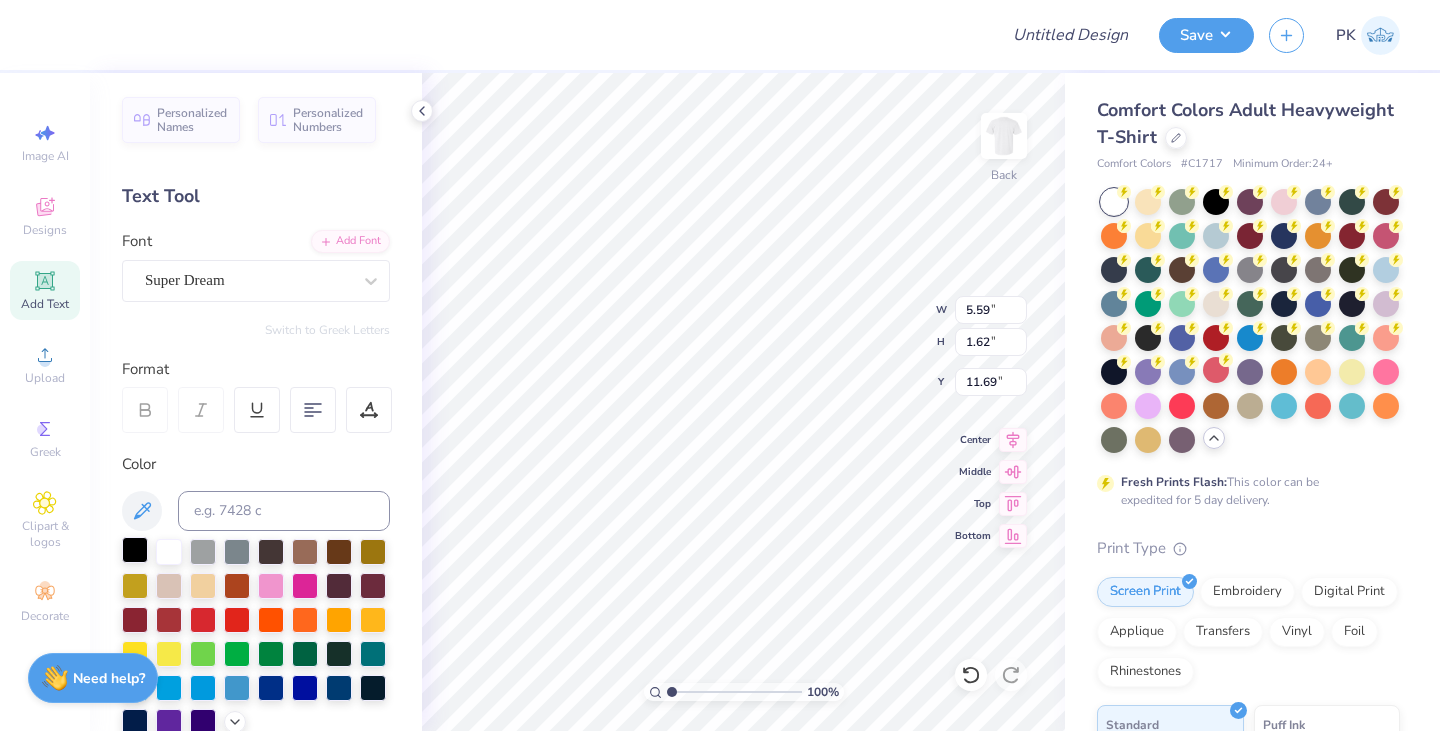 type on "Brothers" 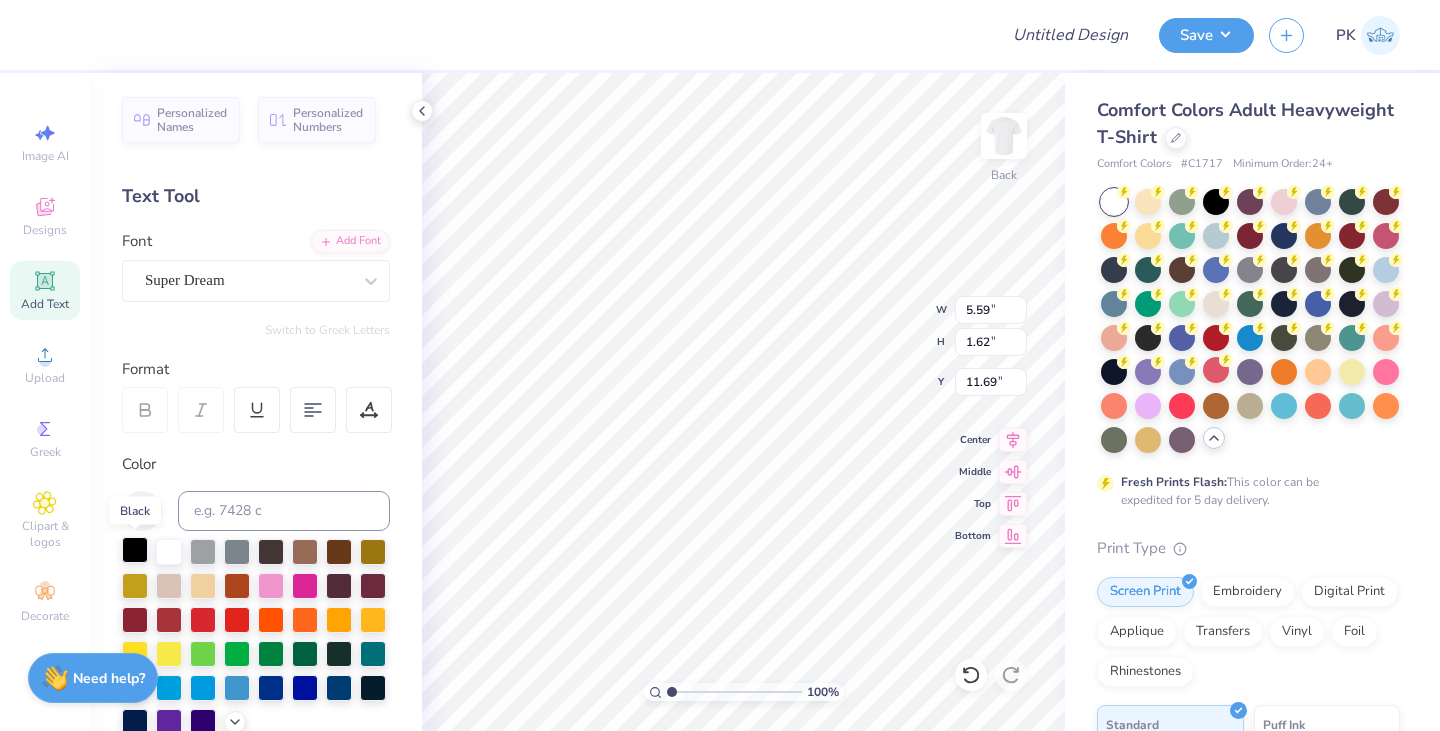 scroll, scrollTop: 16, scrollLeft: 5, axis: both 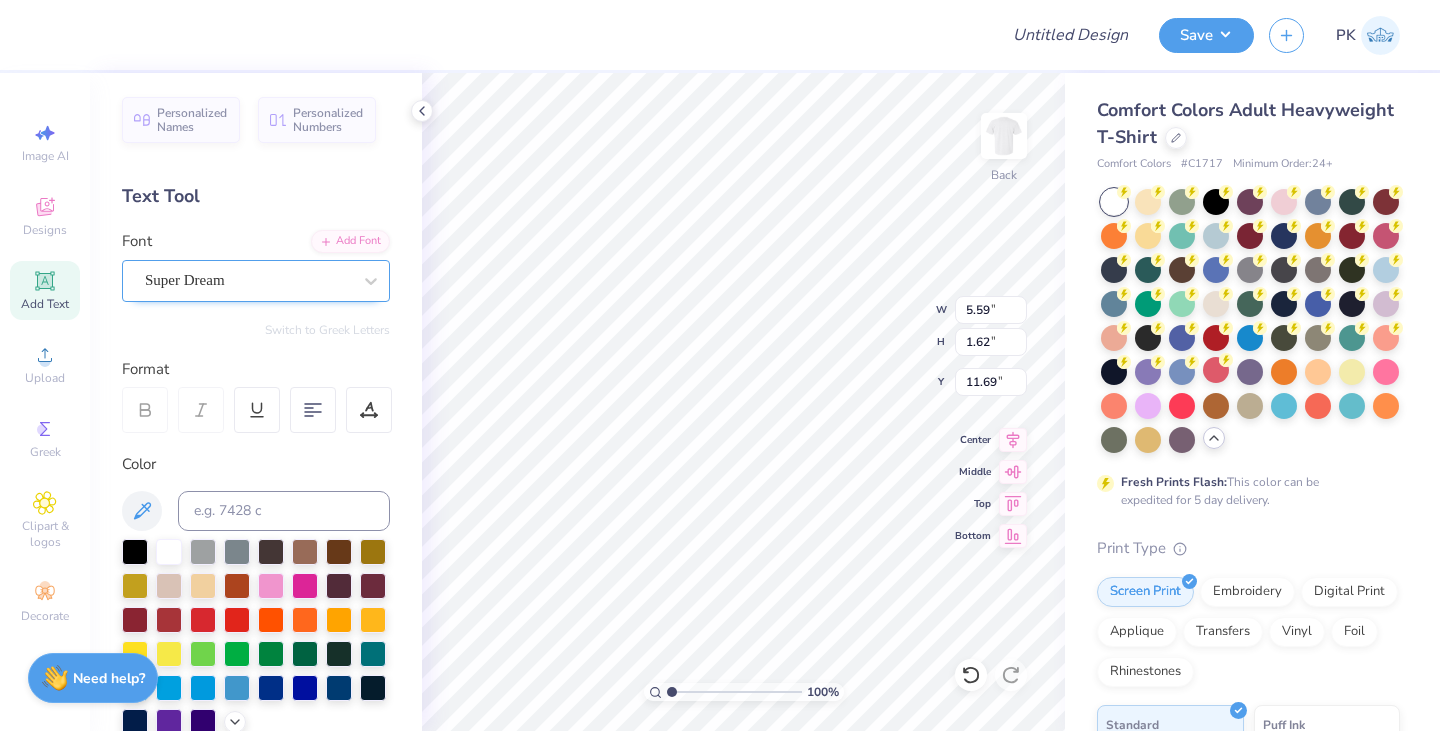 click on "Super Dream" at bounding box center [248, 280] 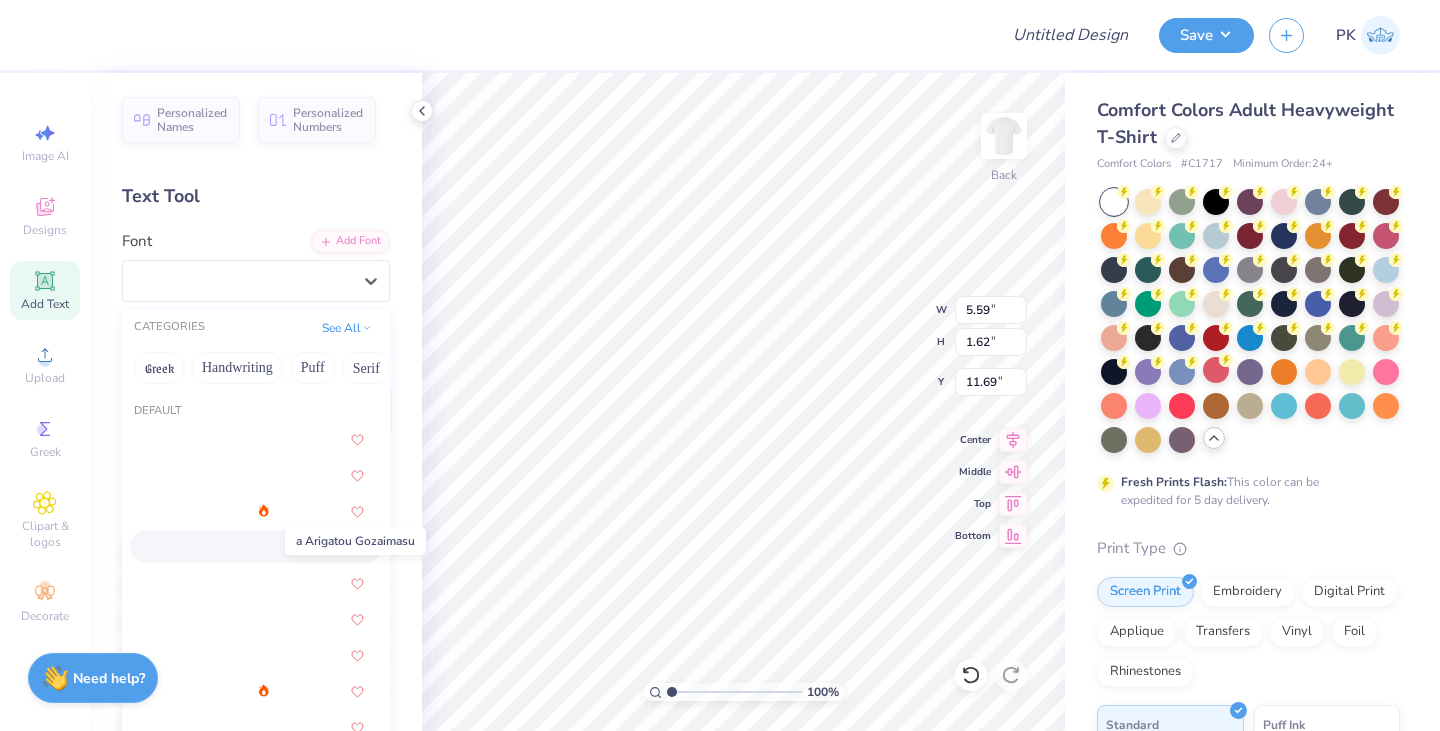 scroll, scrollTop: 37, scrollLeft: 0, axis: vertical 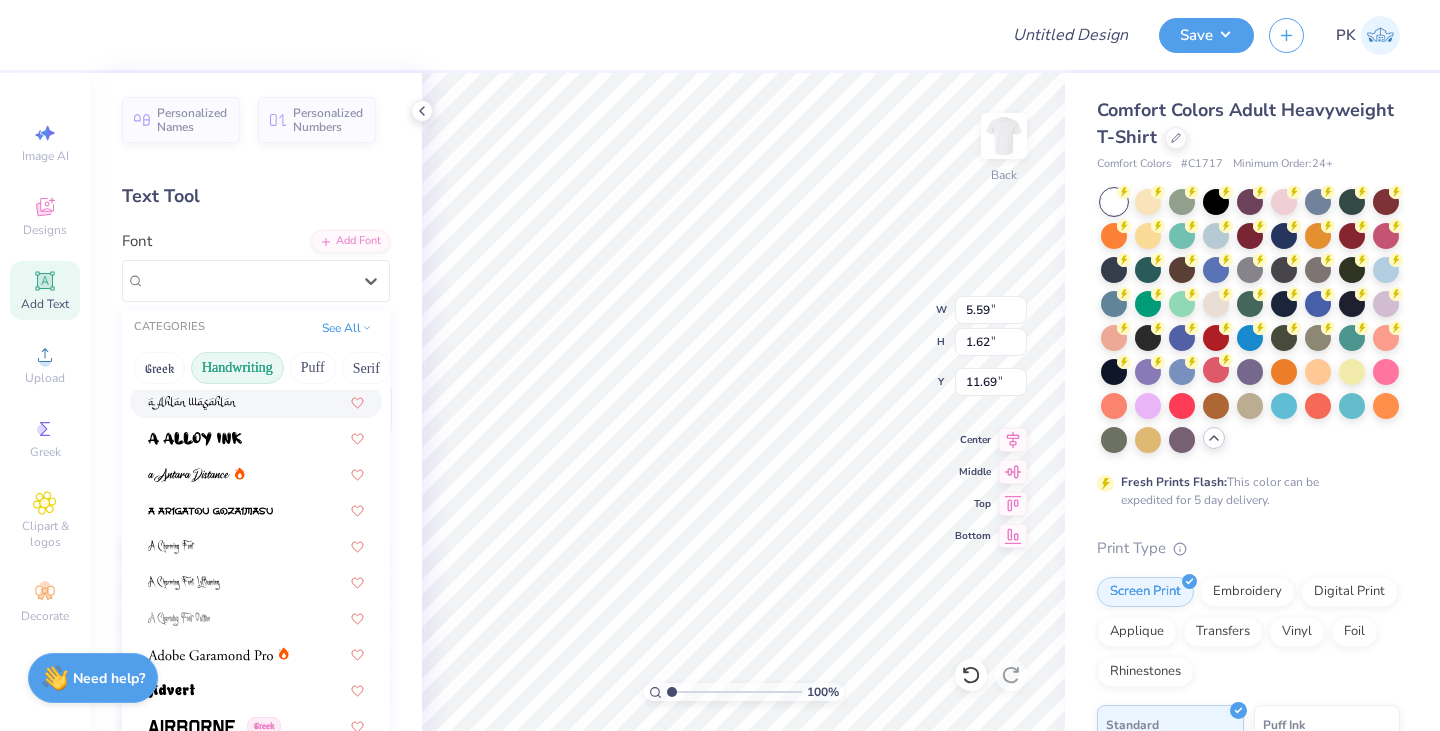 click on "Handwriting" at bounding box center [237, 368] 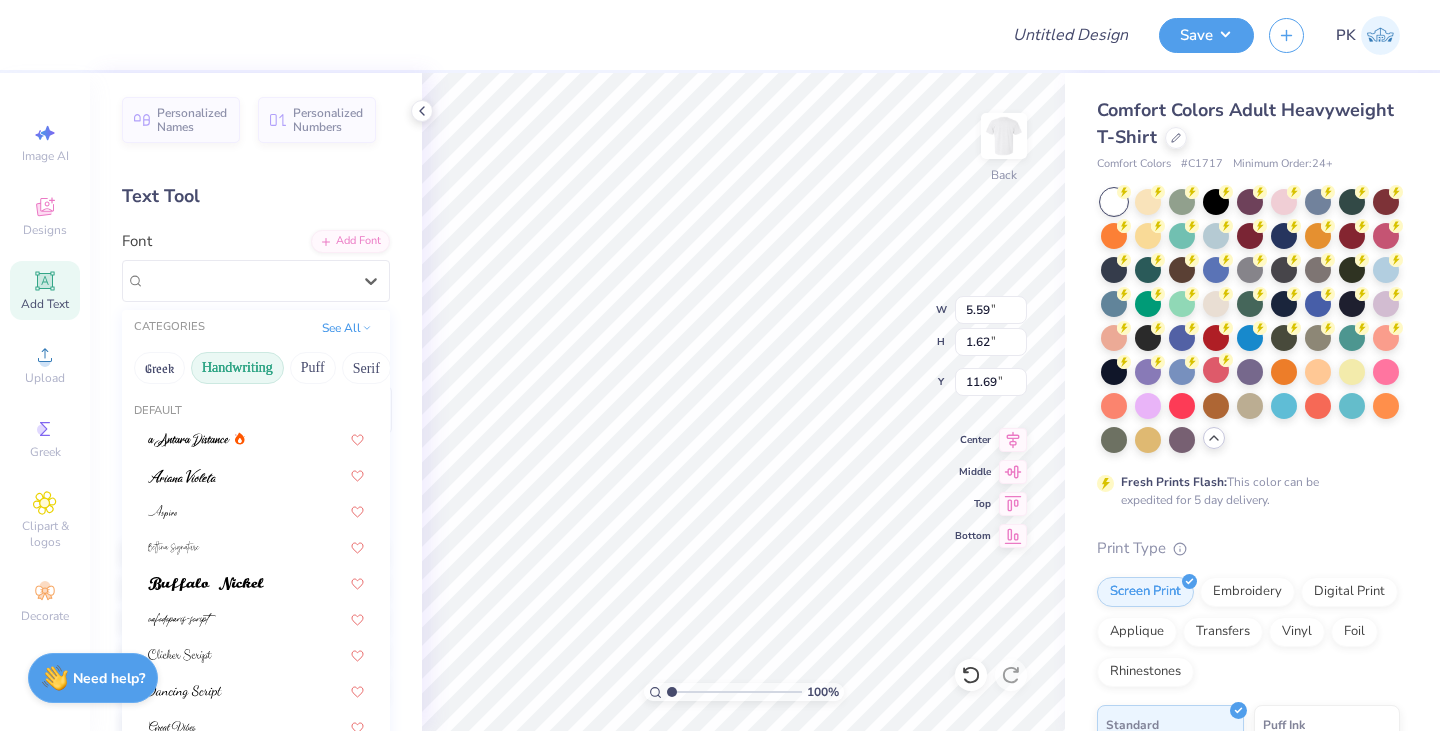 click on "Handwriting" at bounding box center (237, 368) 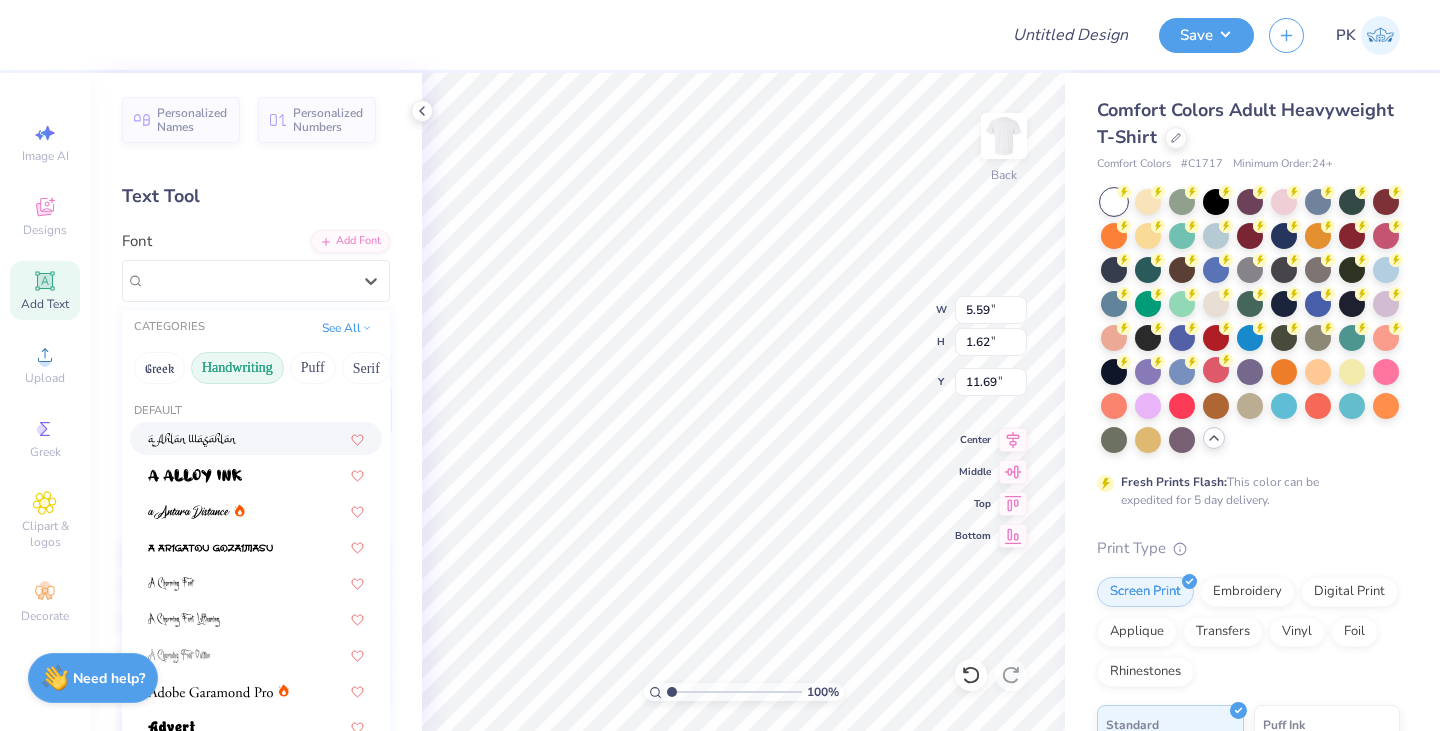 click on "Handwriting" at bounding box center [237, 368] 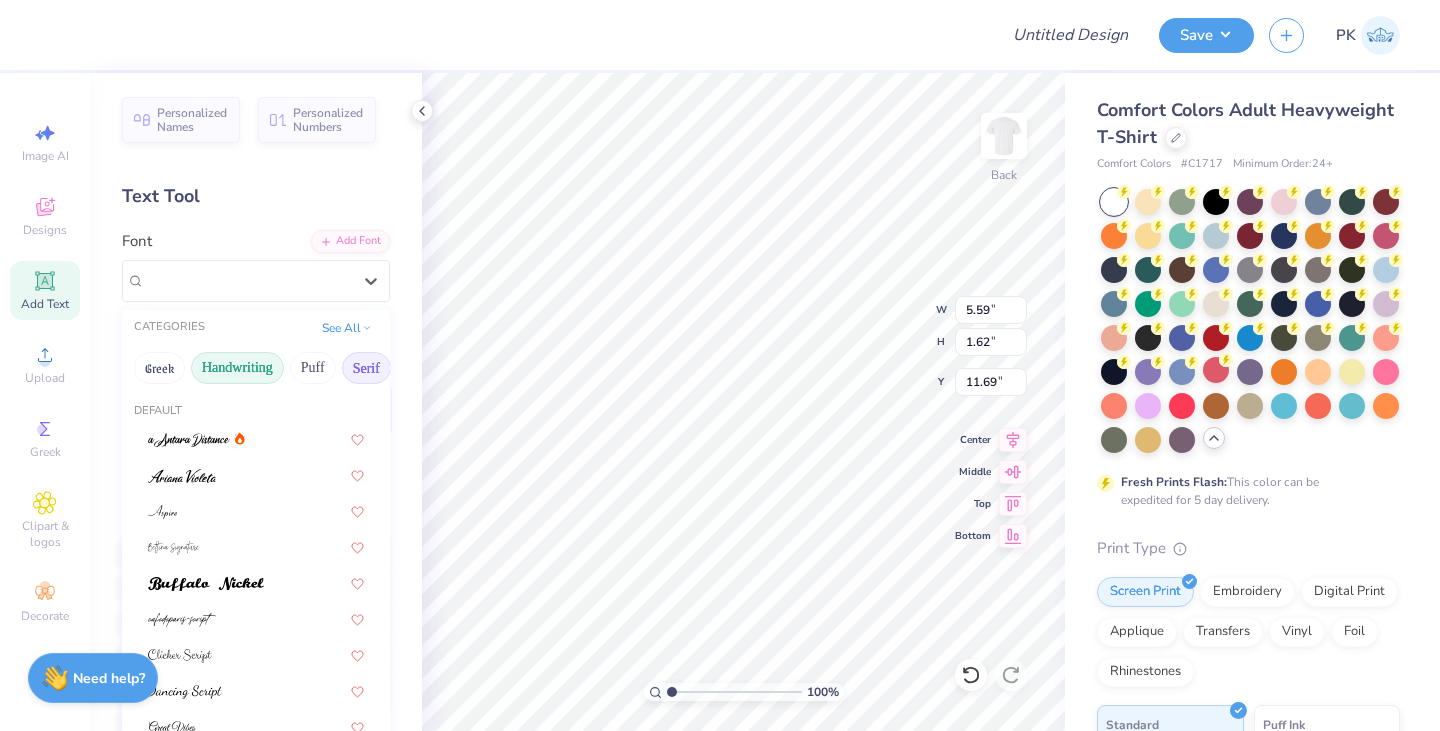 click on "Serif" at bounding box center [366, 368] 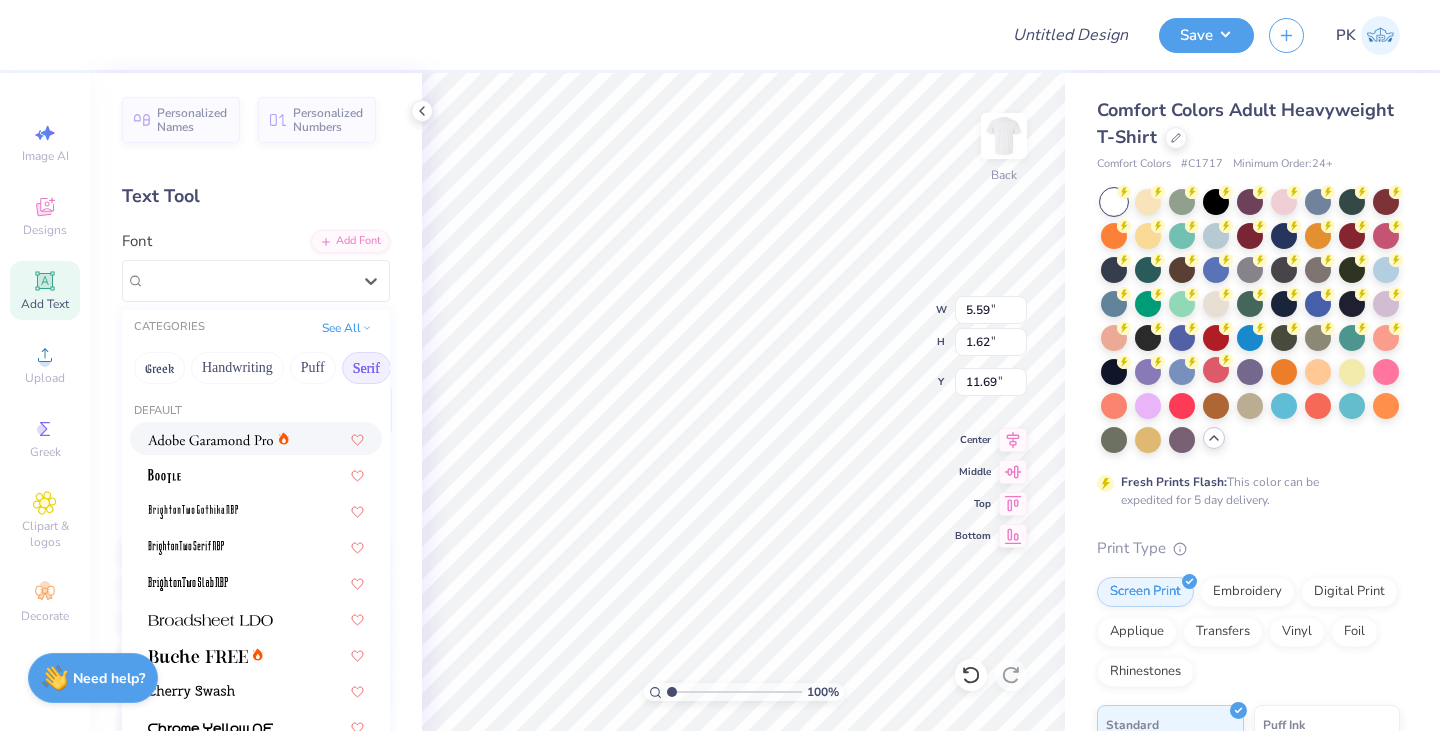 click at bounding box center [210, 440] 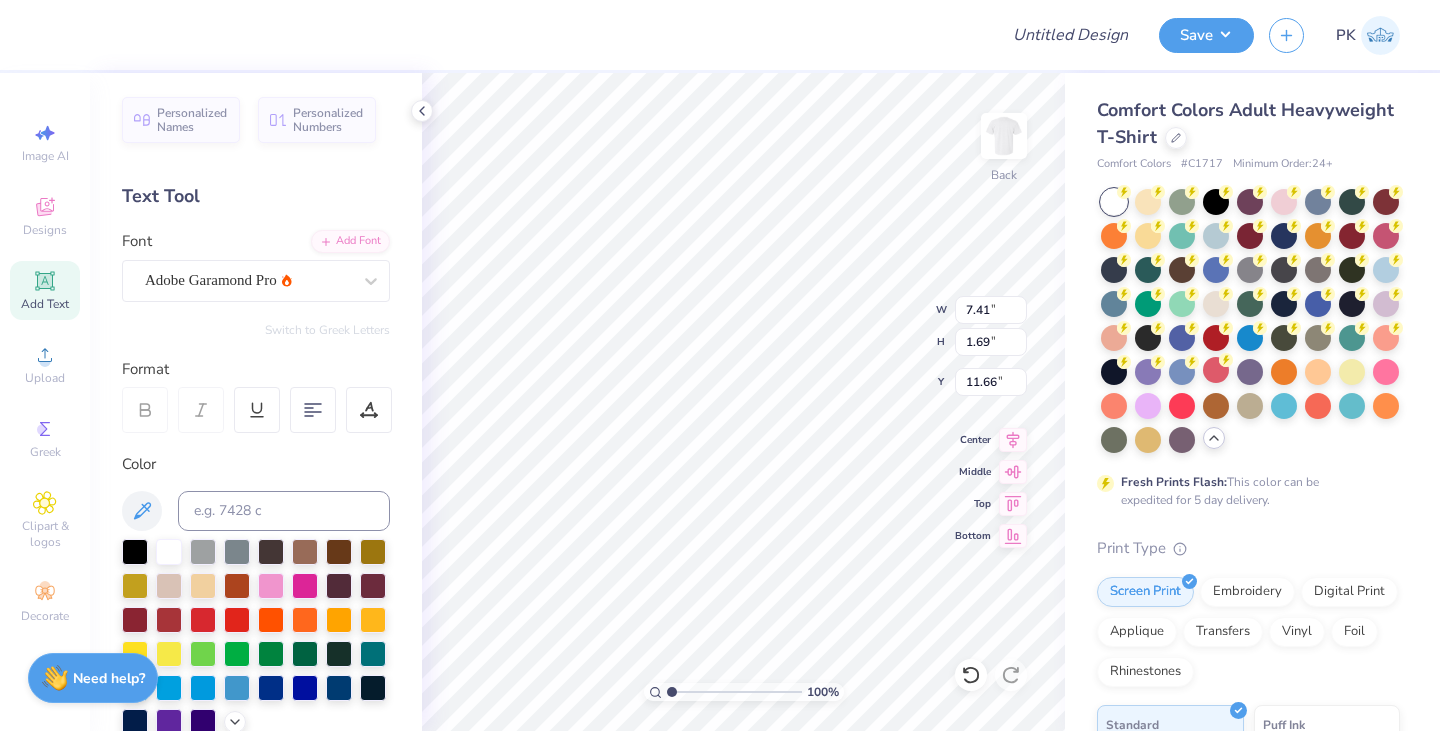 type on "7.41" 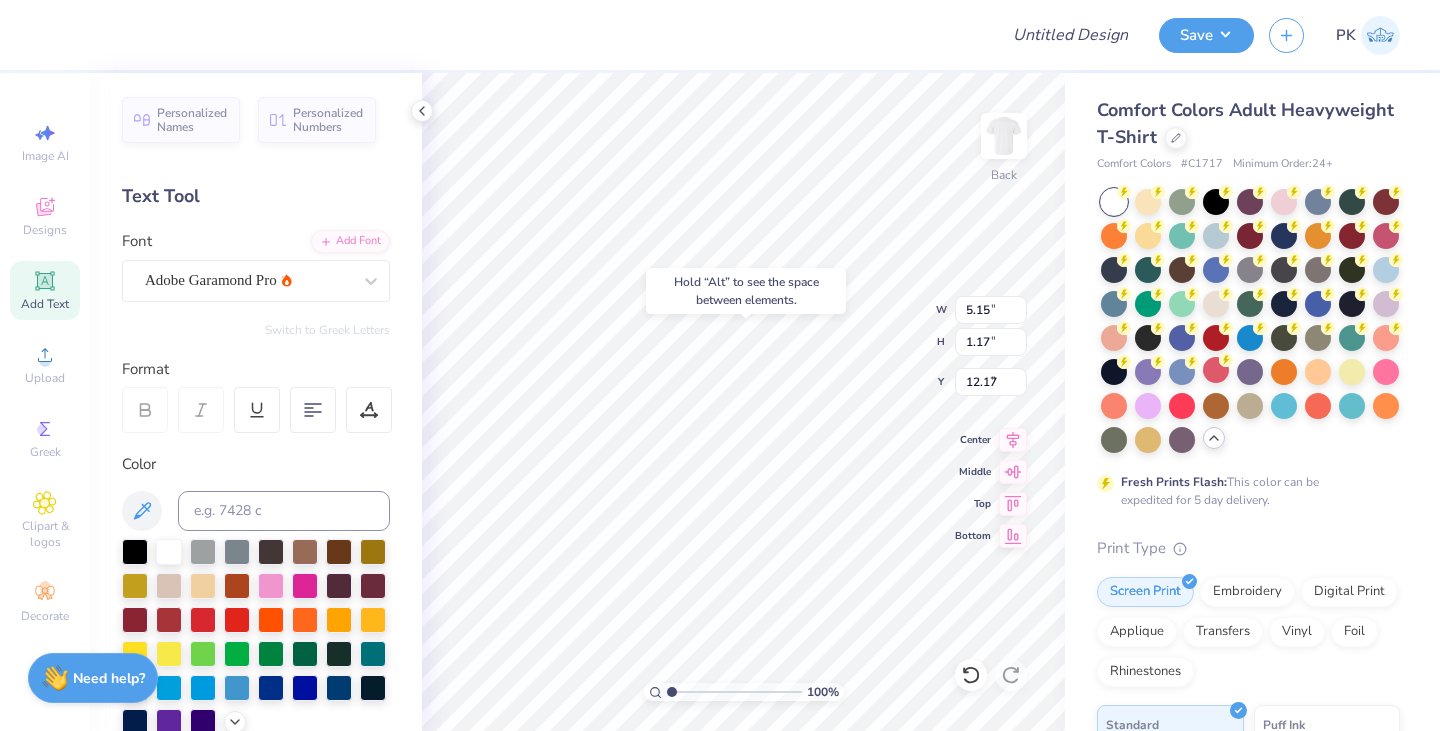 type on "8.34" 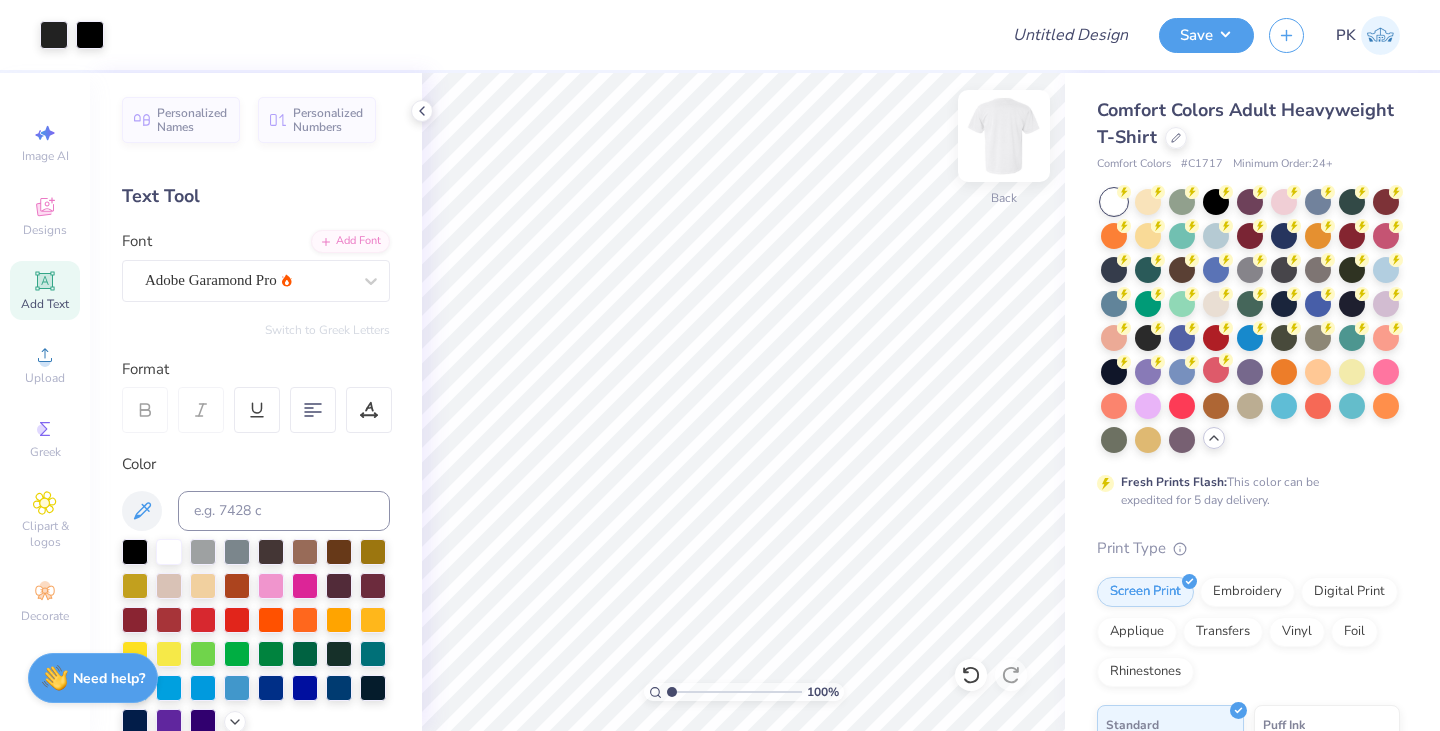 click at bounding box center (1004, 136) 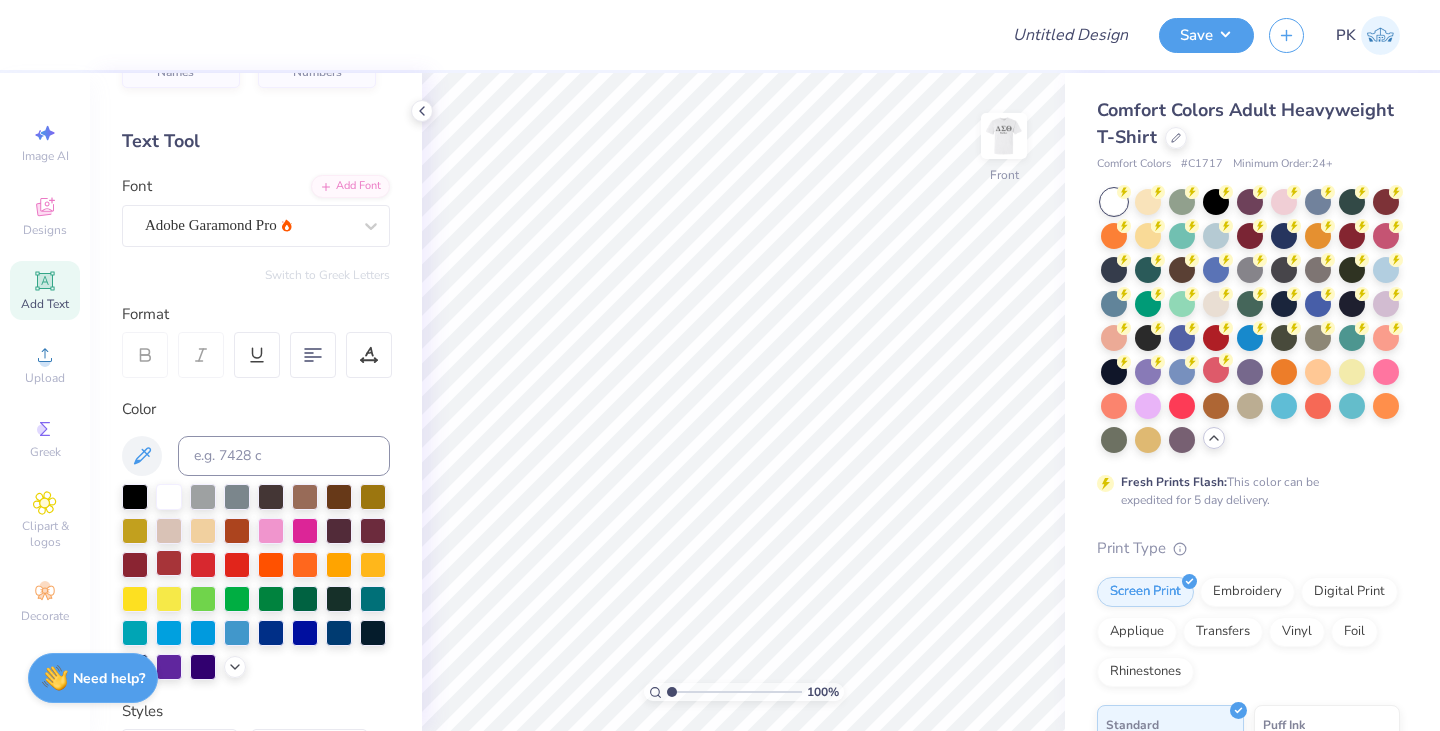 scroll, scrollTop: 57, scrollLeft: 0, axis: vertical 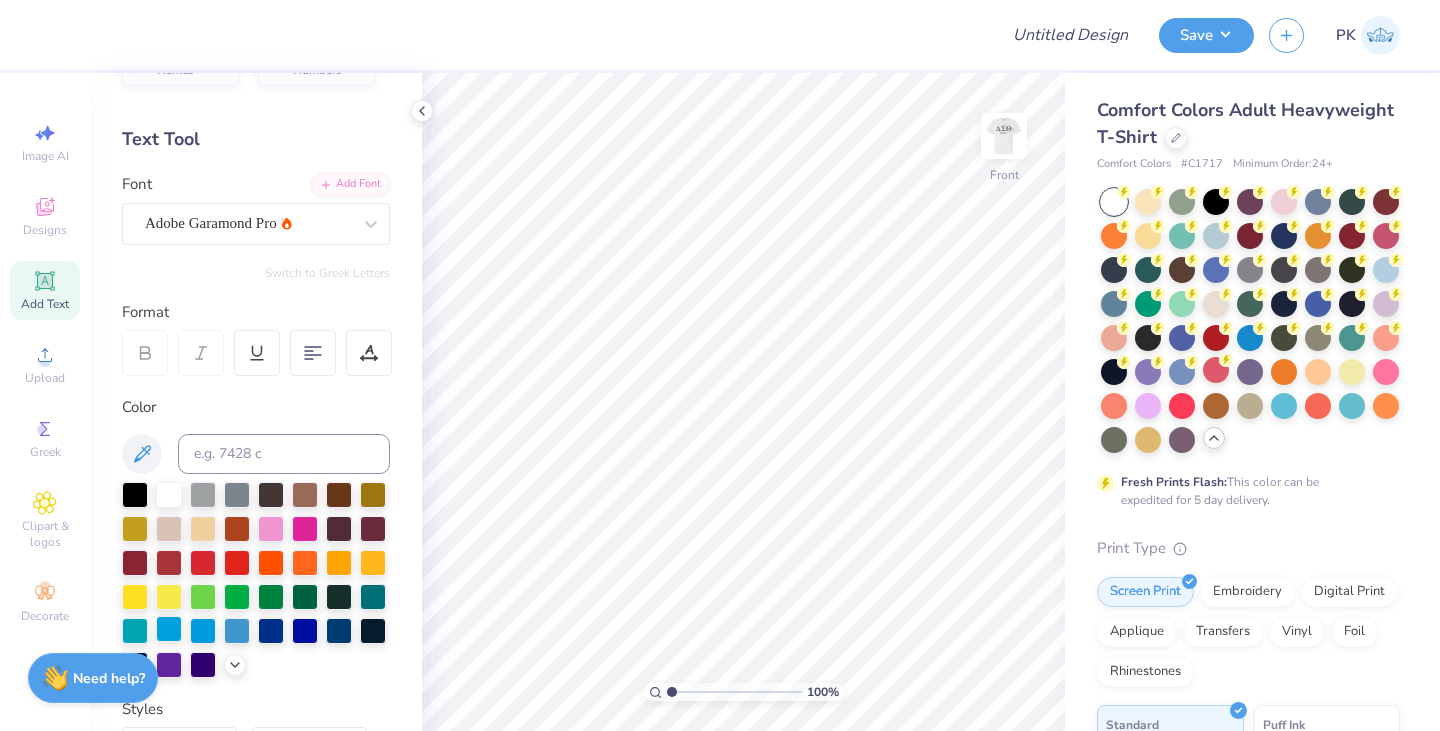 click at bounding box center [169, 629] 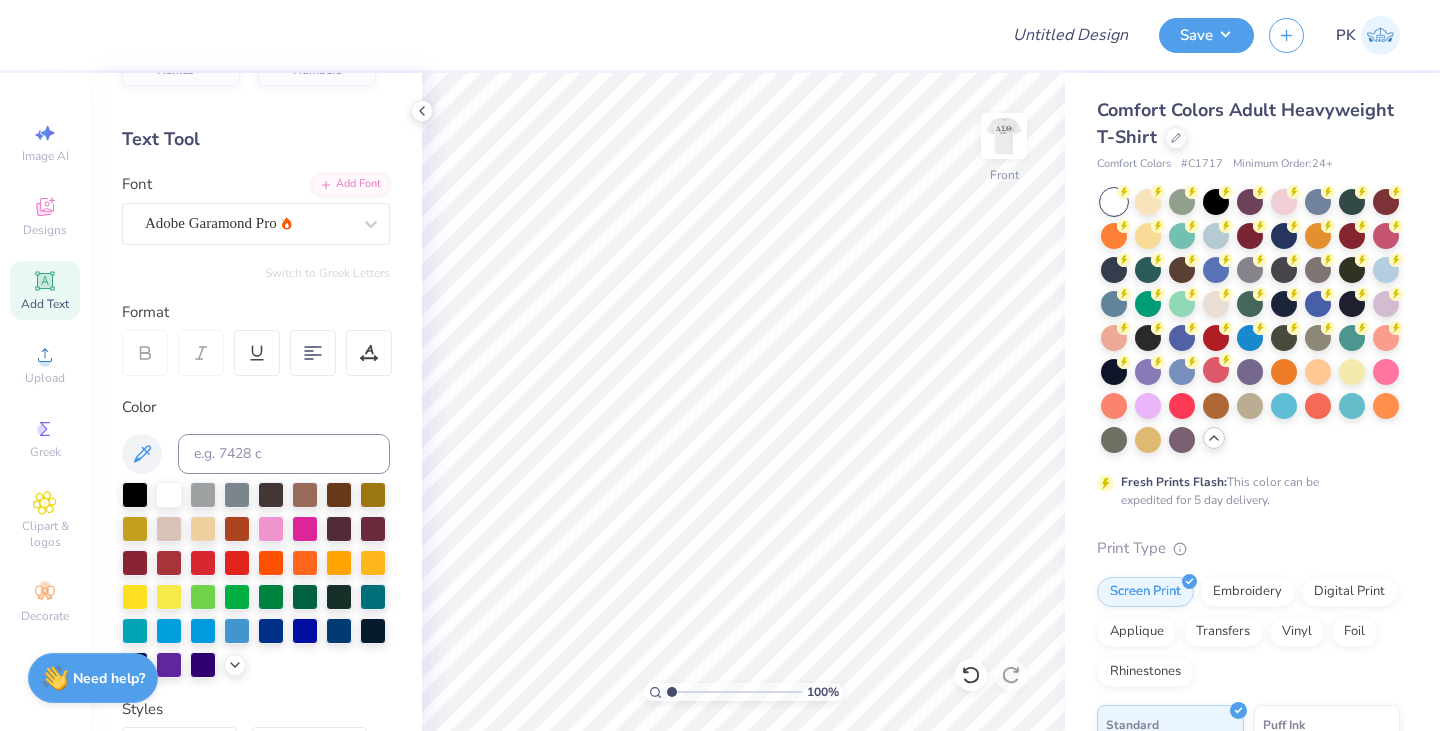 click 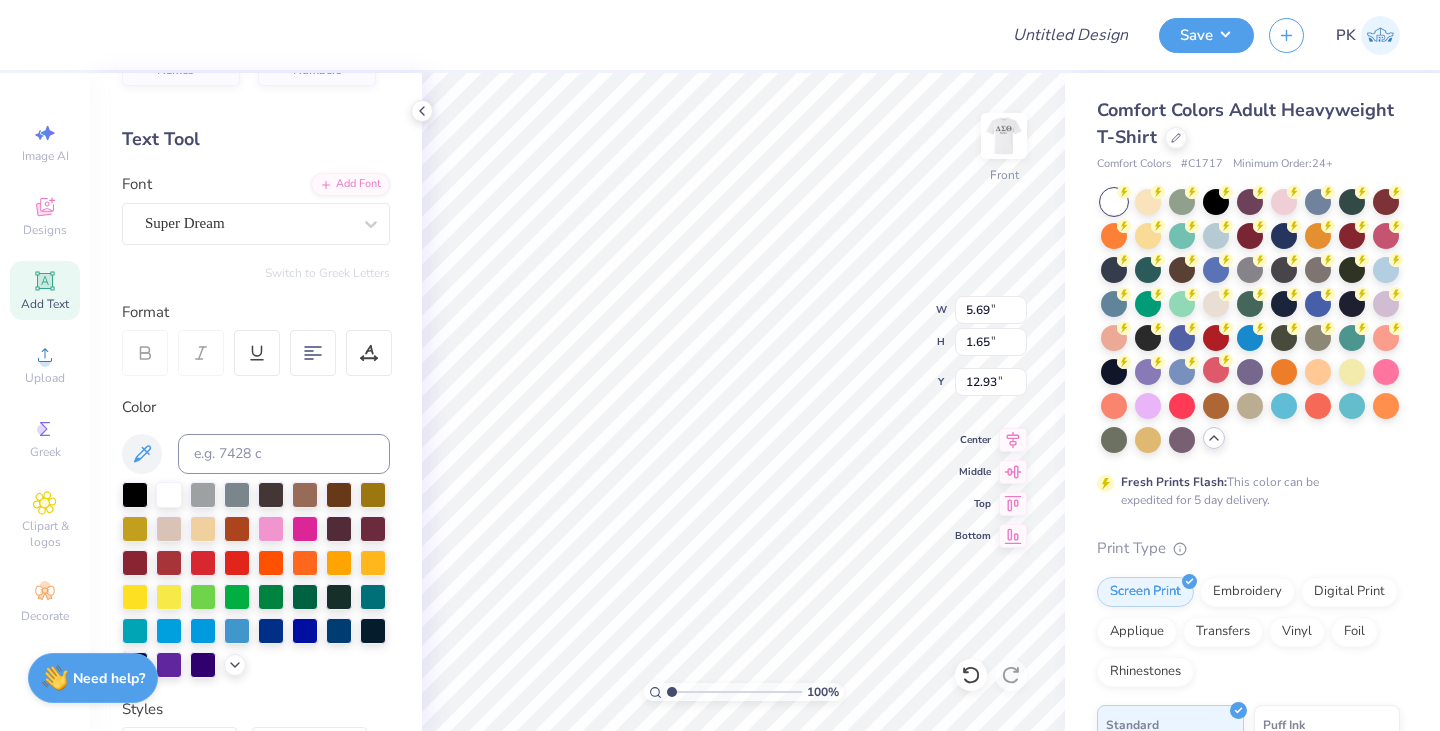 scroll, scrollTop: 16, scrollLeft: 2, axis: both 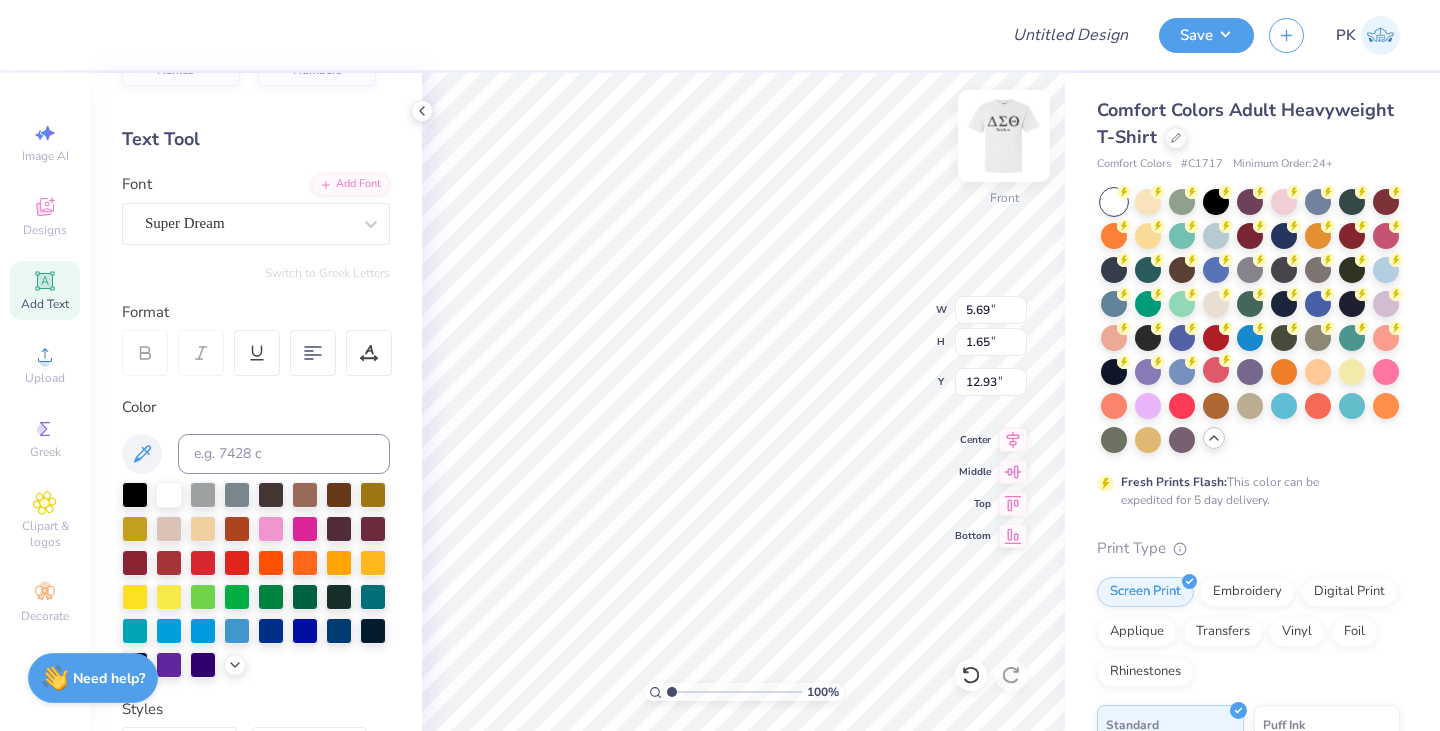 click at bounding box center (1004, 136) 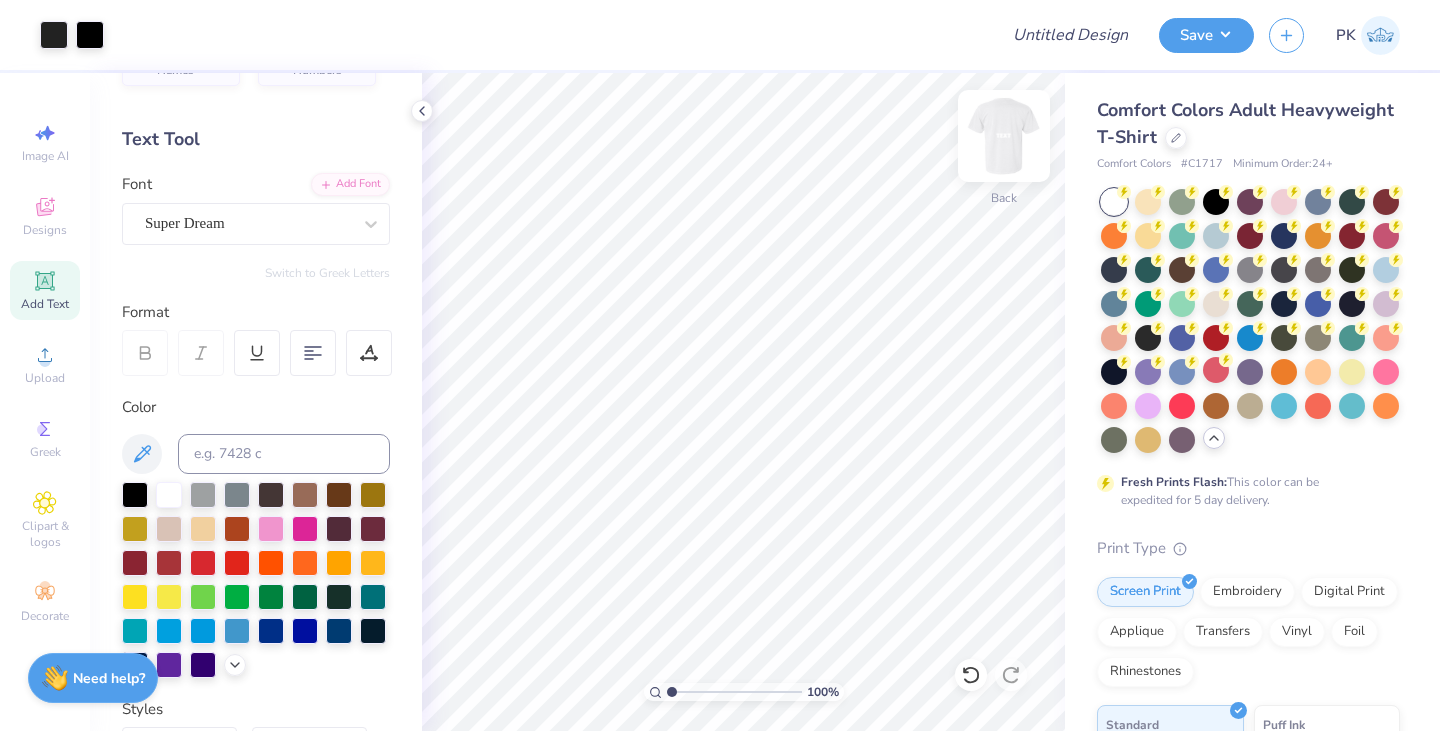 click at bounding box center [1004, 136] 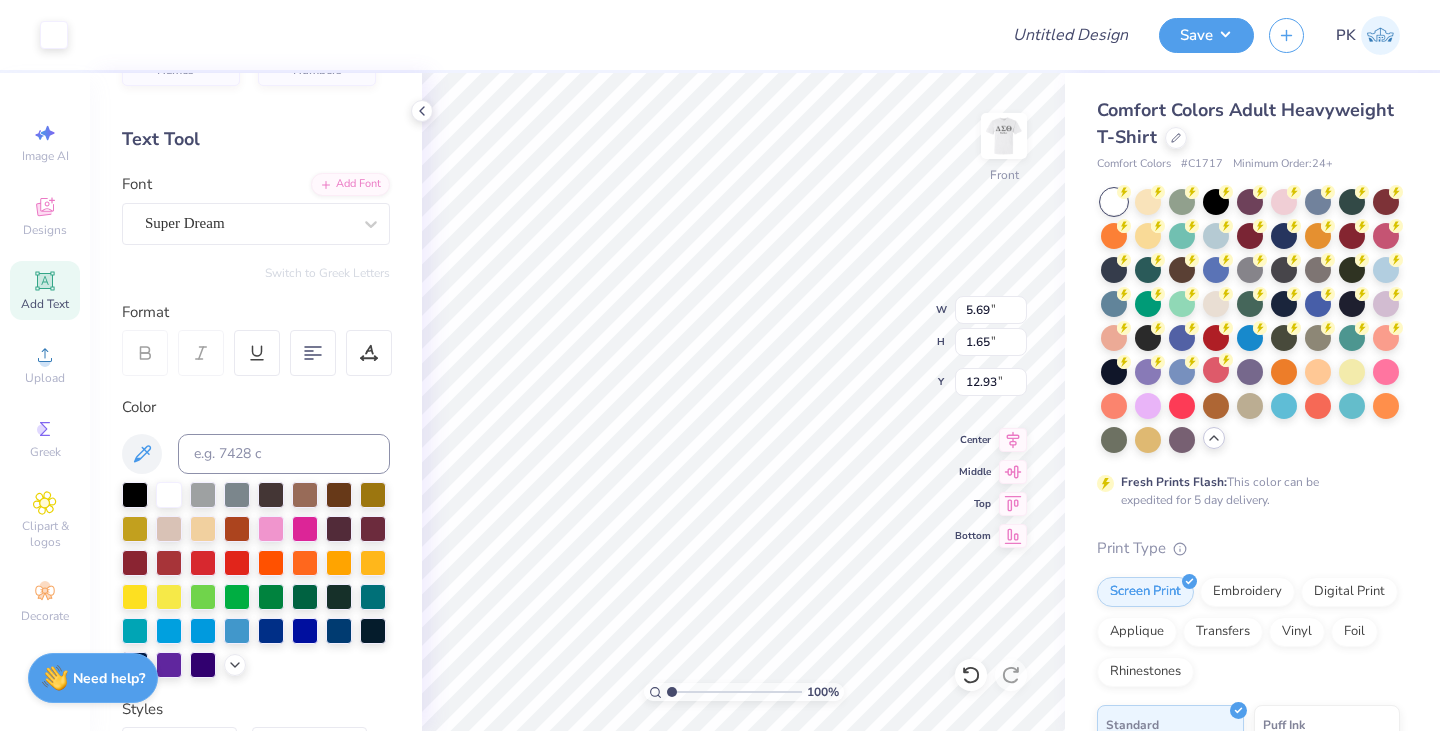 scroll, scrollTop: 16, scrollLeft: 2, axis: both 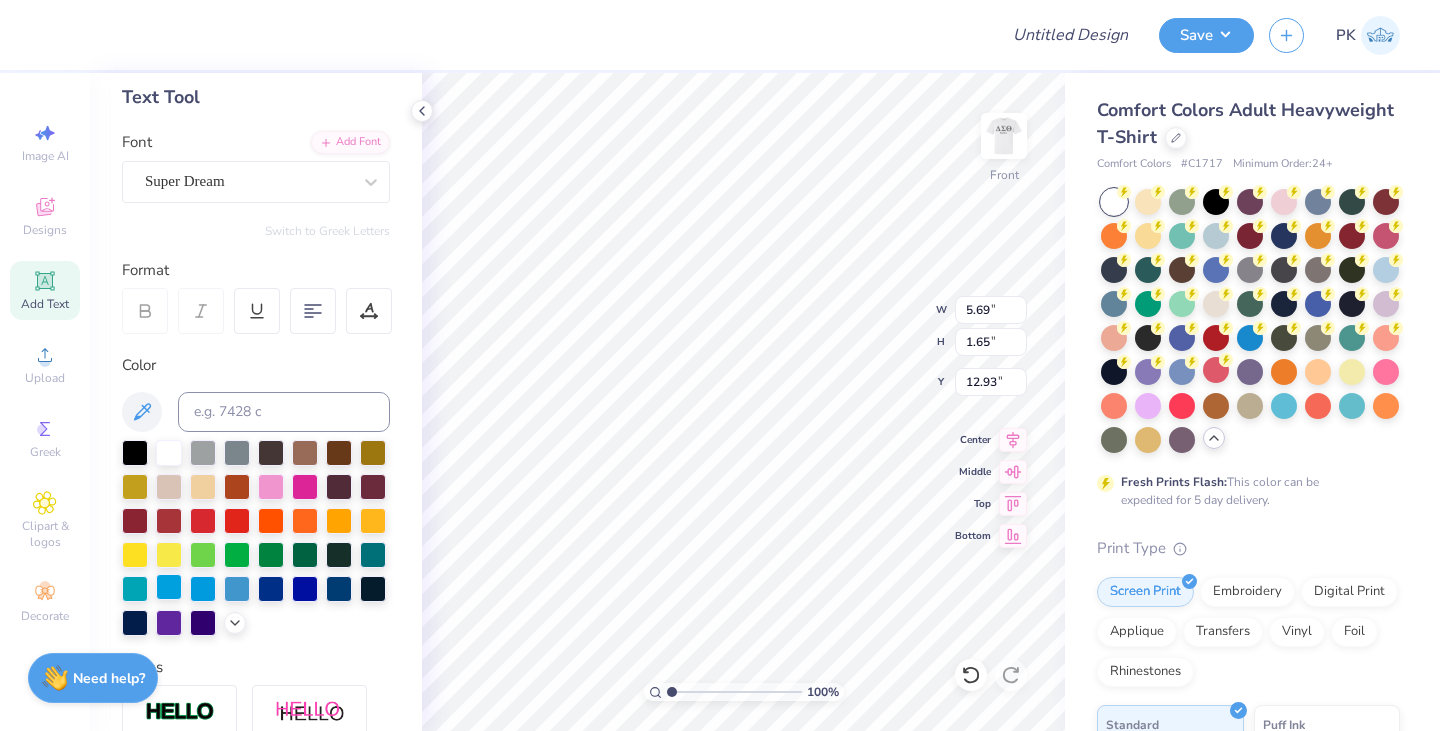 click at bounding box center [169, 587] 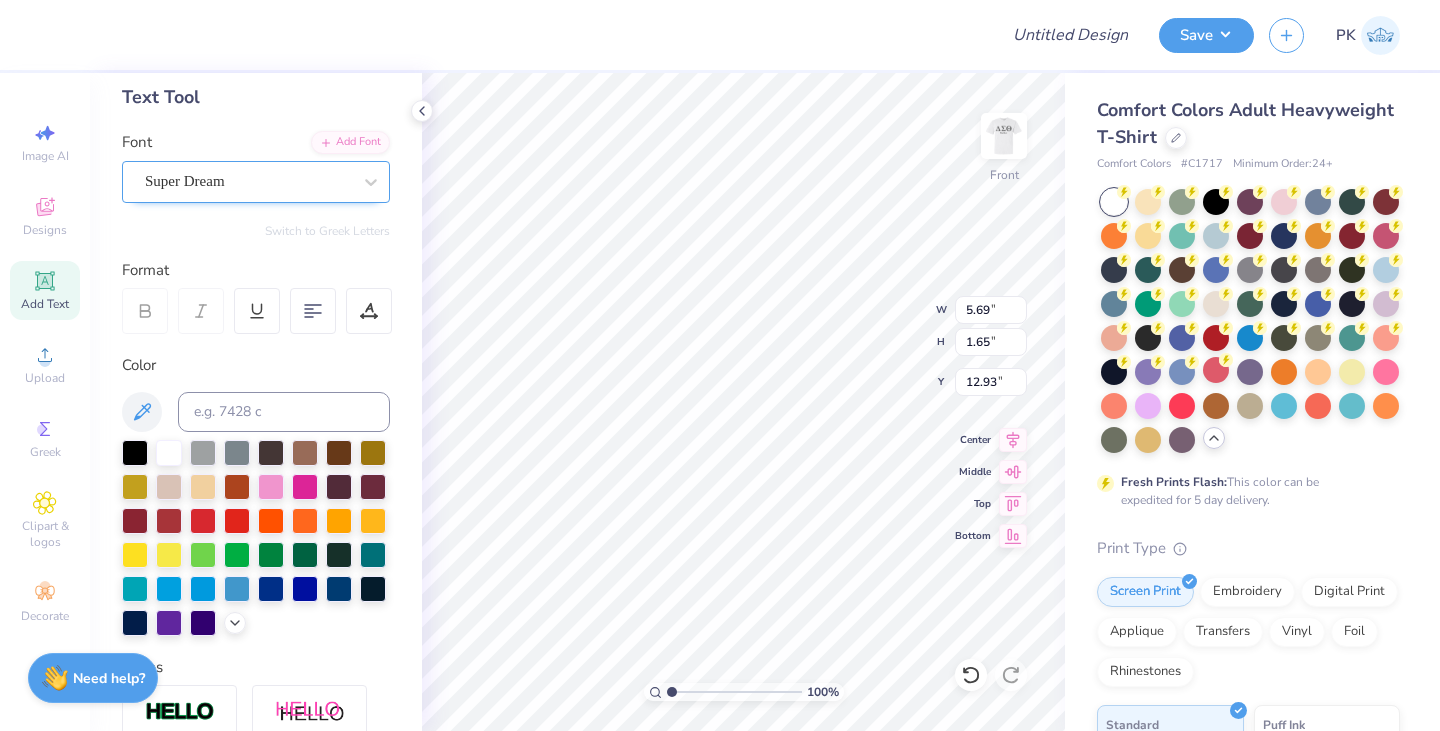 click on "Super Dream" at bounding box center (256, 182) 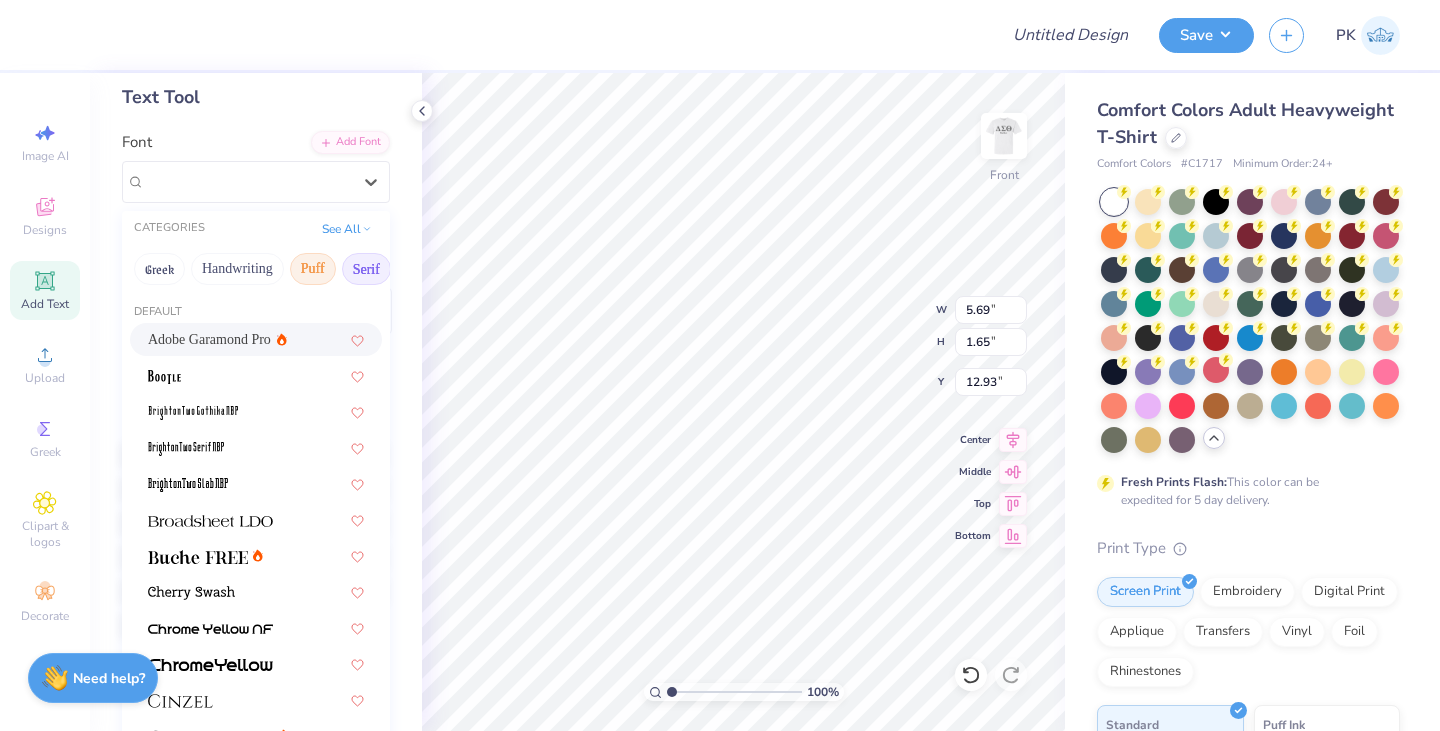 click on "Puff" at bounding box center (313, 269) 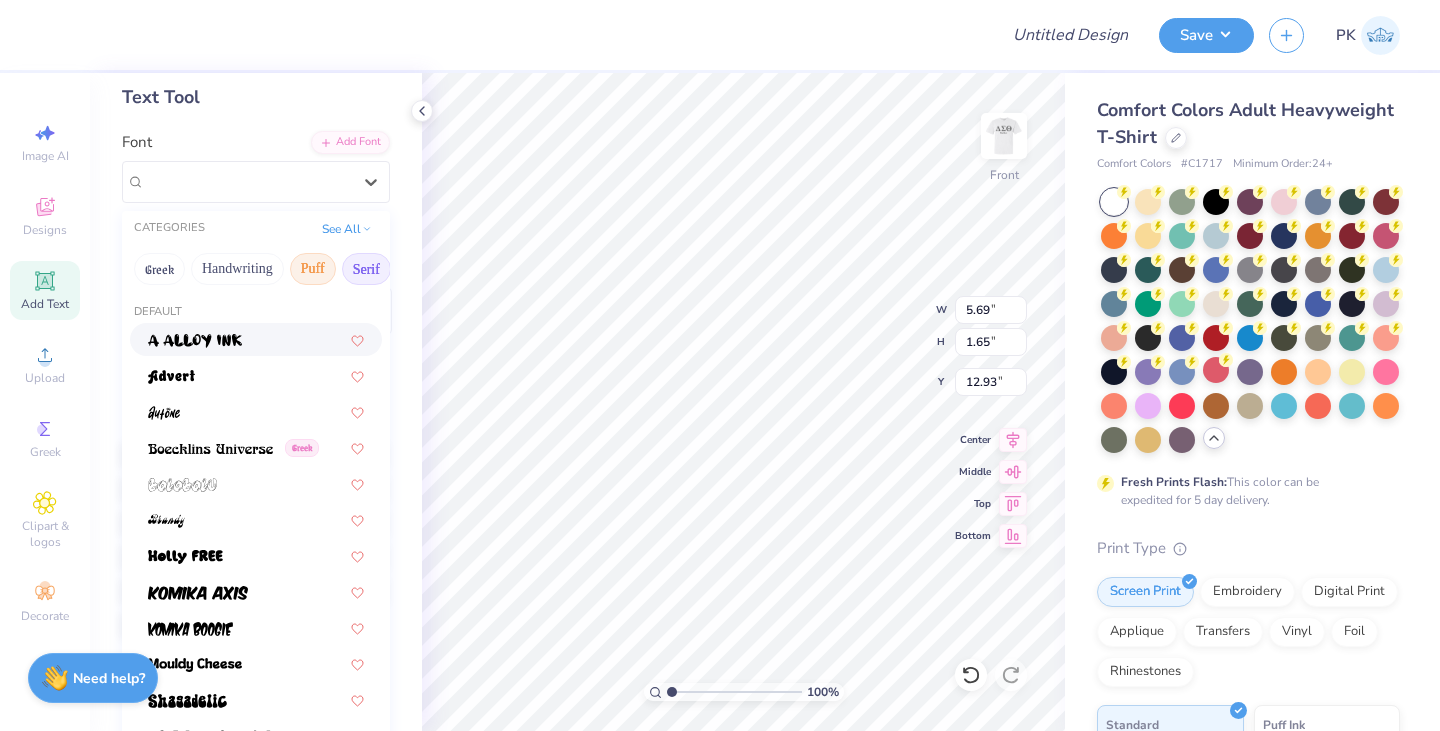 click on "Serif" at bounding box center (366, 269) 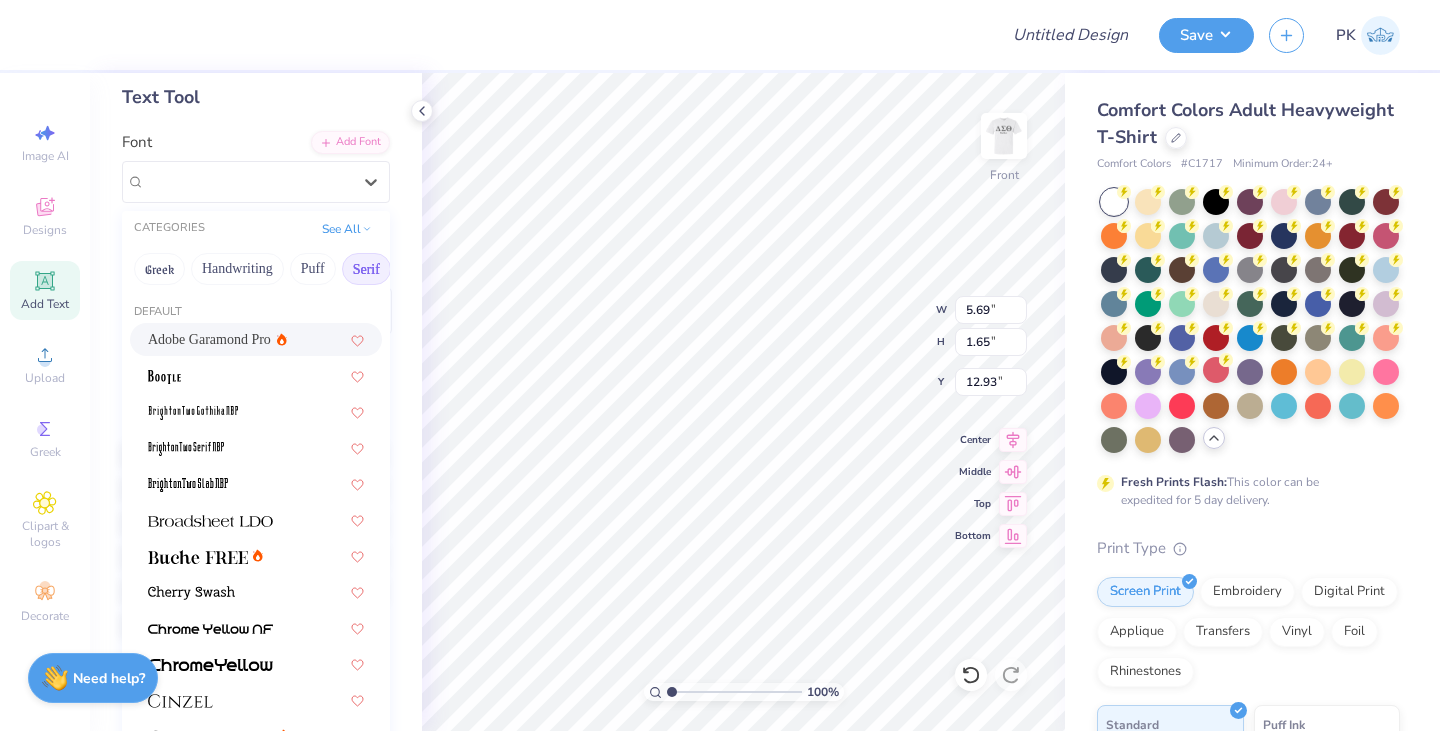 click on "Adobe Garamond Pro" at bounding box center (209, 339) 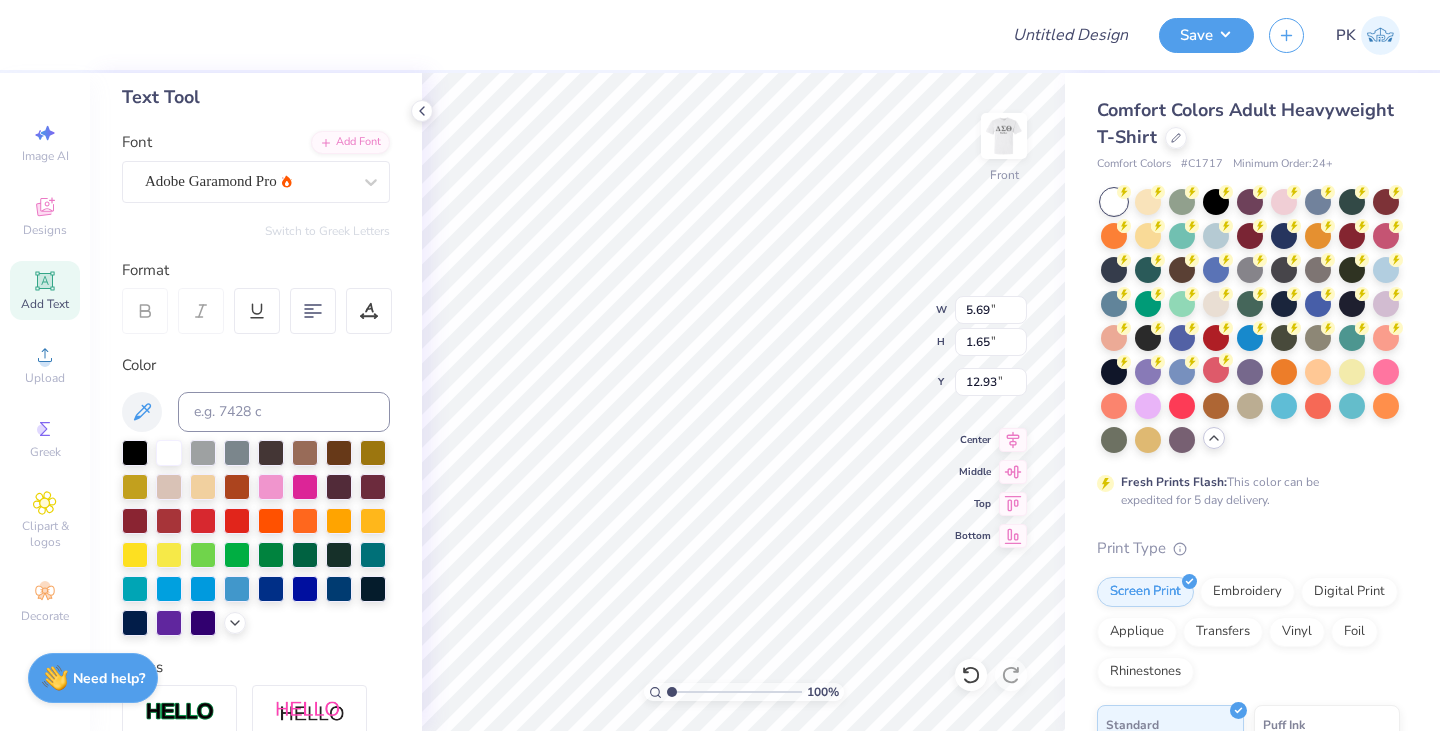 scroll, scrollTop: 16, scrollLeft: 8, axis: both 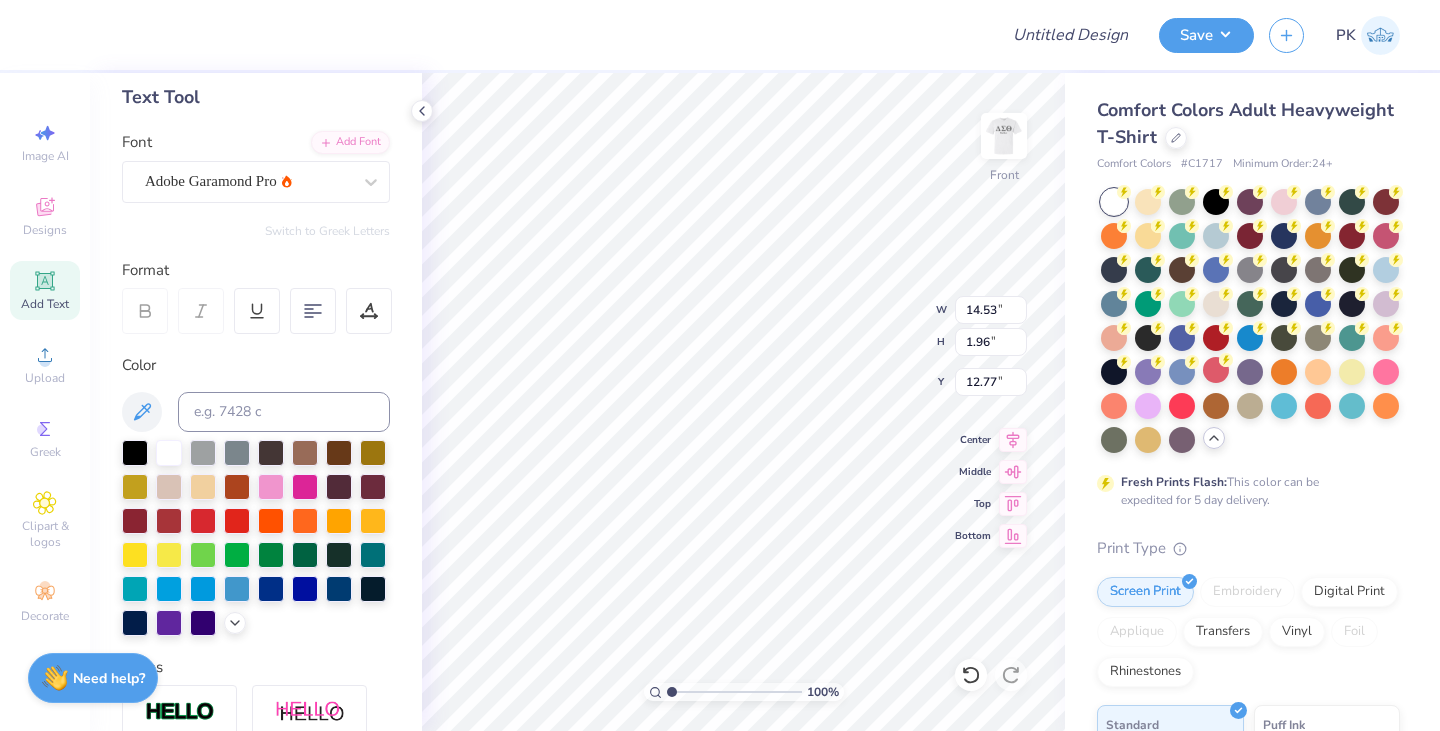 type on "14.53" 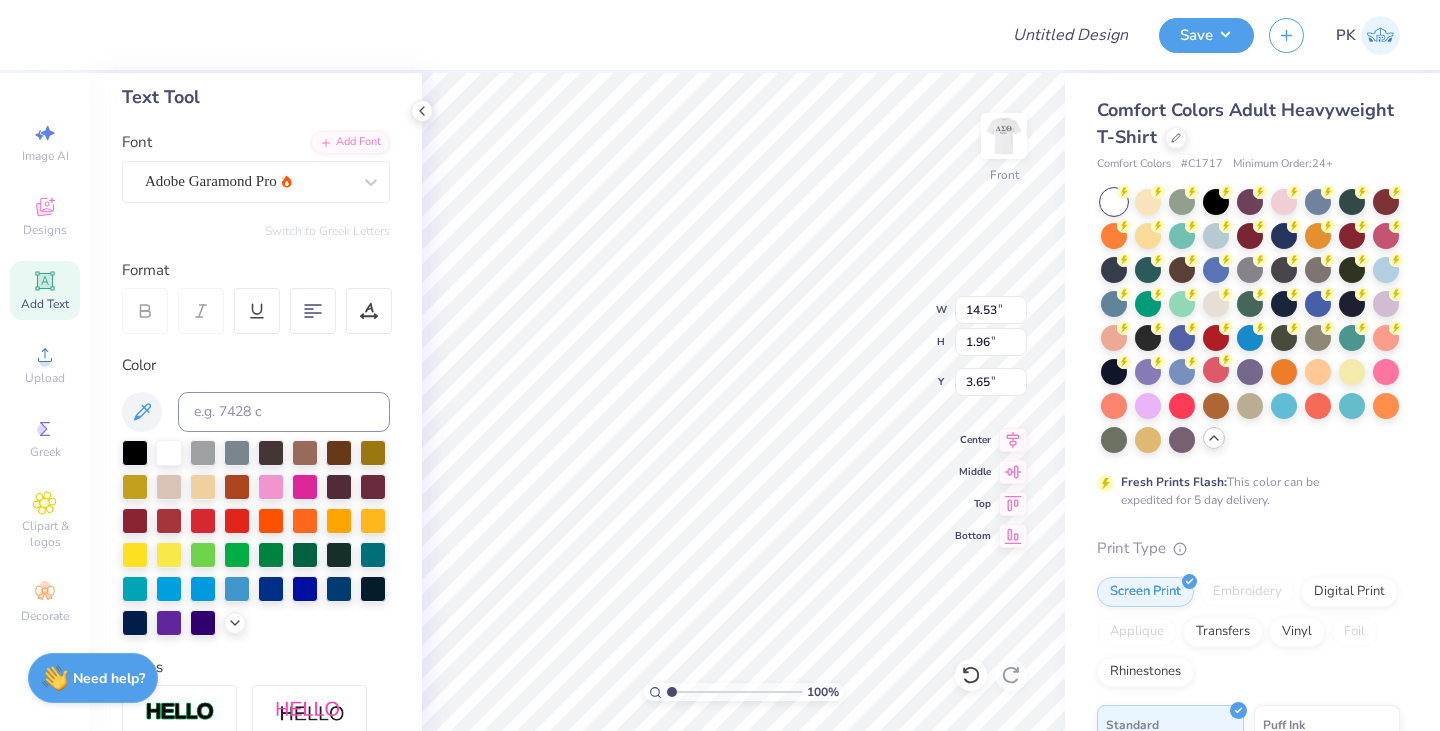 type on "3.00" 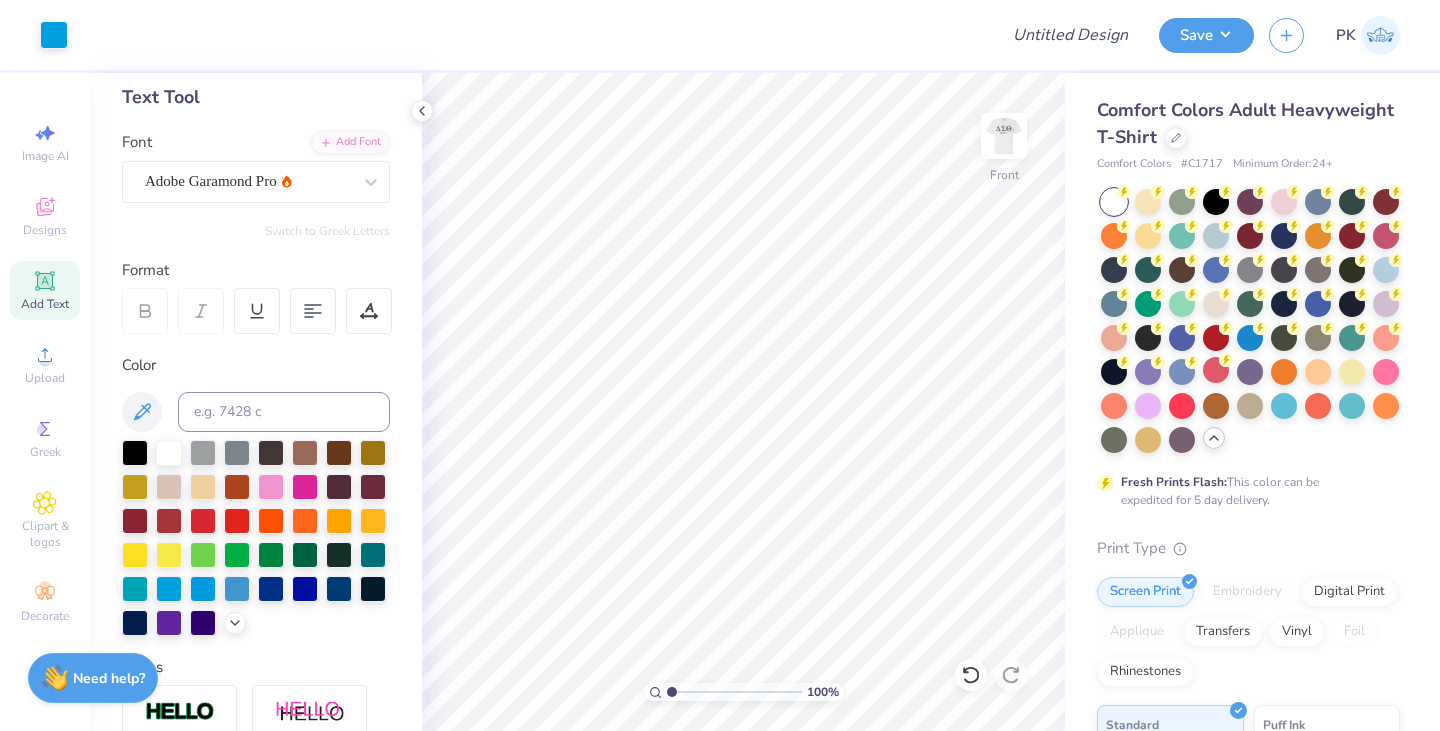 click 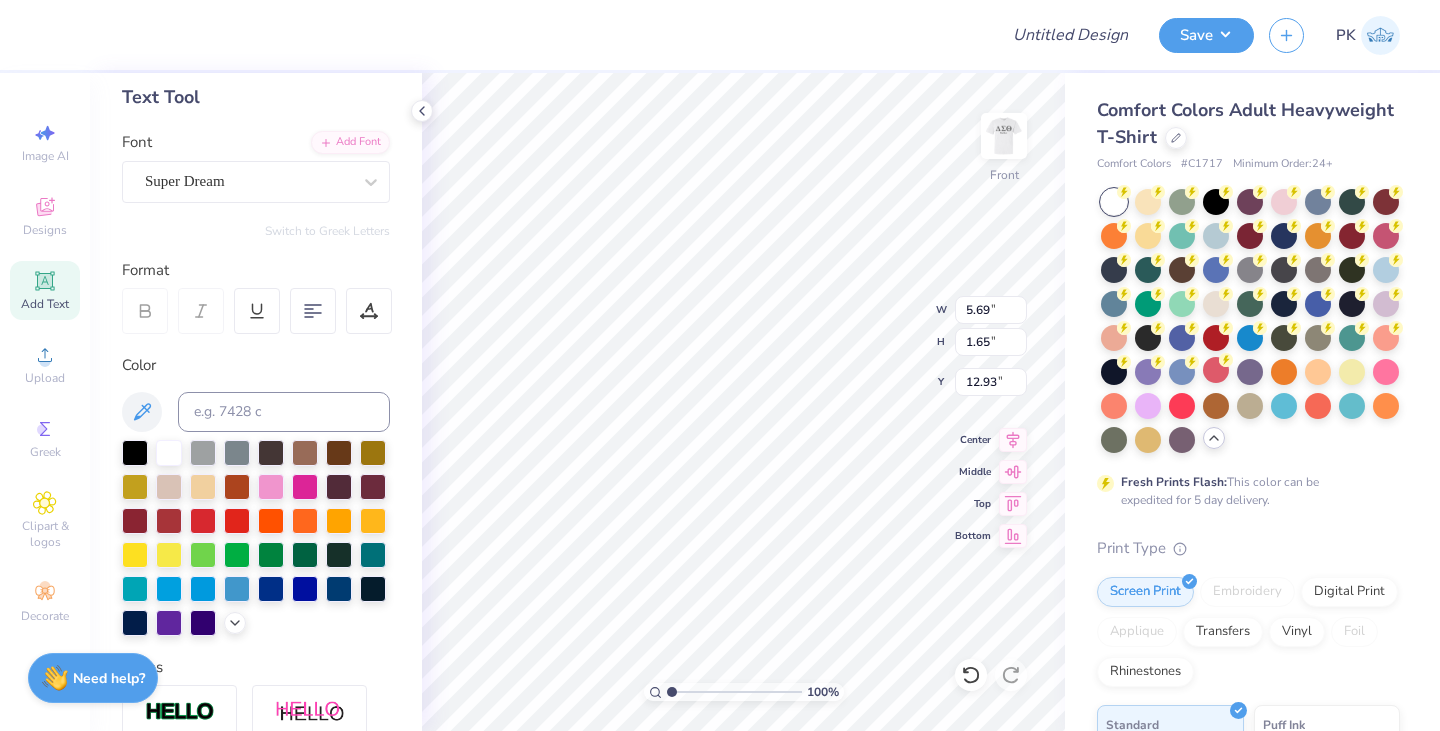 scroll, scrollTop: 16, scrollLeft: 3, axis: both 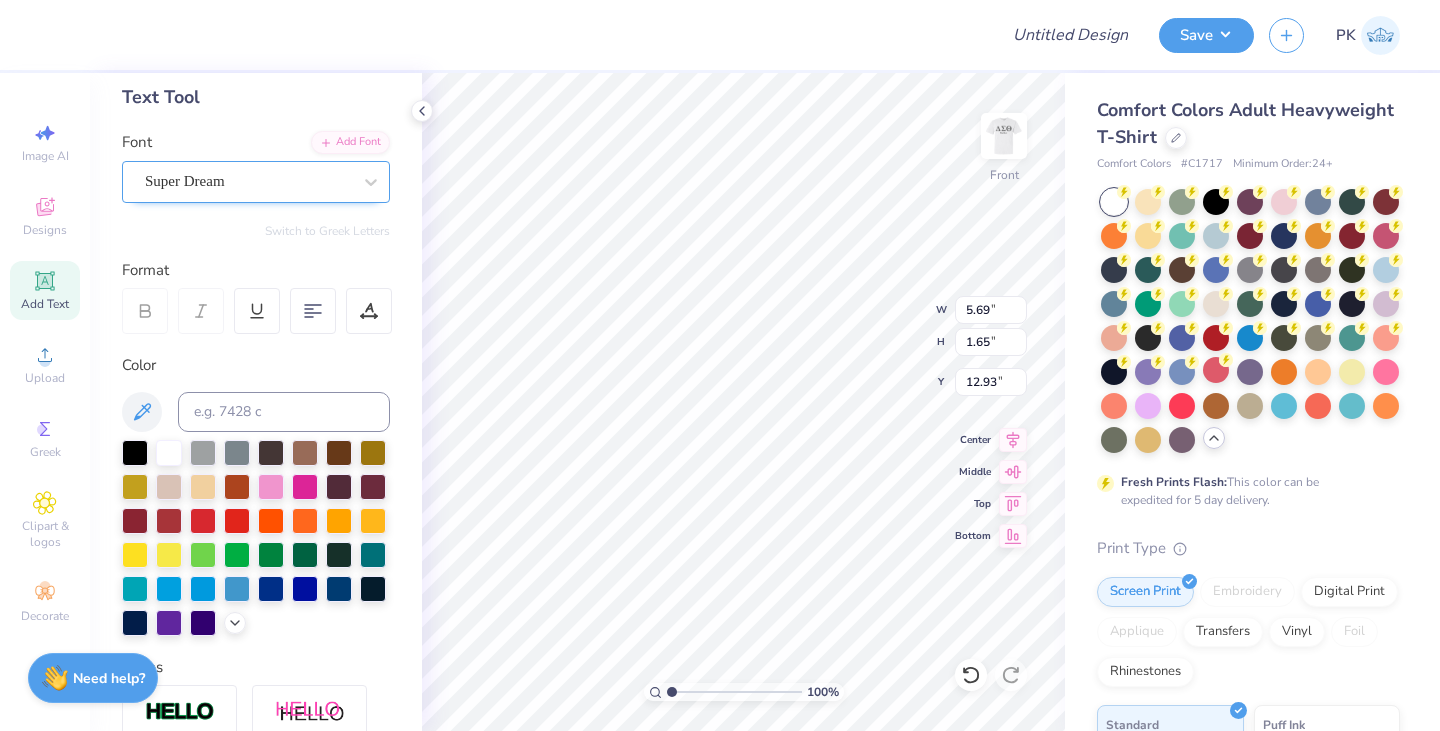 type on "19-01-22
New York" 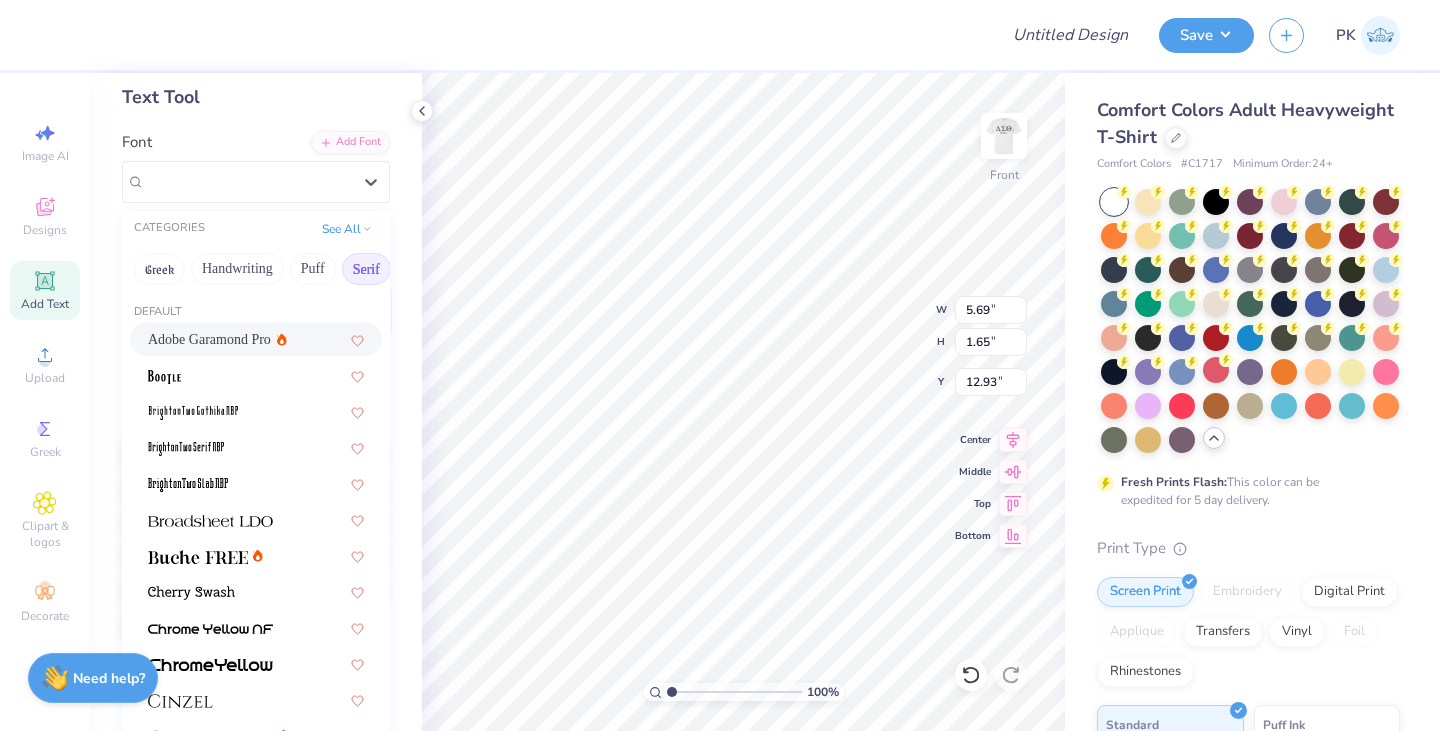 click on "Adobe Garamond Pro" at bounding box center [209, 339] 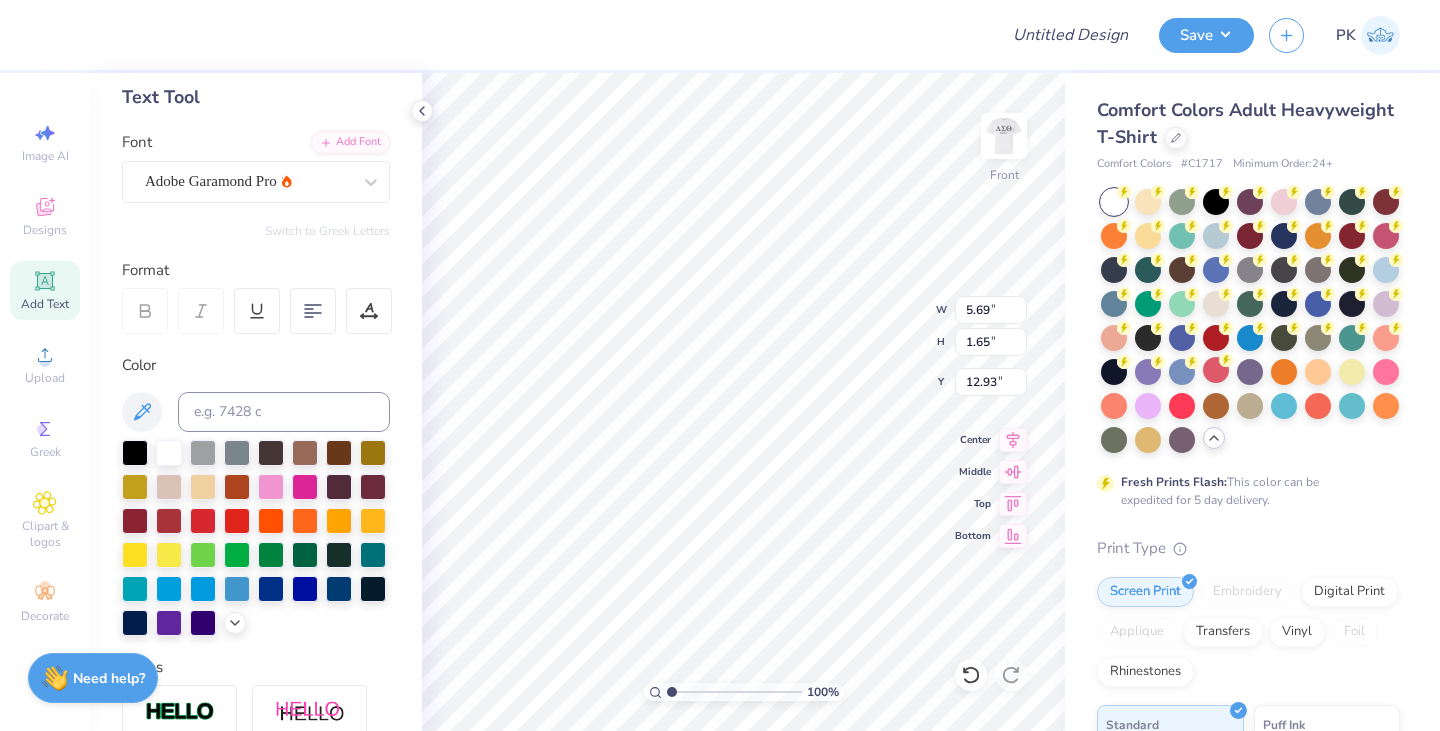 scroll, scrollTop: 16, scrollLeft: 5, axis: both 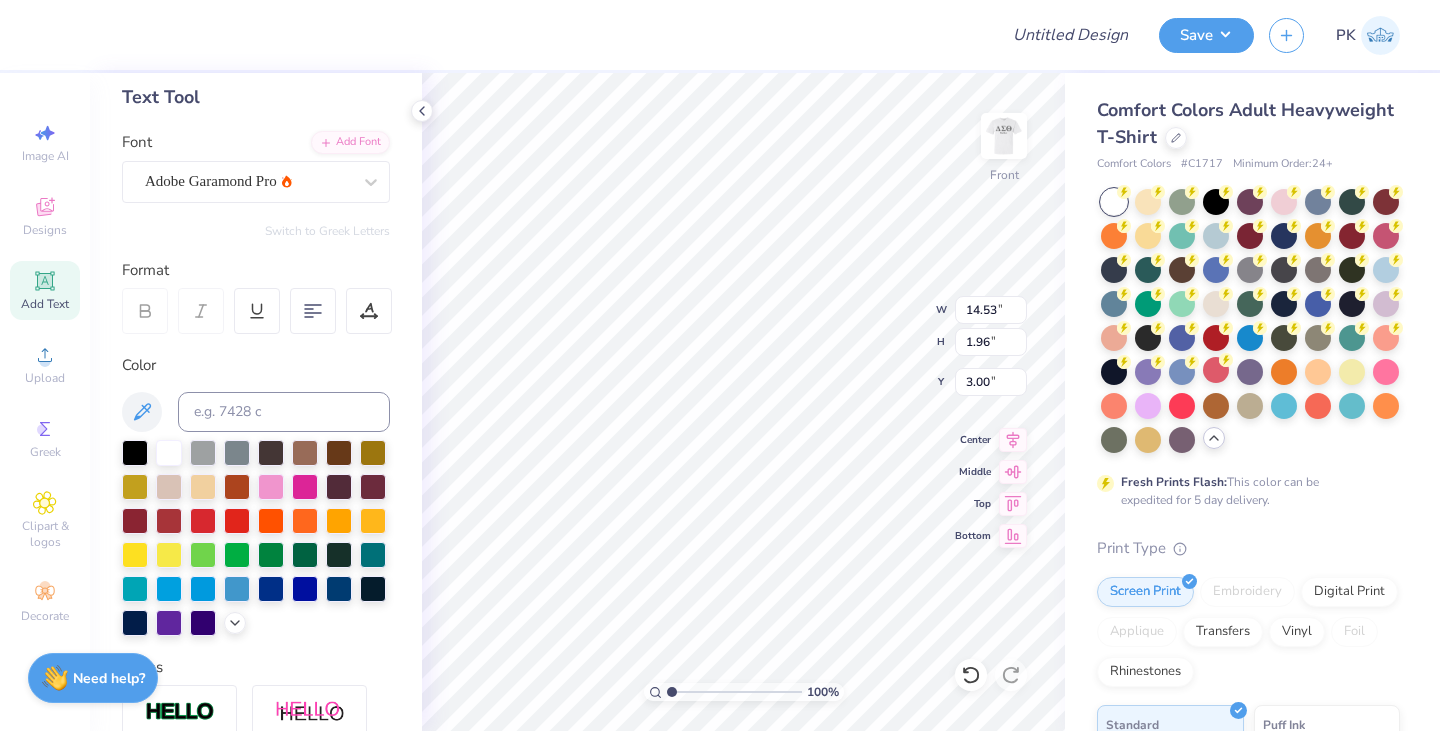 type on "14.53" 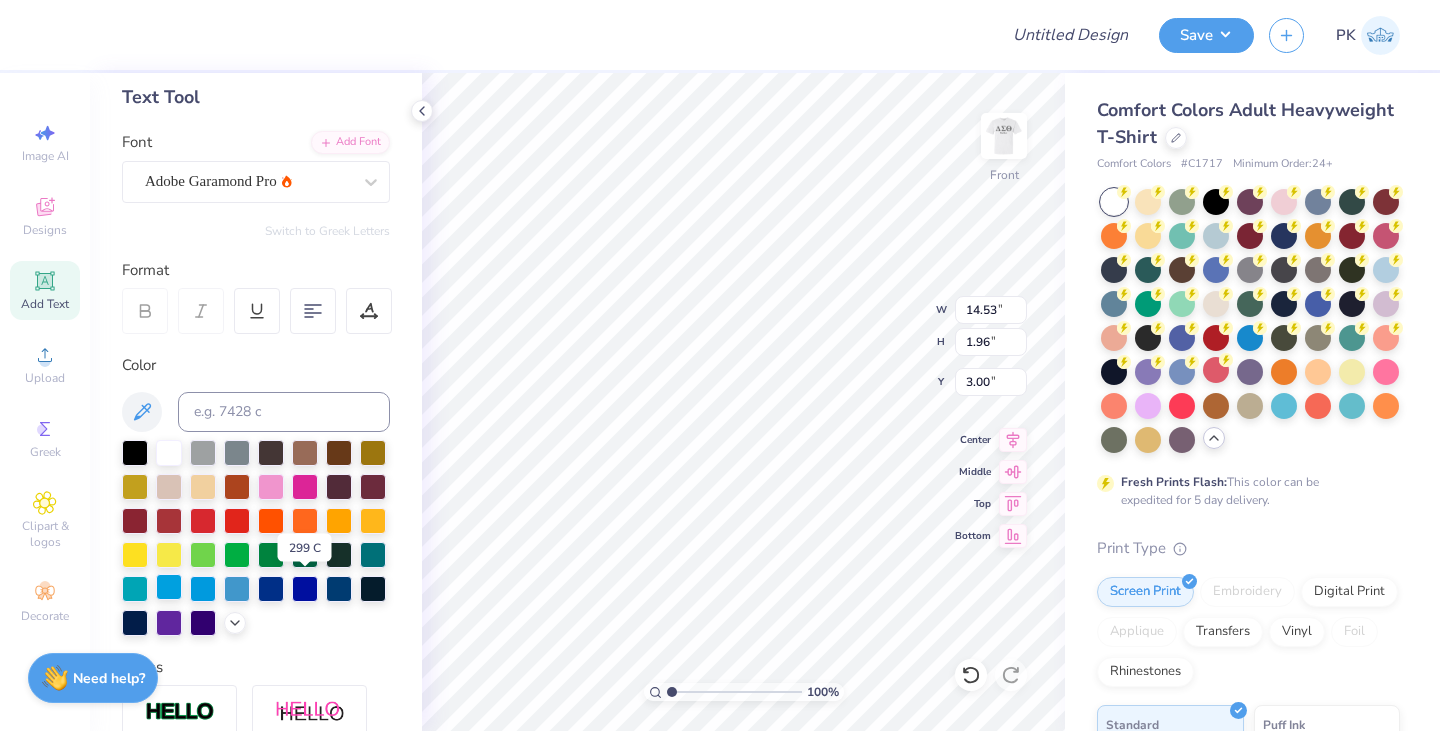 click at bounding box center [169, 587] 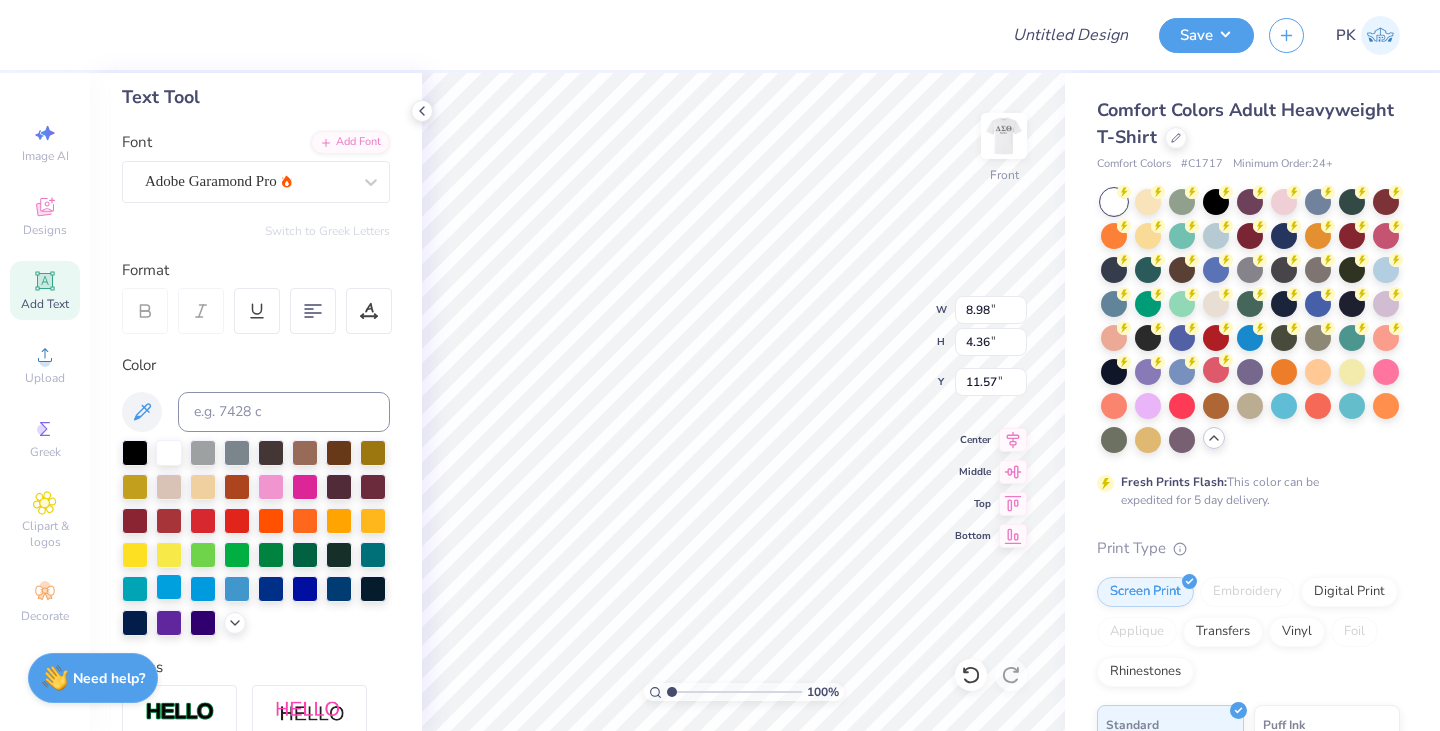 click at bounding box center (169, 587) 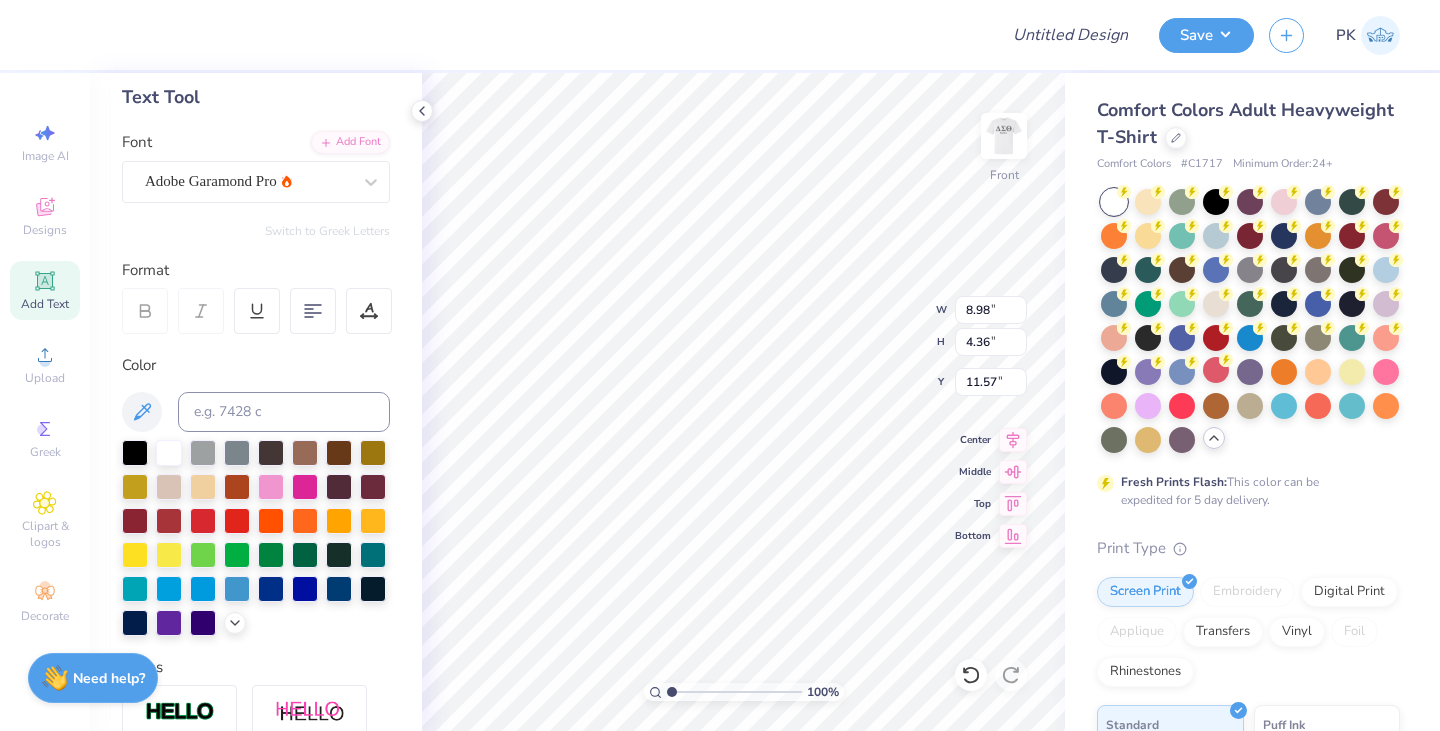 click at bounding box center [145, 311] 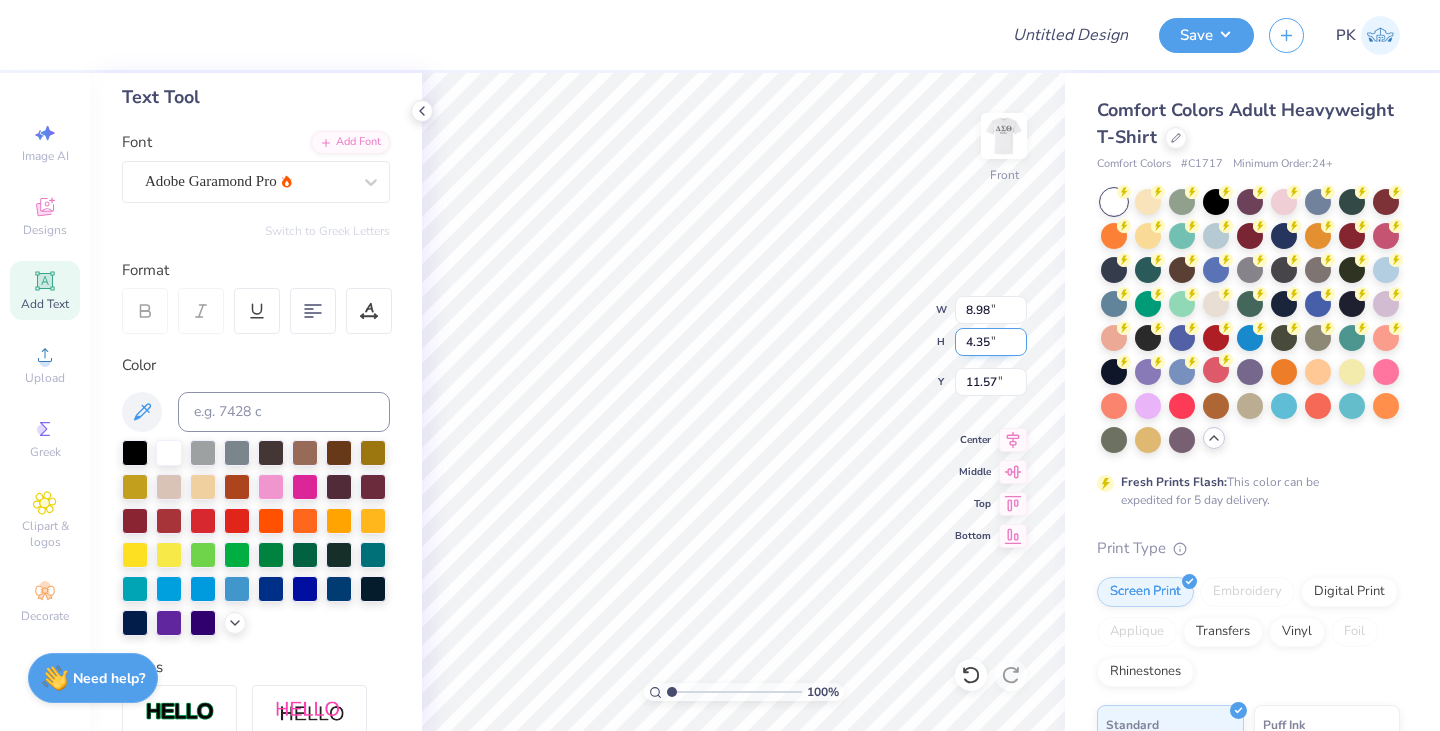 click on "4.35" at bounding box center [991, 342] 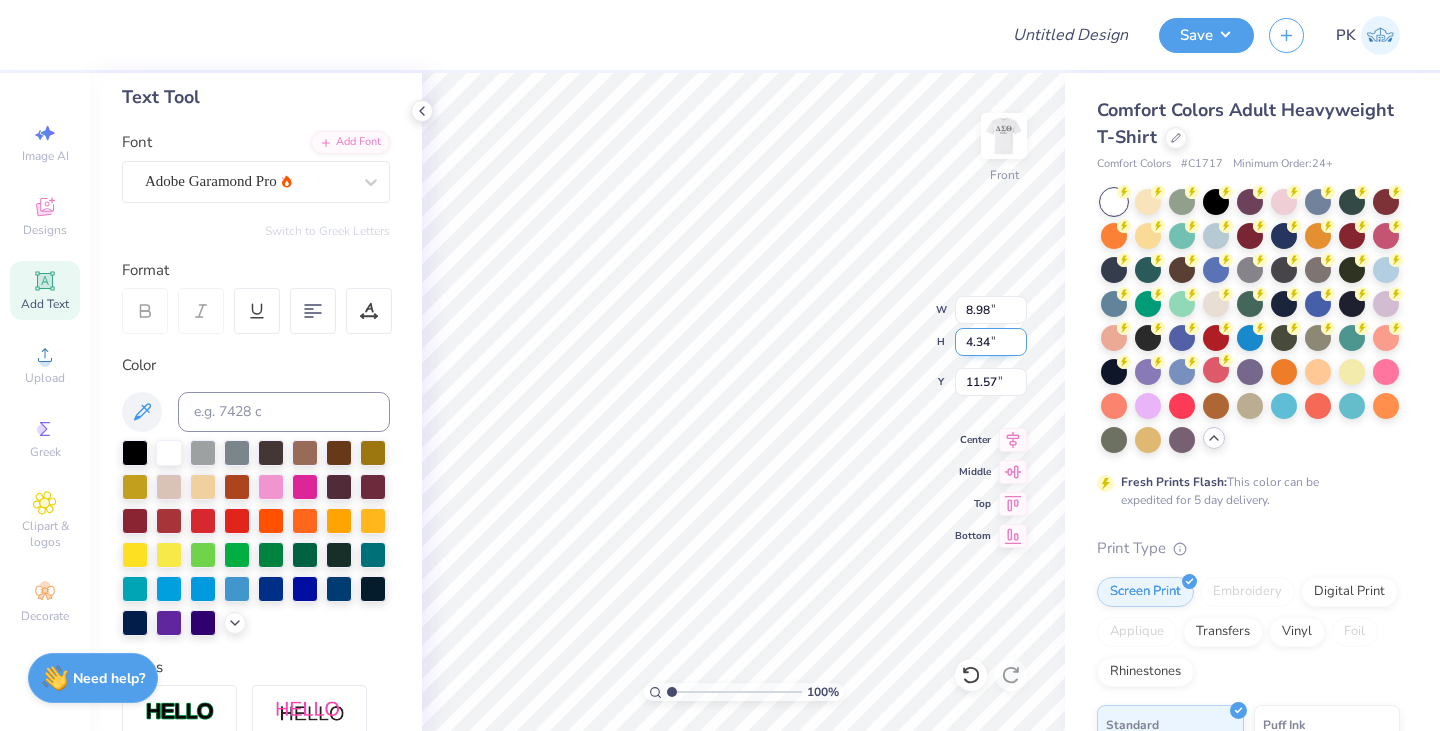 click on "4.34" at bounding box center [991, 342] 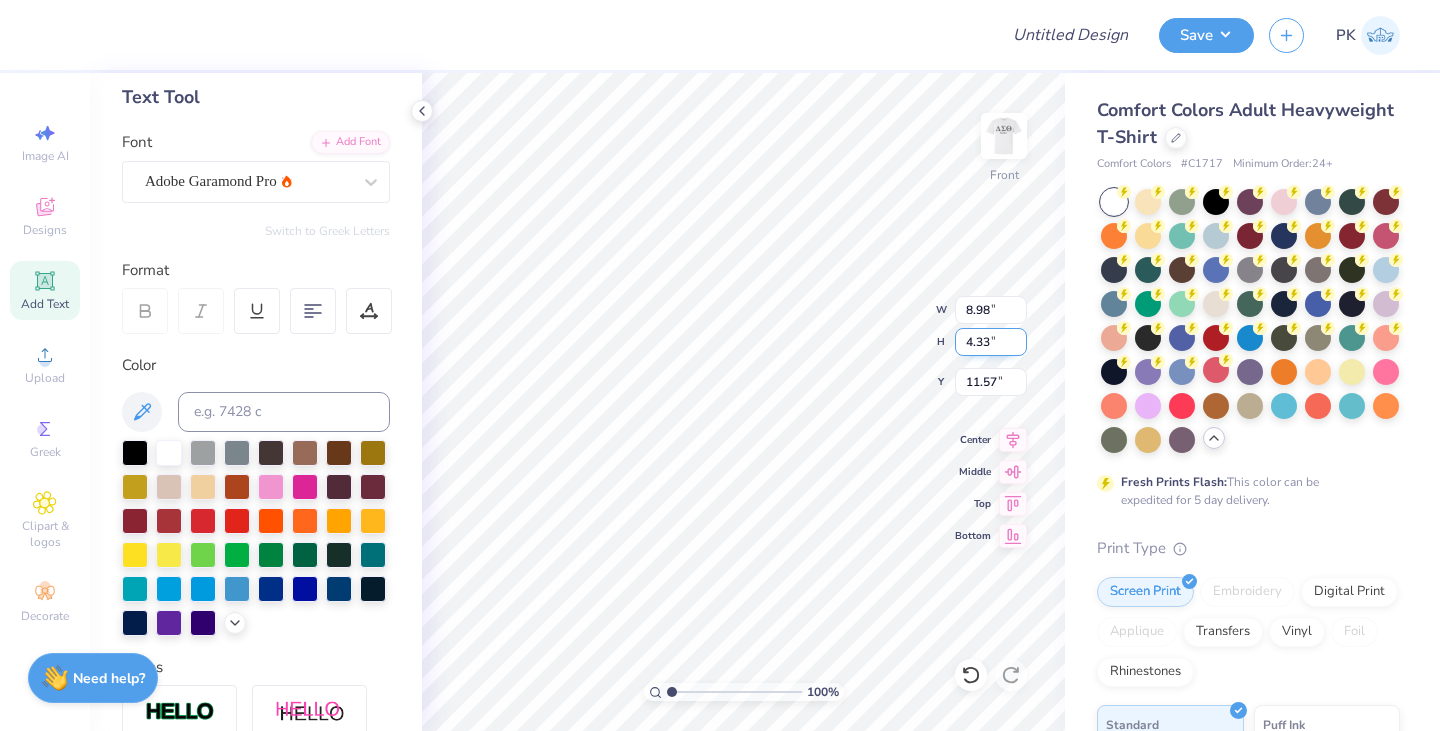 click on "4.33" at bounding box center [991, 342] 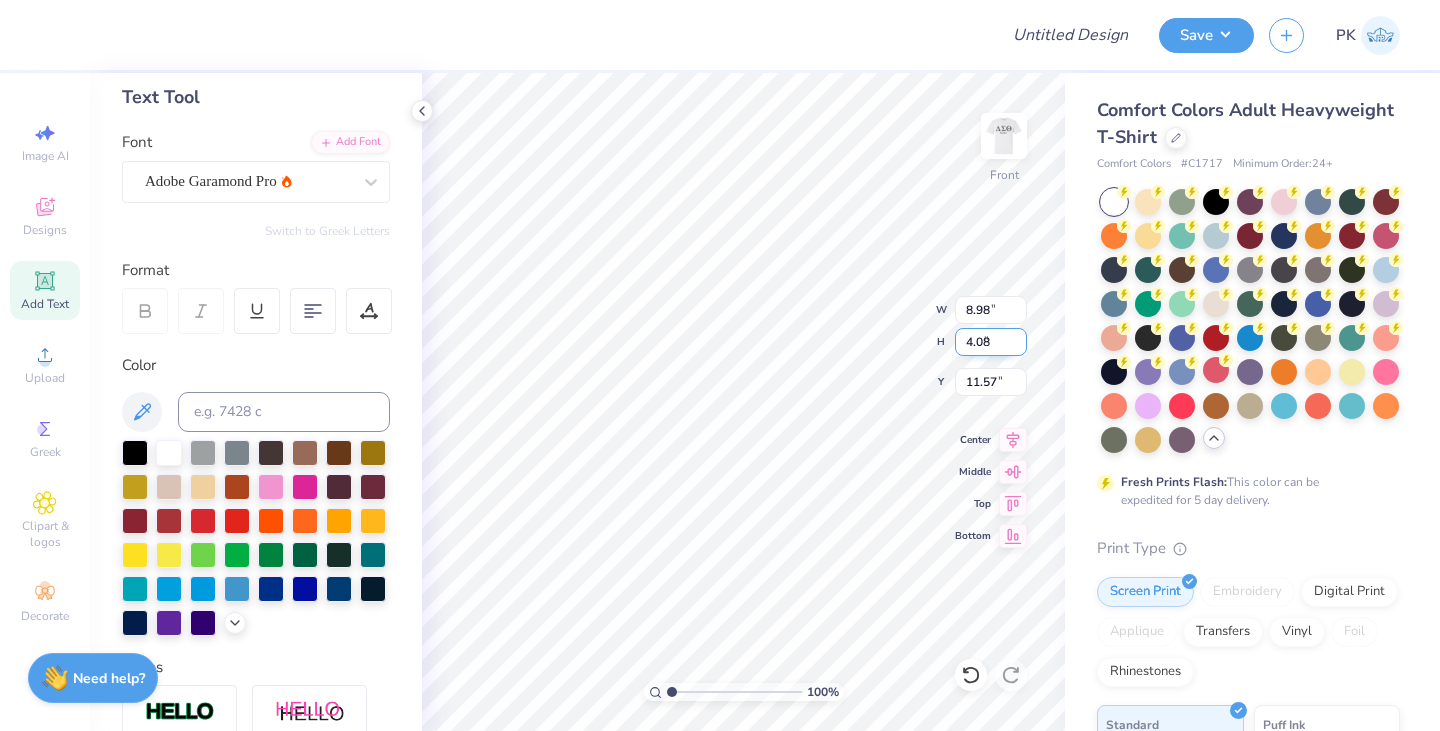 type on "4.08" 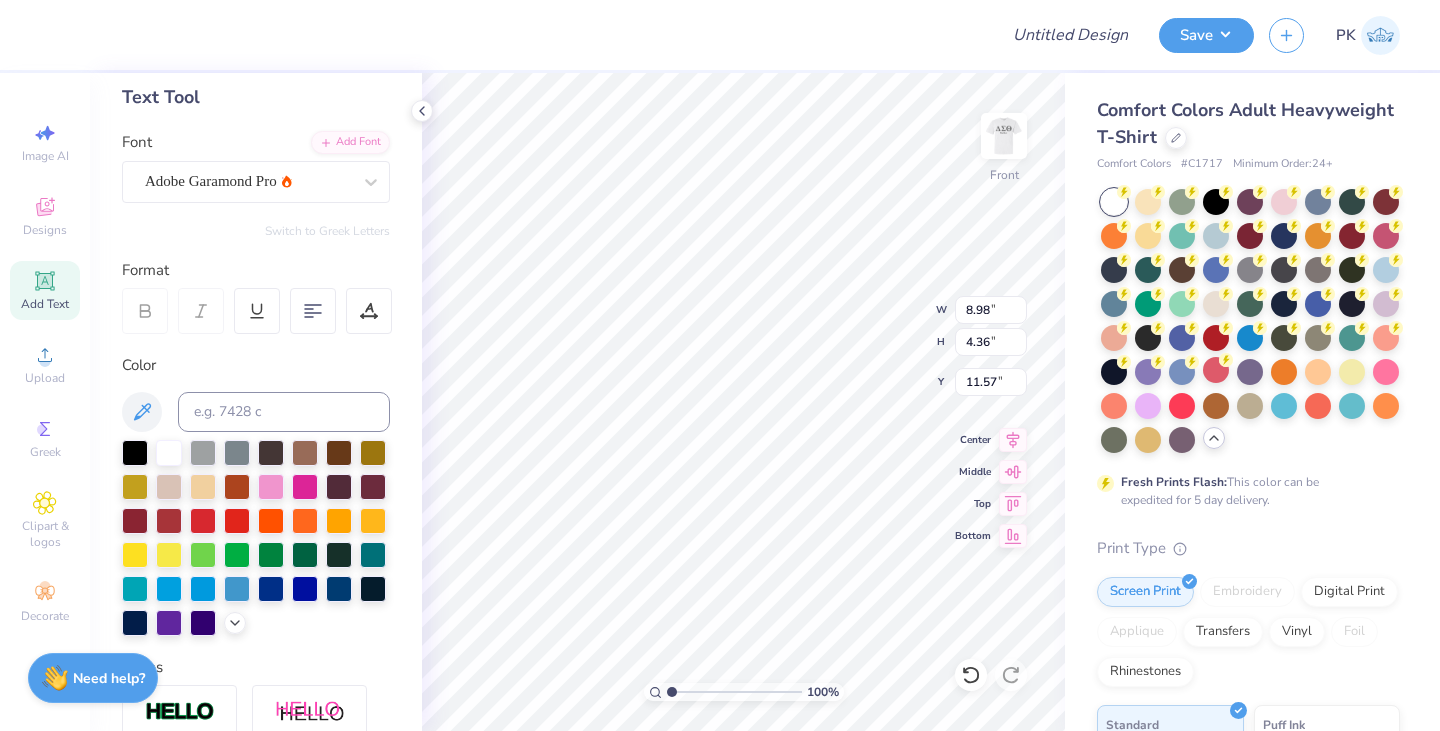 type on "6.21" 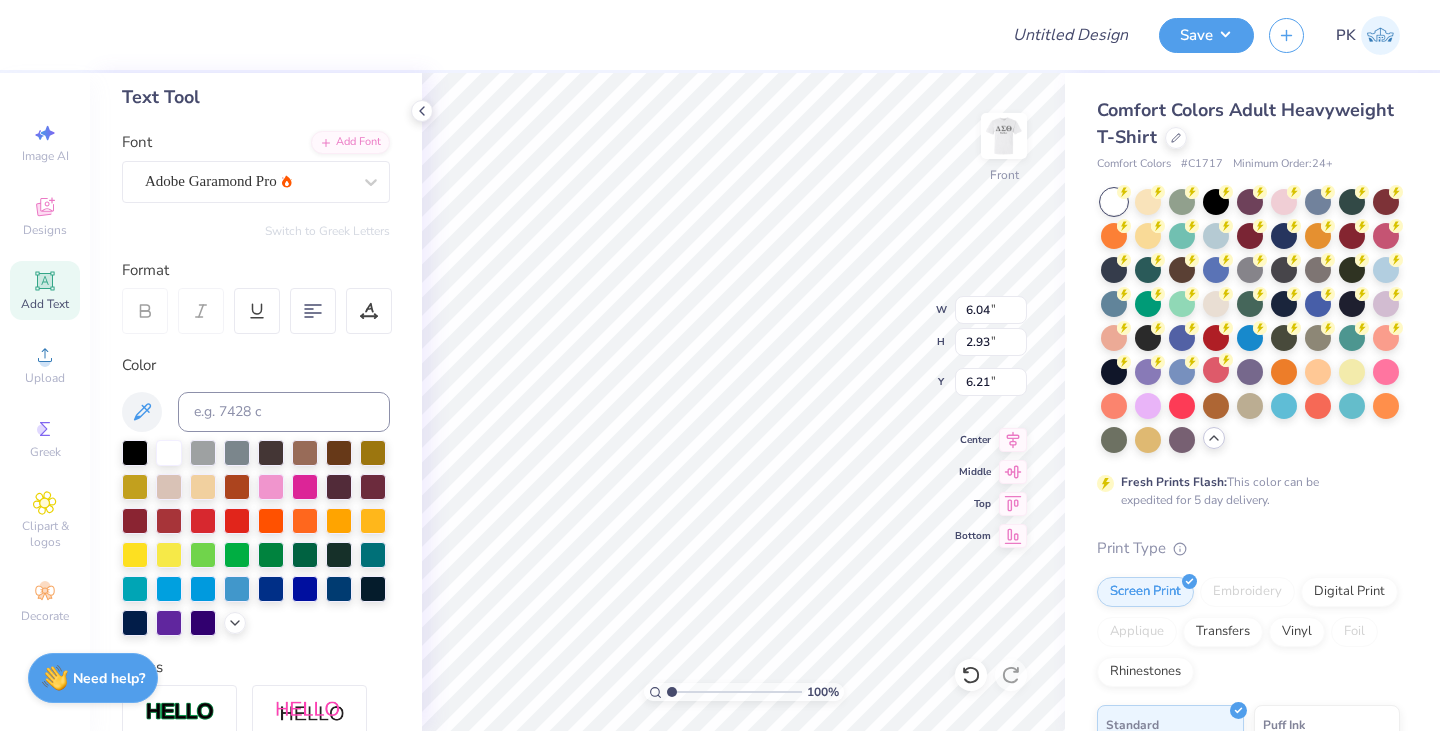 type on "6.04" 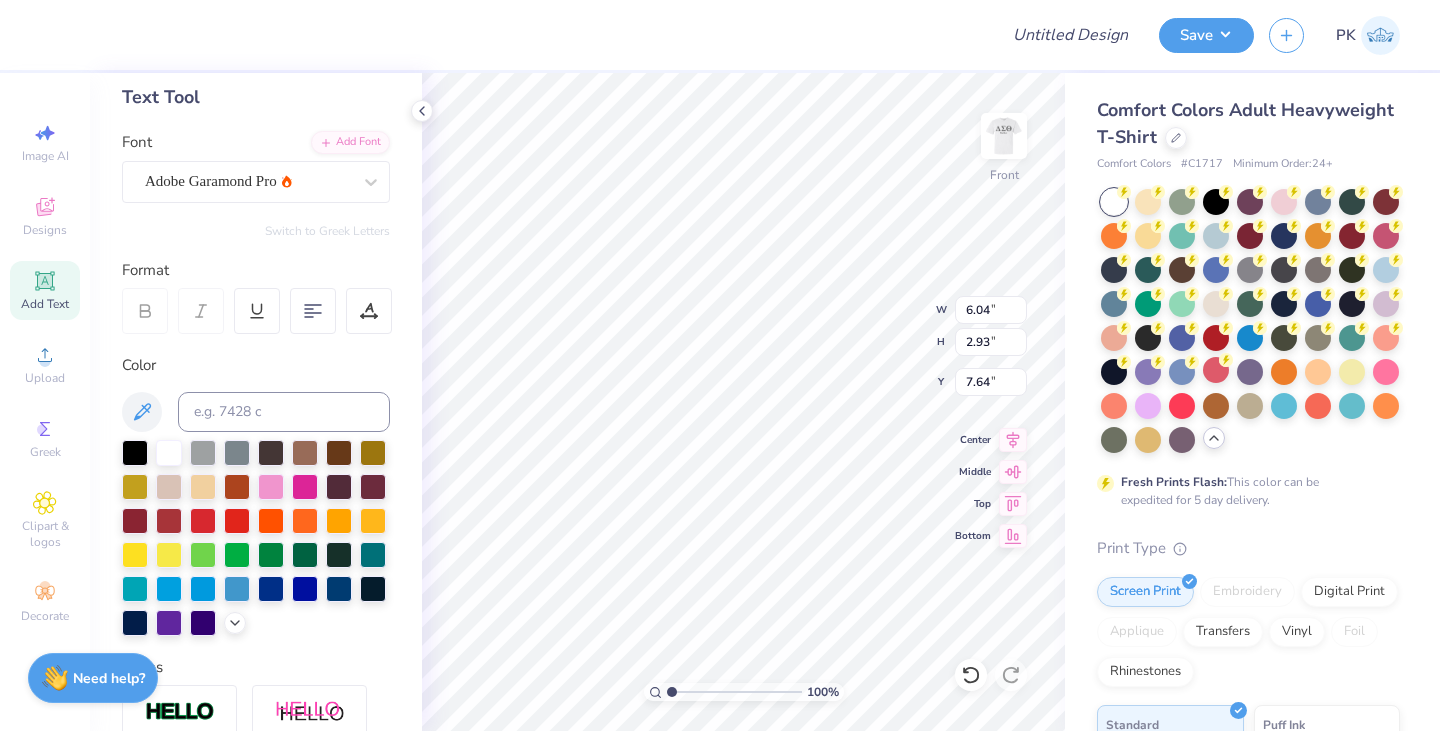 type on "5.20" 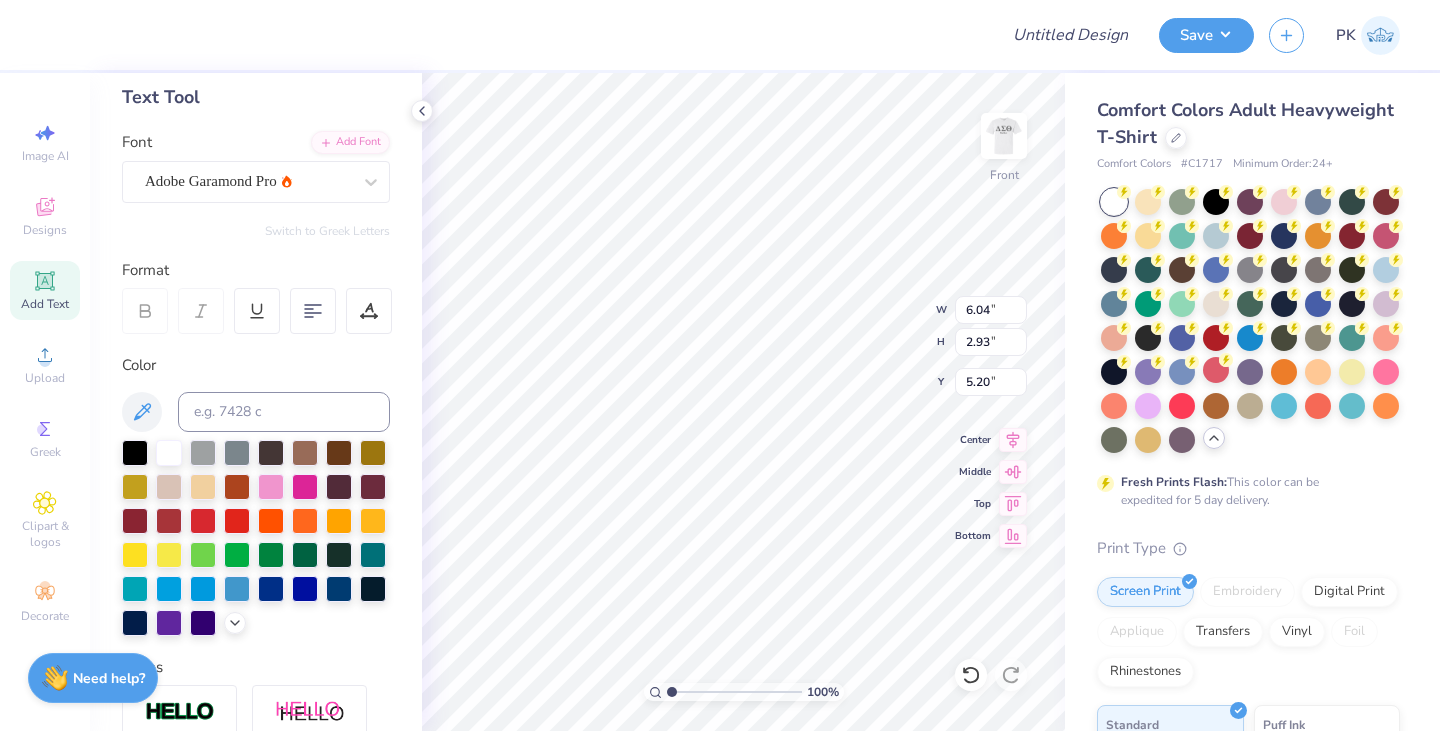 type on "8.59" 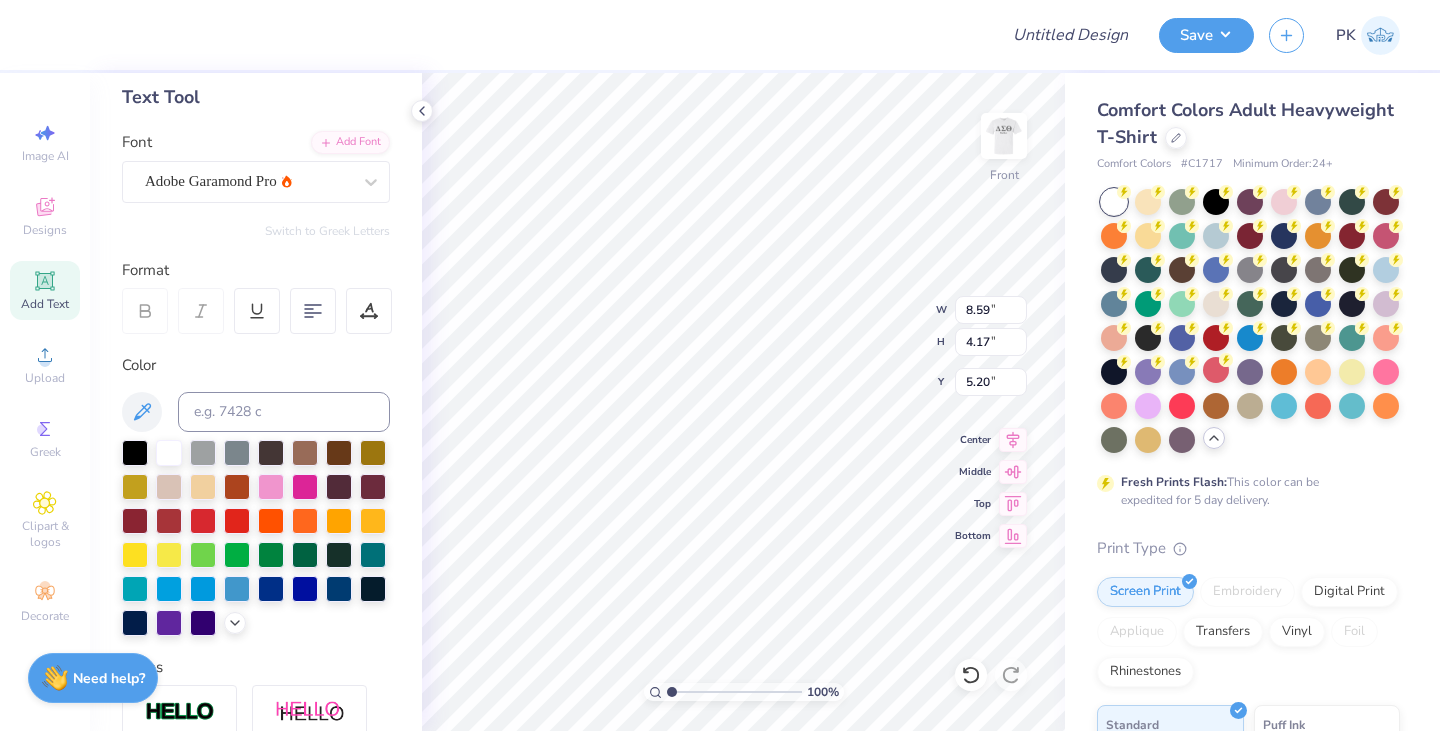 type on "6.04" 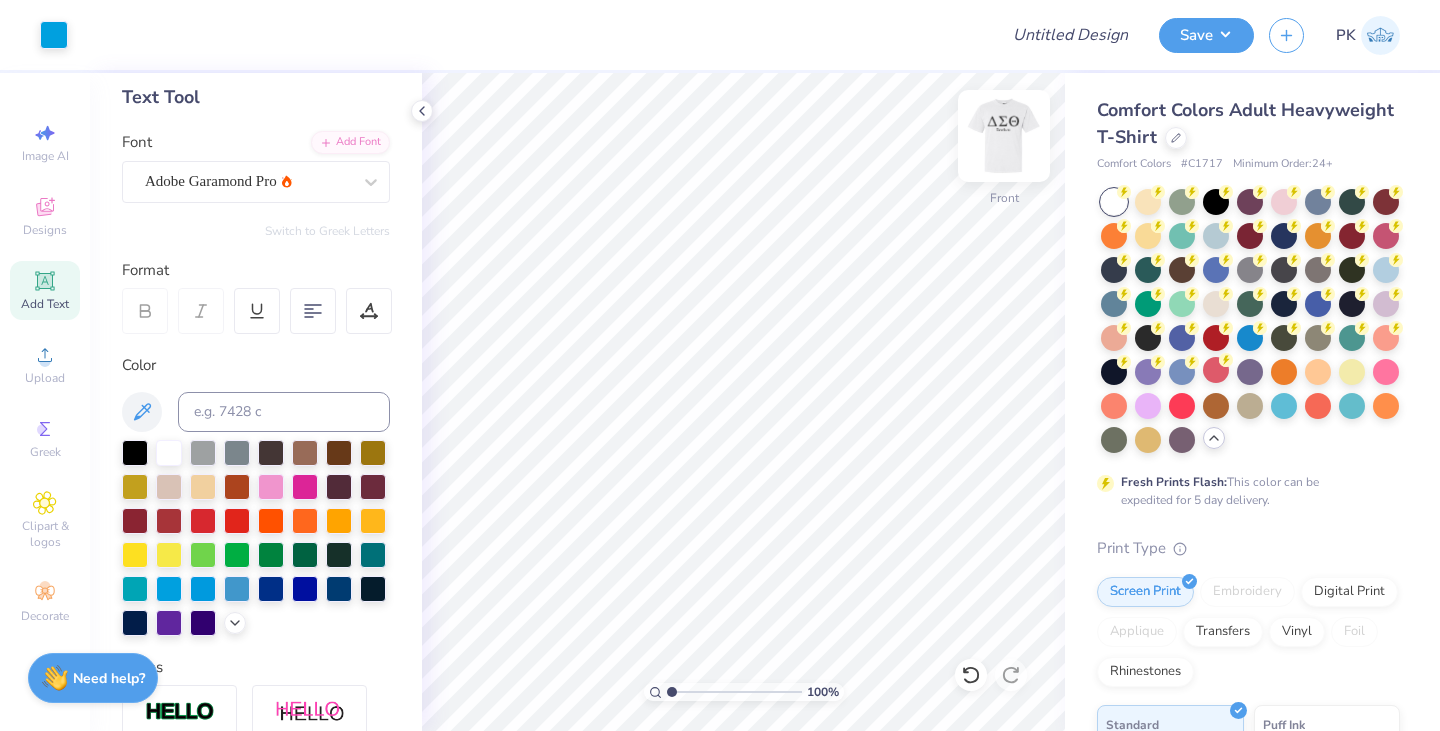 click at bounding box center (1004, 136) 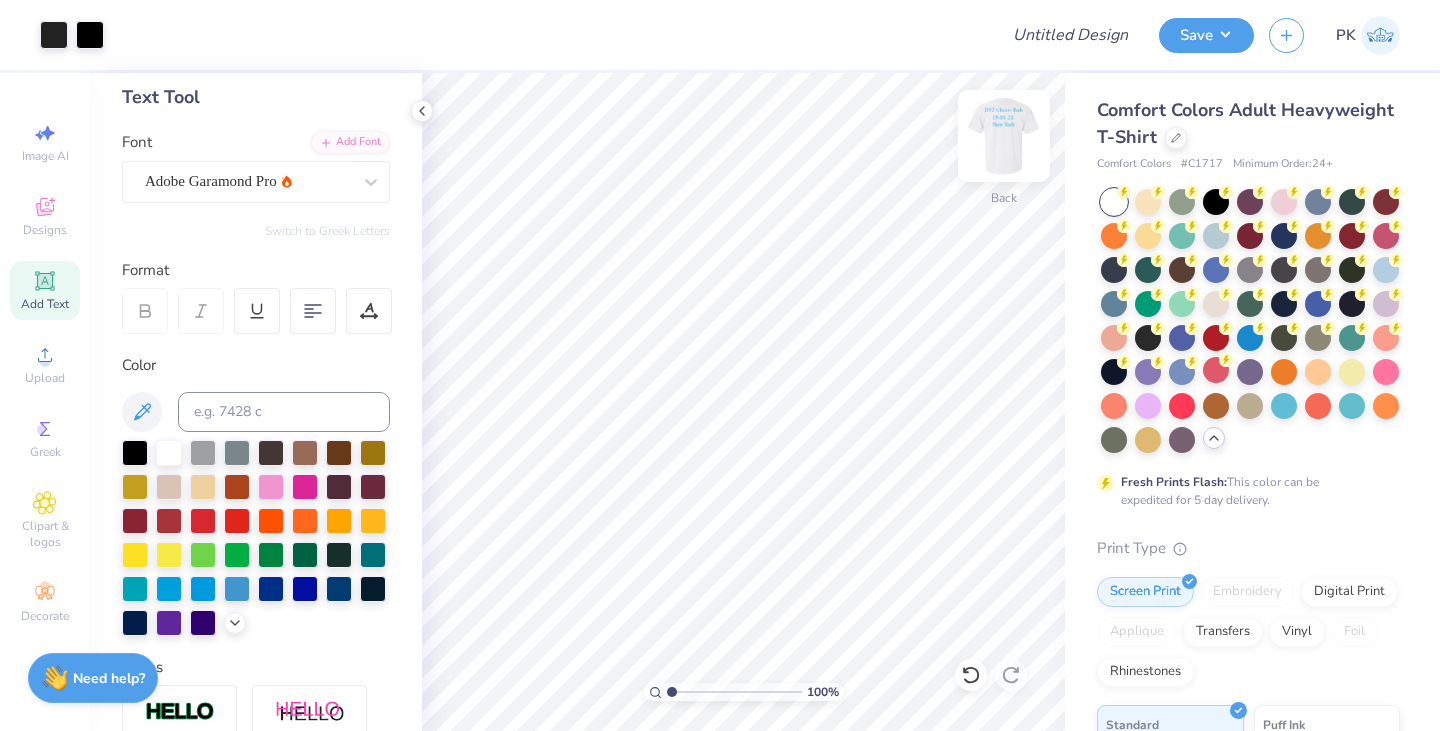 click at bounding box center [1004, 136] 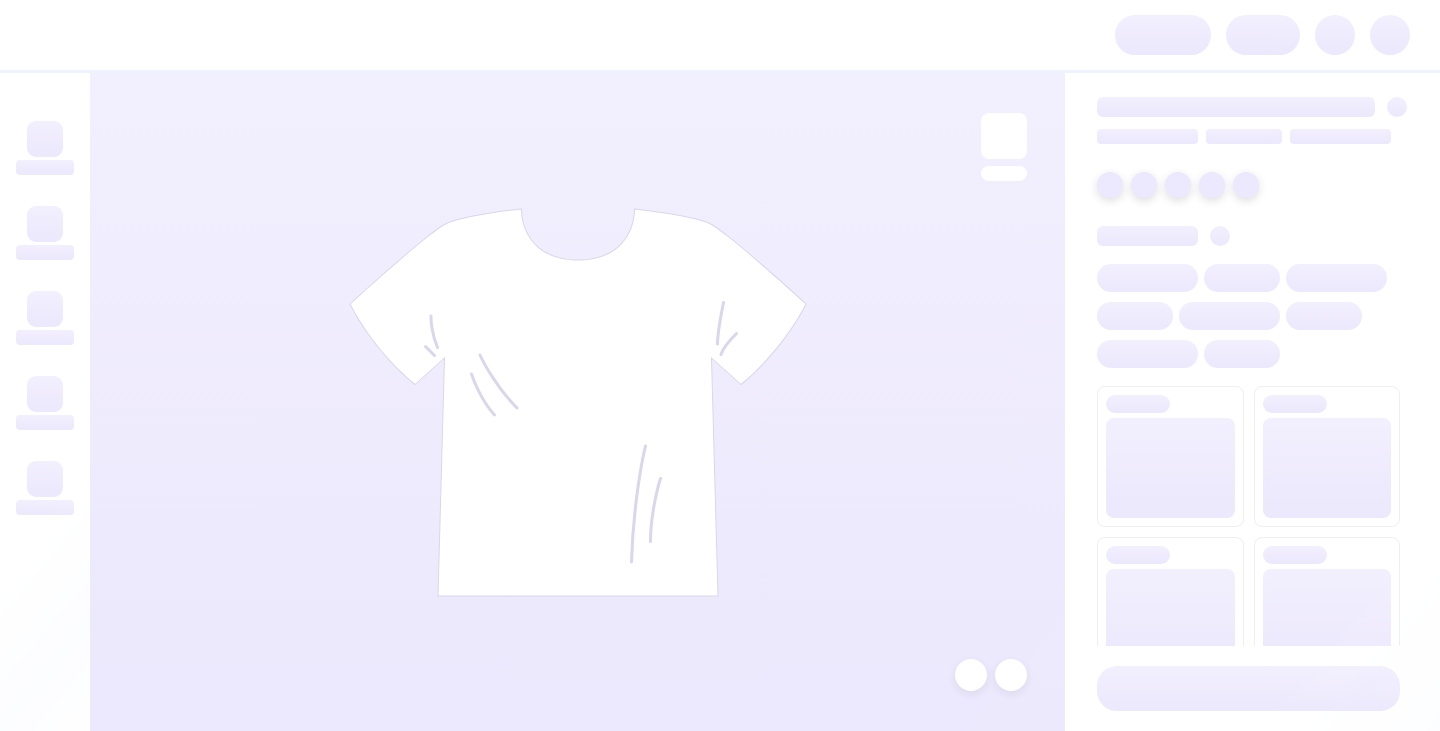 scroll, scrollTop: 0, scrollLeft: 0, axis: both 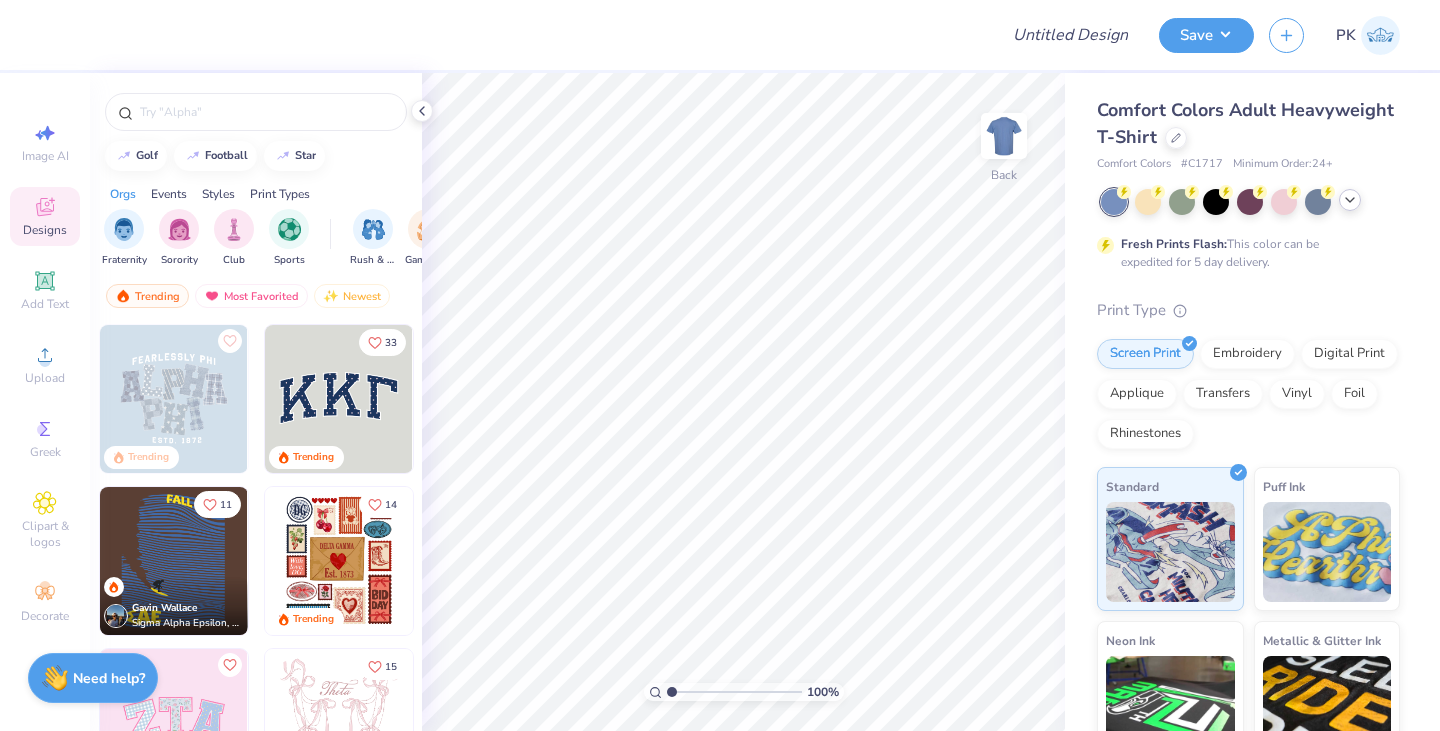 click 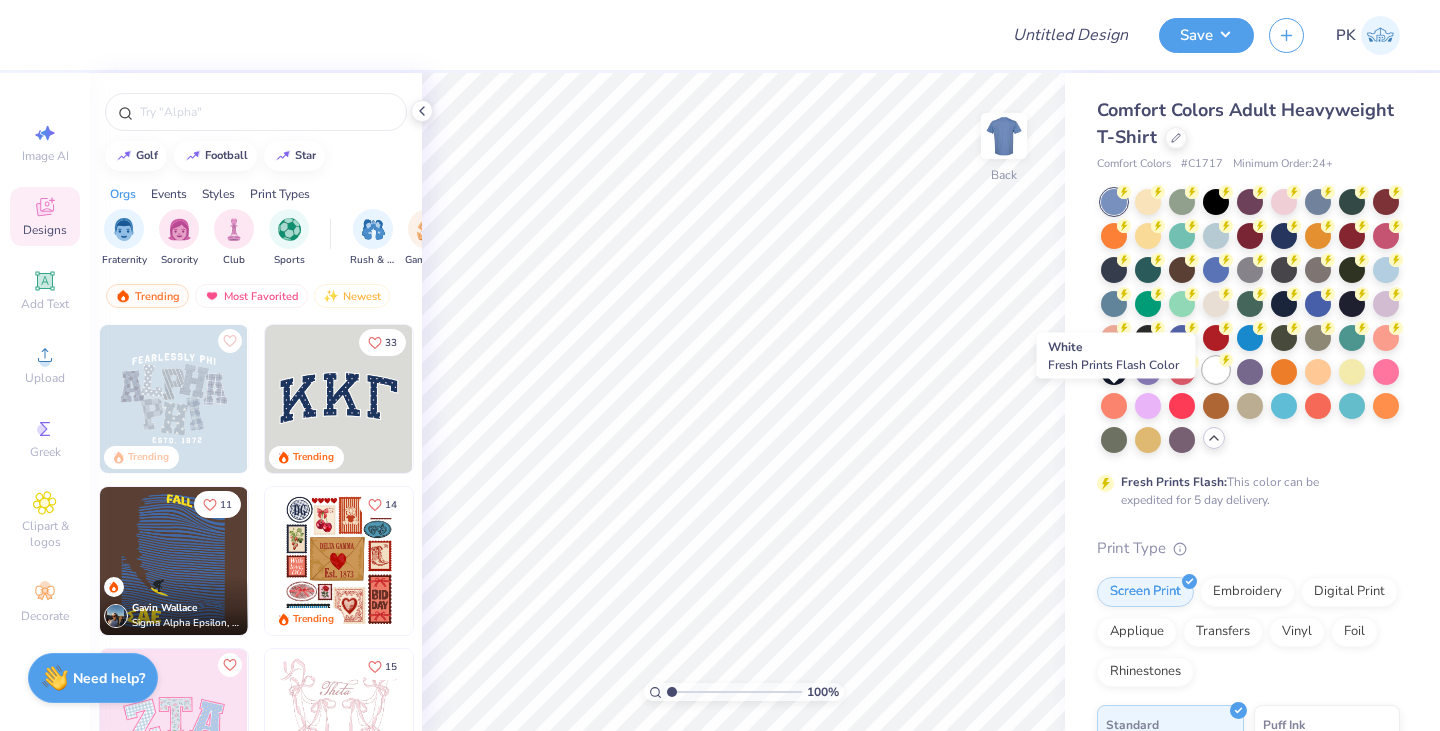 click at bounding box center (1216, 370) 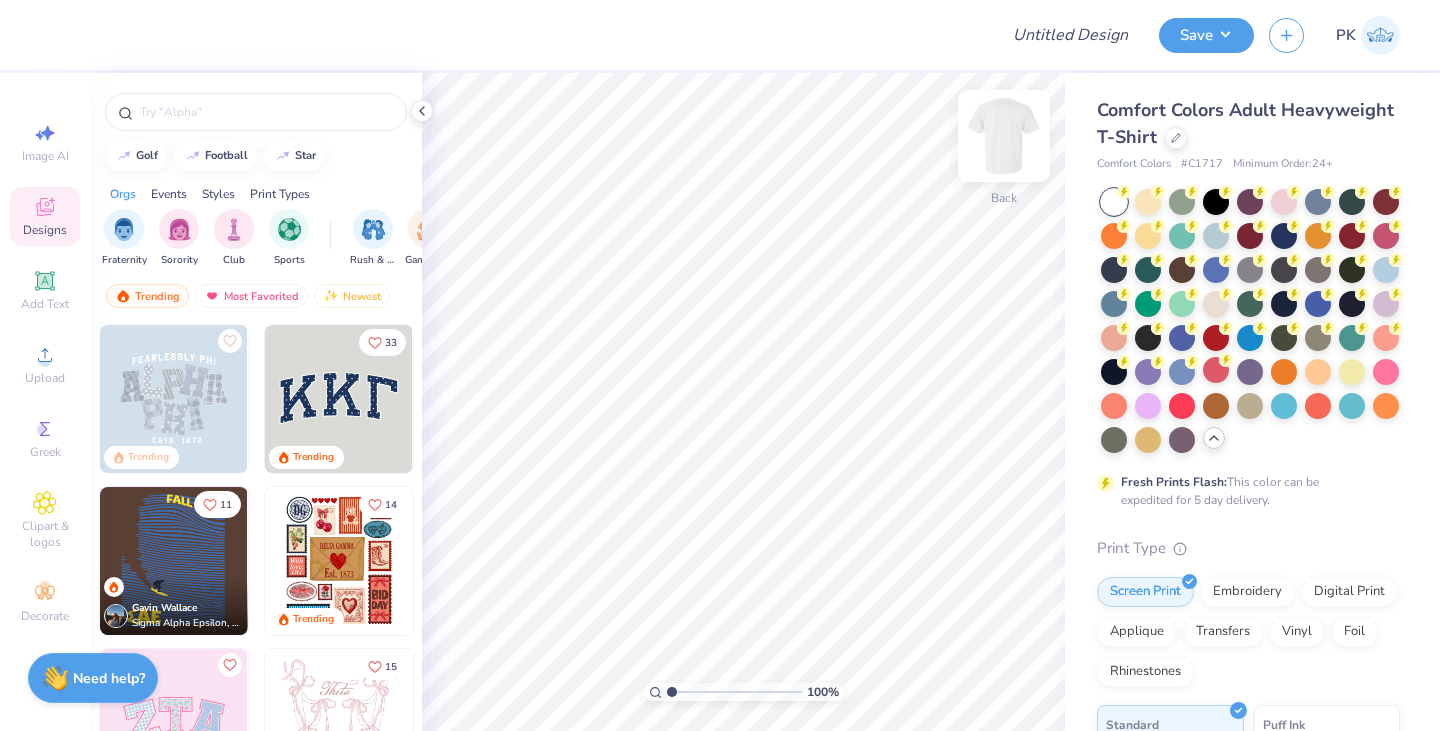 click at bounding box center (1004, 136) 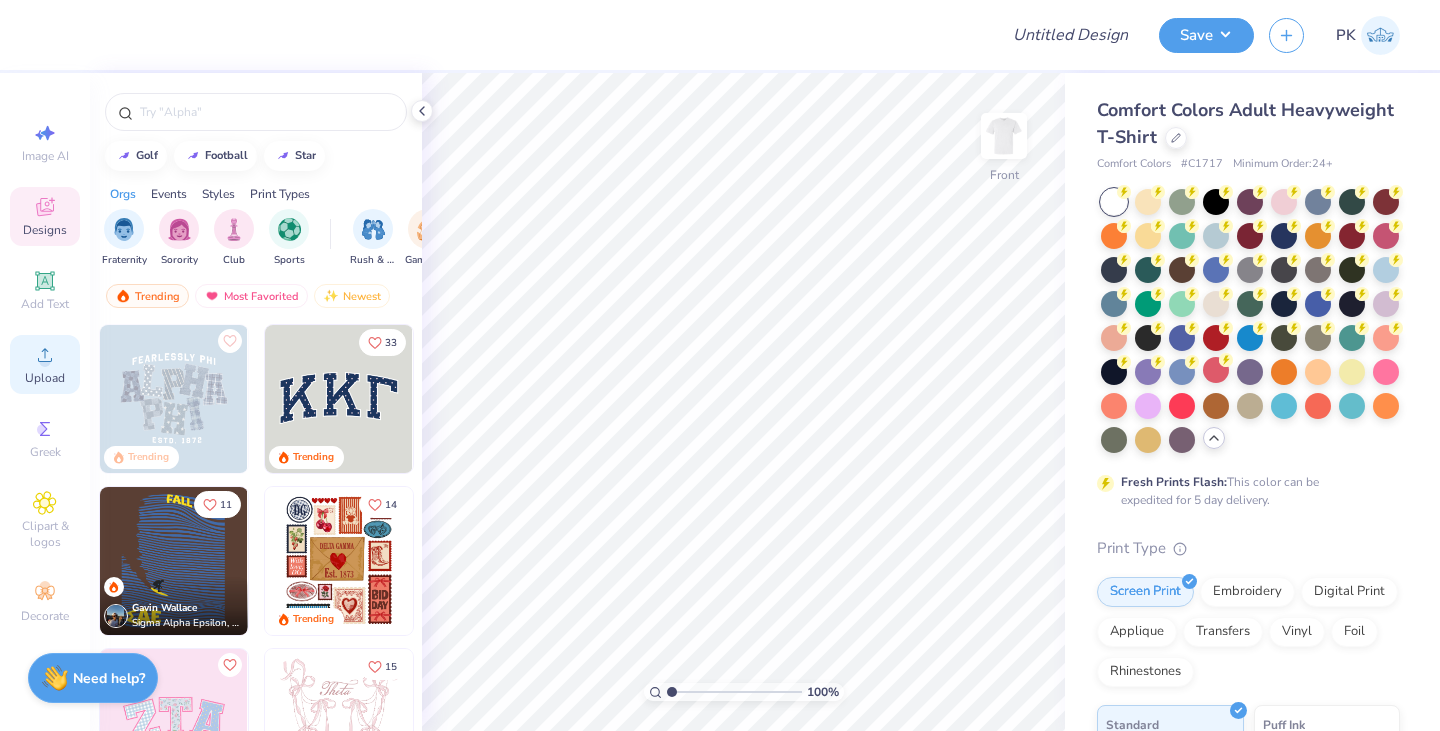 click on "Upload" at bounding box center (45, 378) 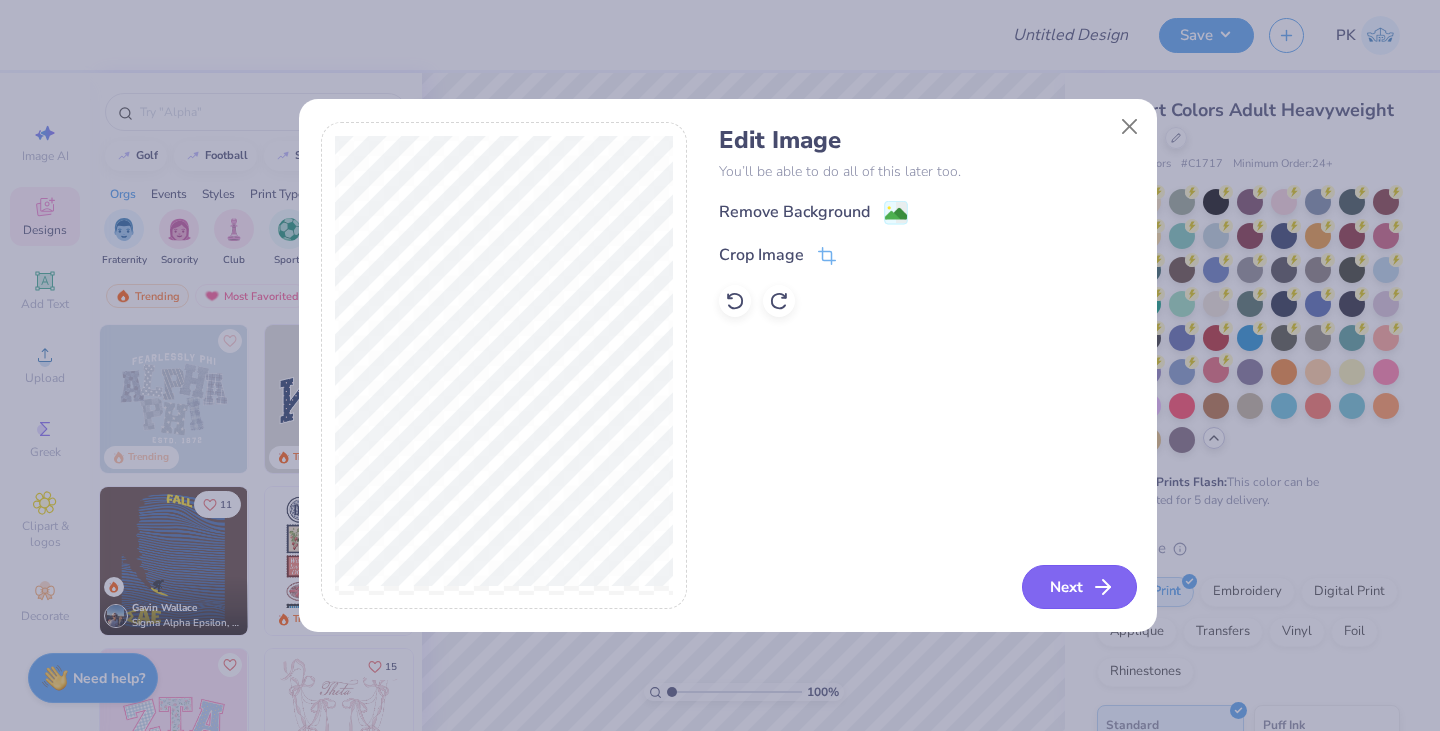 click on "Next" at bounding box center [1079, 587] 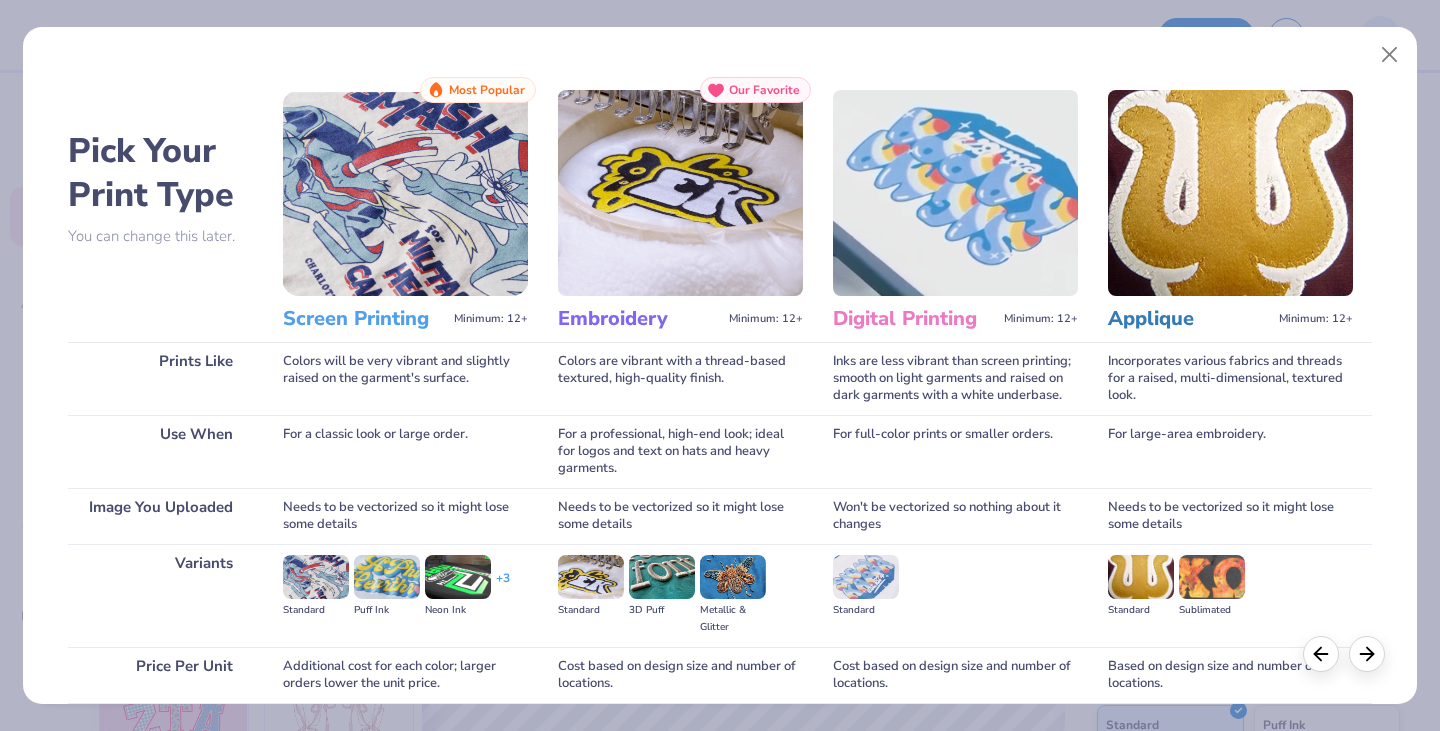 scroll, scrollTop: 166, scrollLeft: 0, axis: vertical 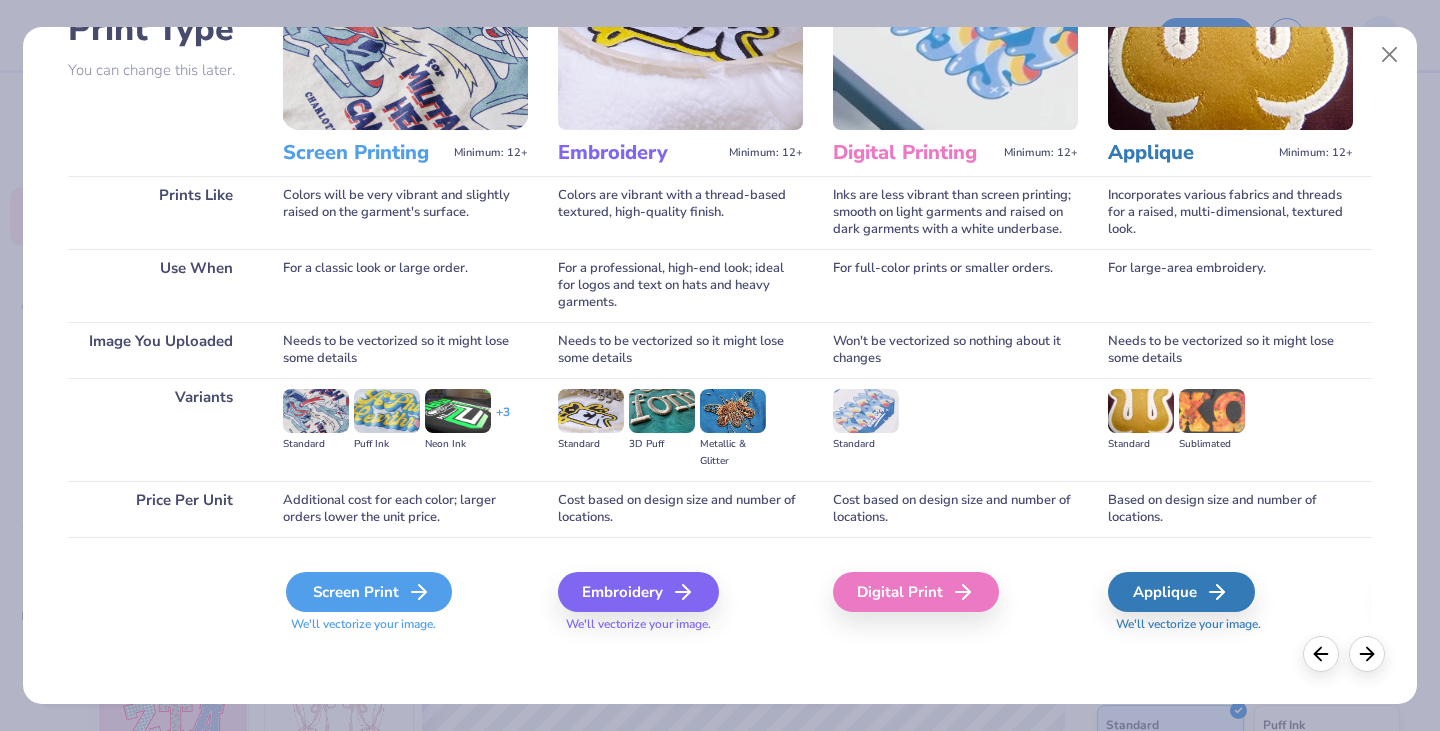 click on "Screen Print" at bounding box center [369, 592] 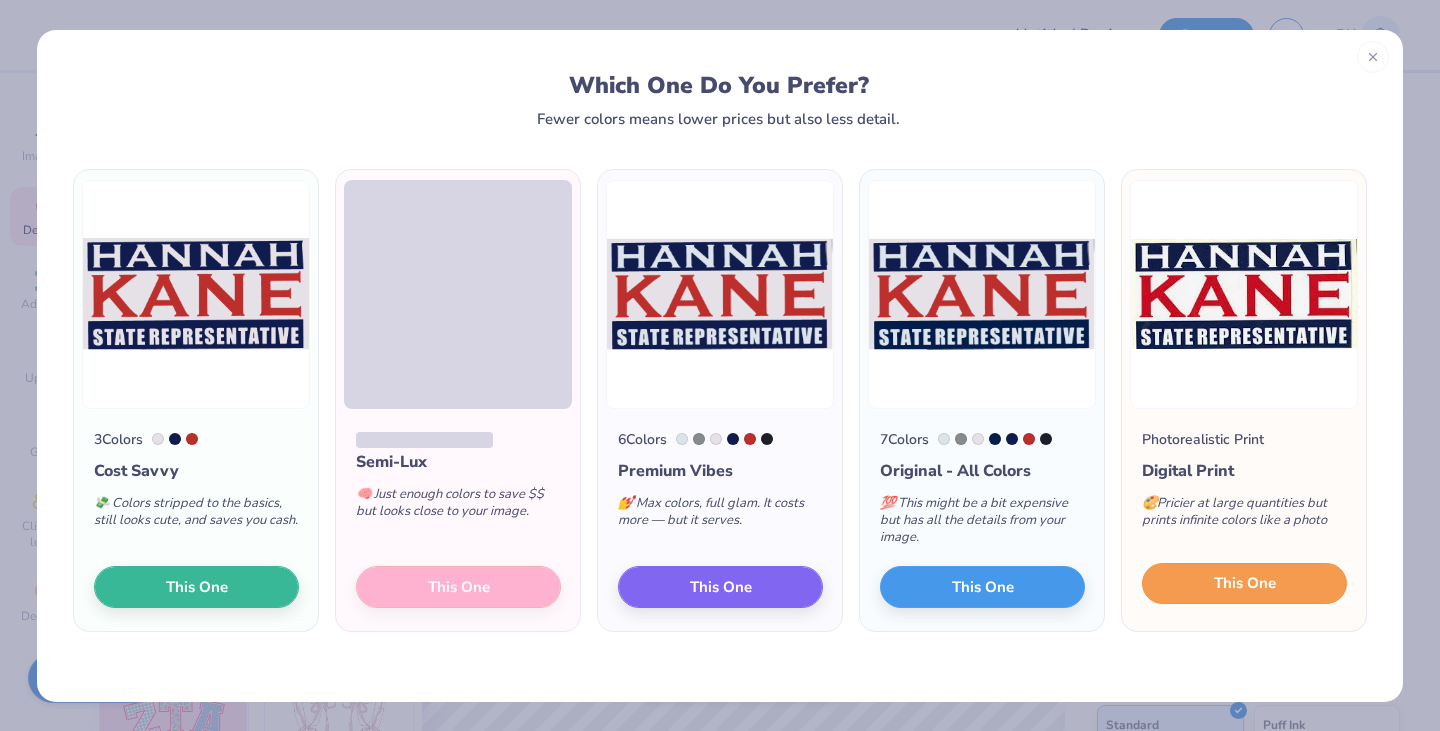 click on "This One" at bounding box center [1245, 583] 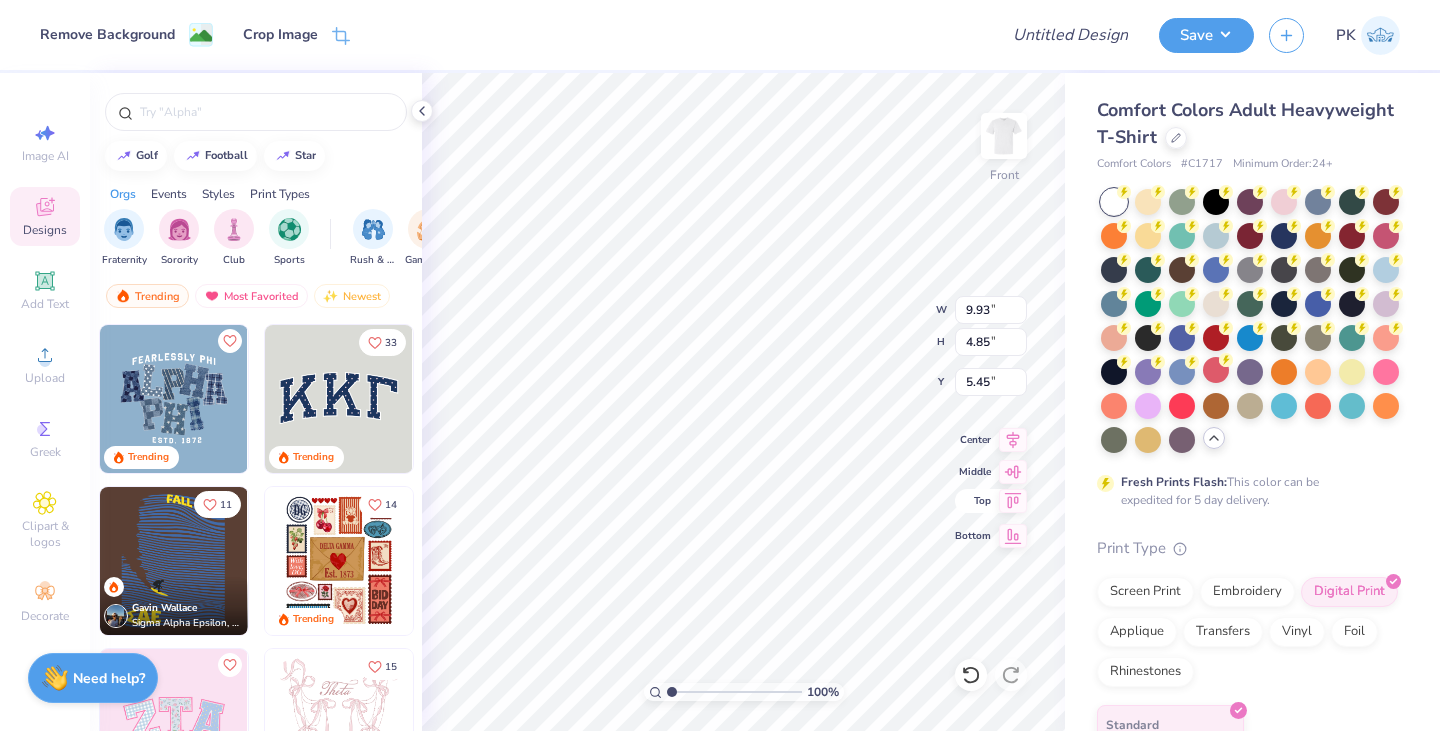 type on "2.11" 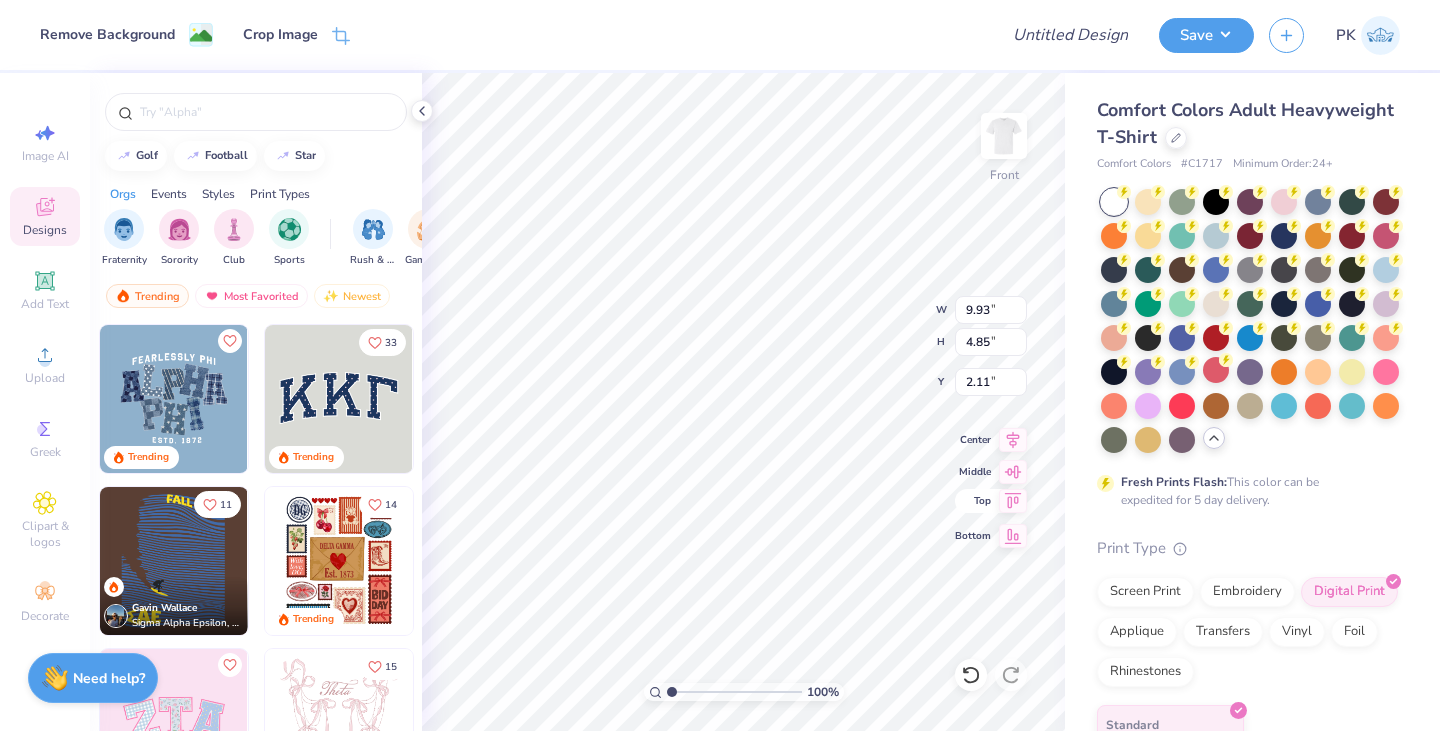 type on "12.18" 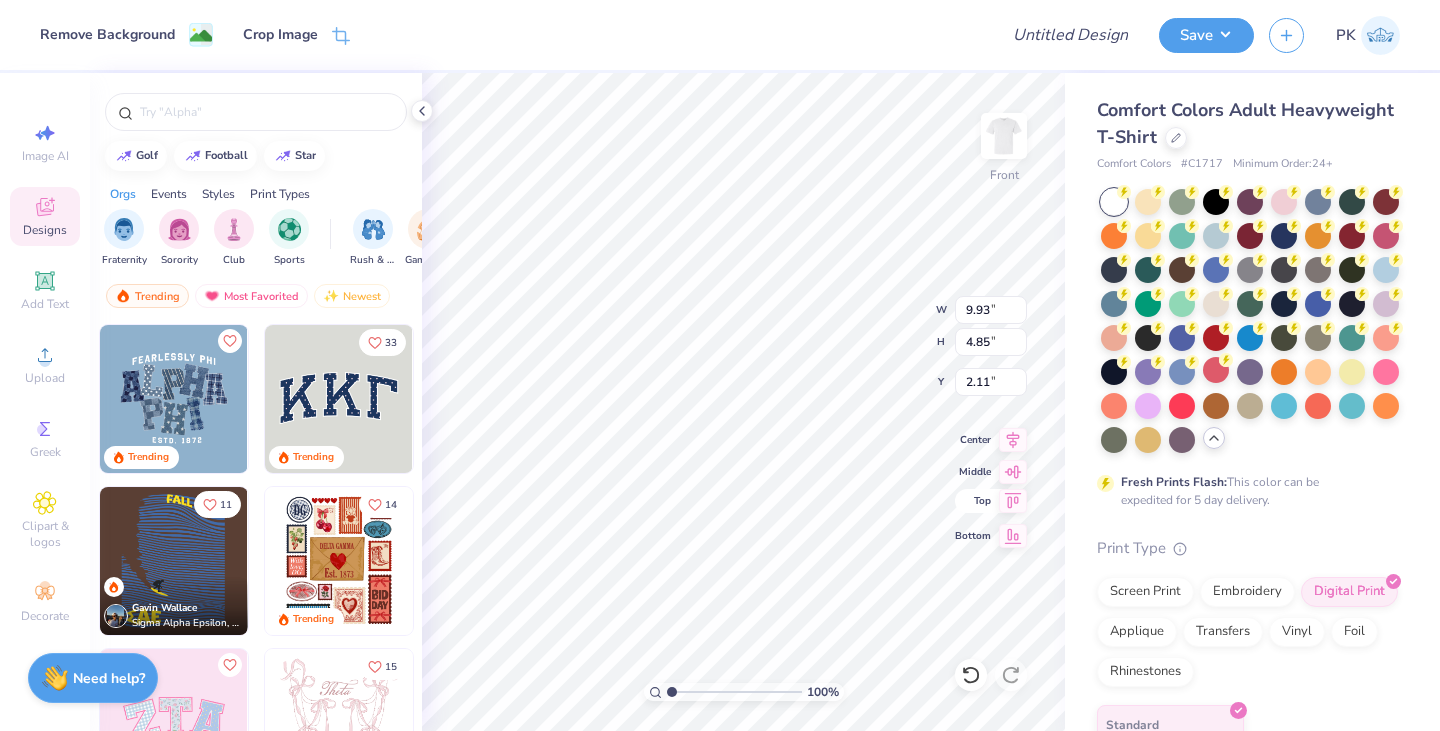 type on "5.96" 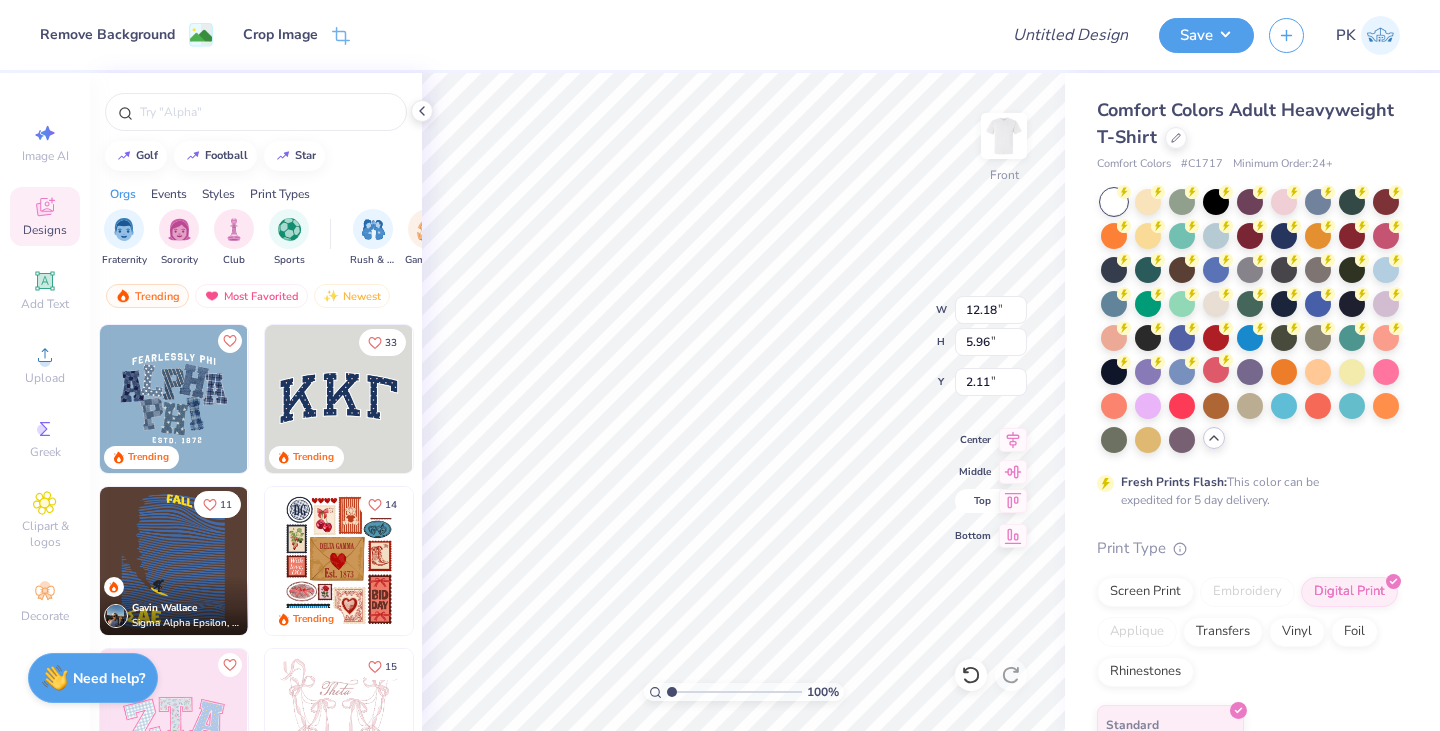 type on "4.06" 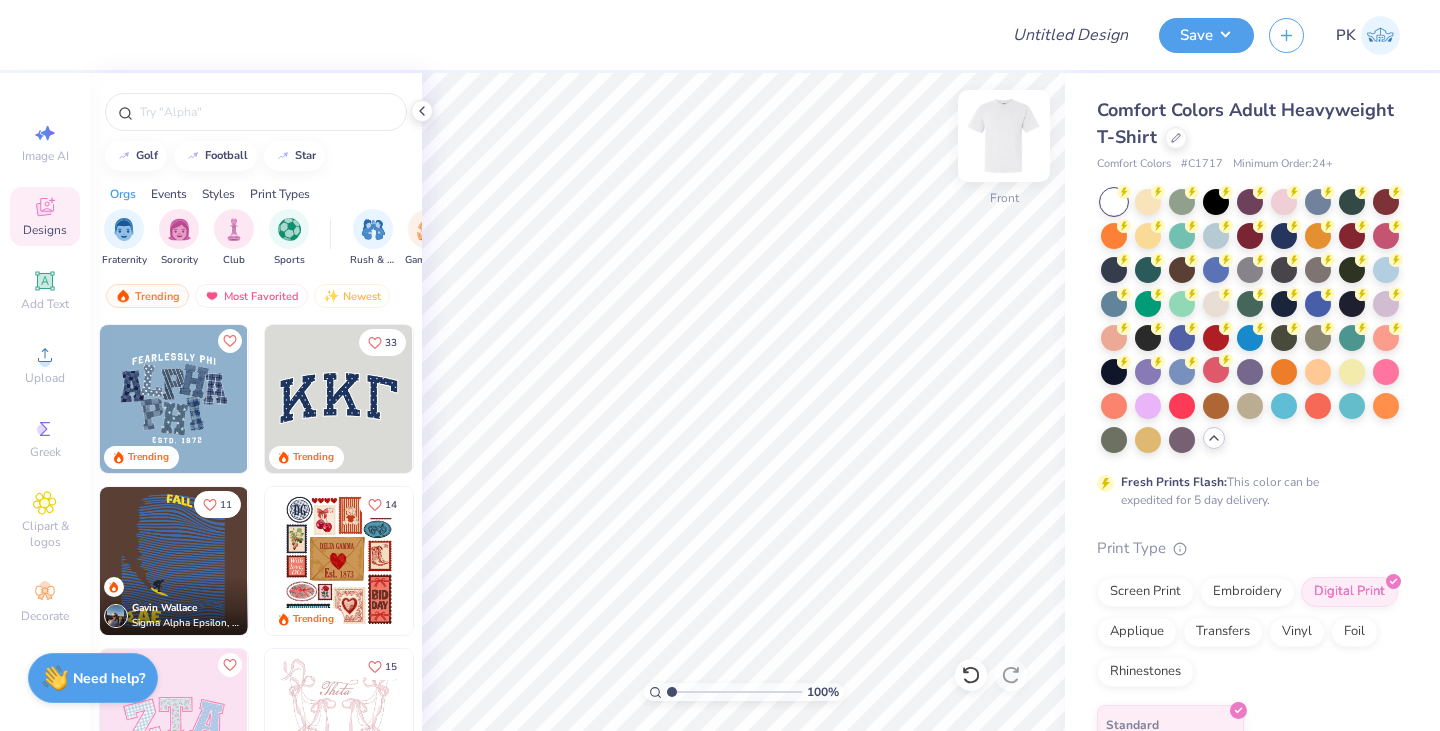 click at bounding box center [1004, 136] 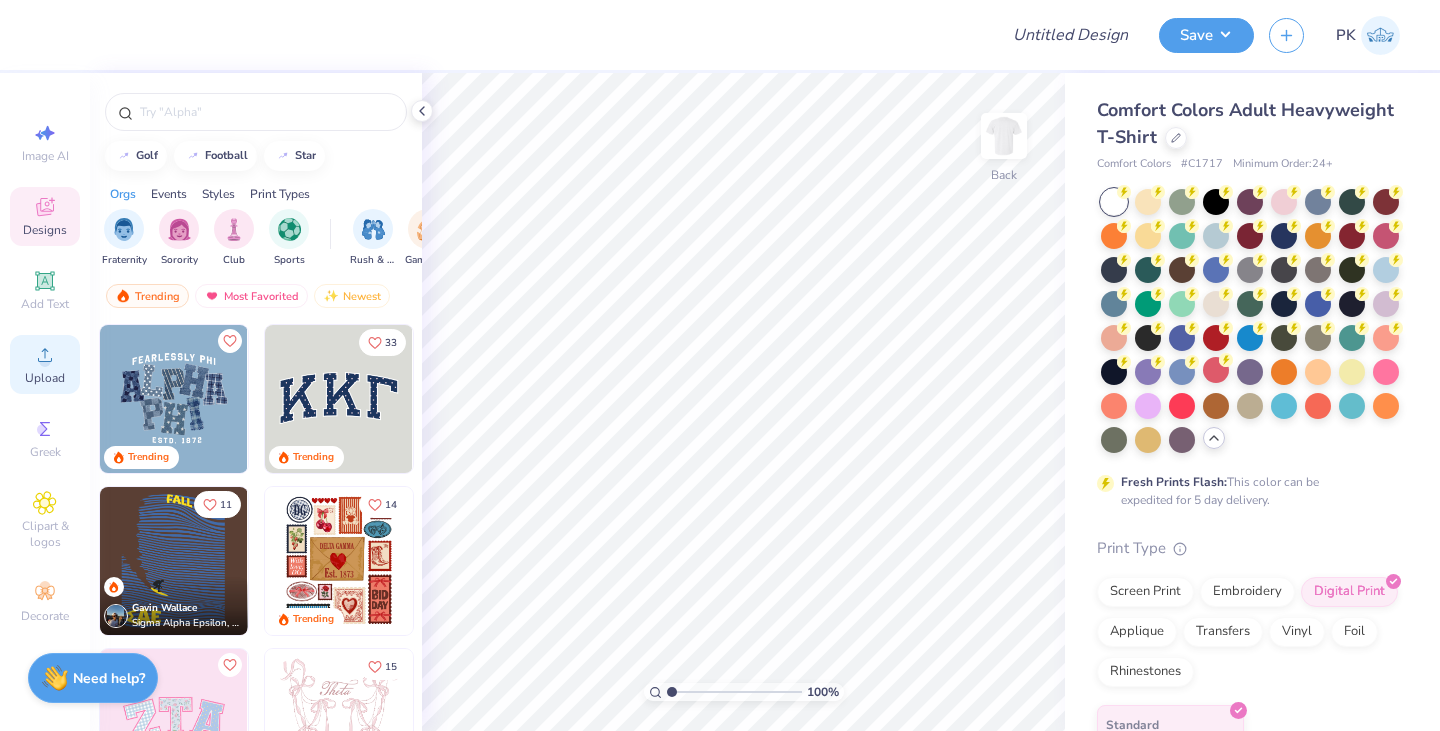 click on "Upload" at bounding box center [45, 364] 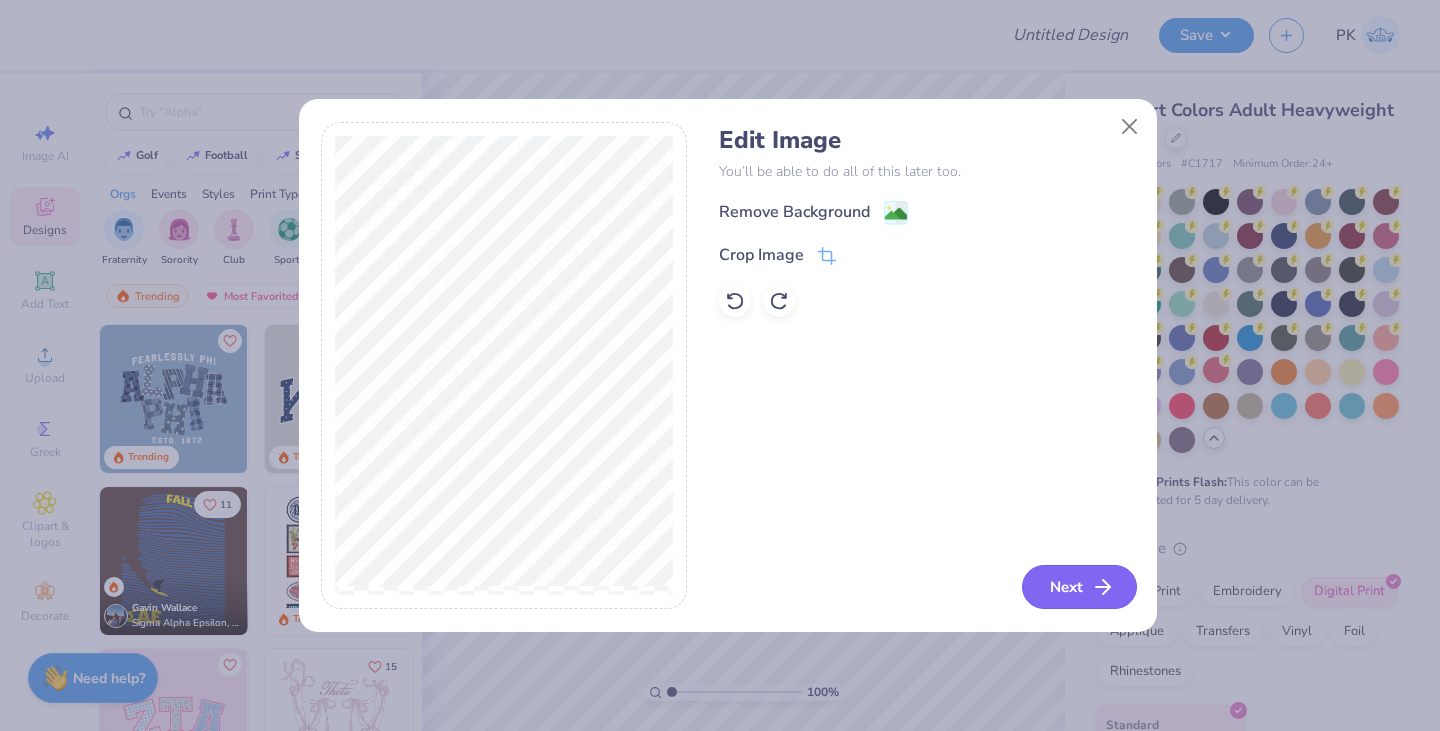 click on "Next" at bounding box center [1079, 587] 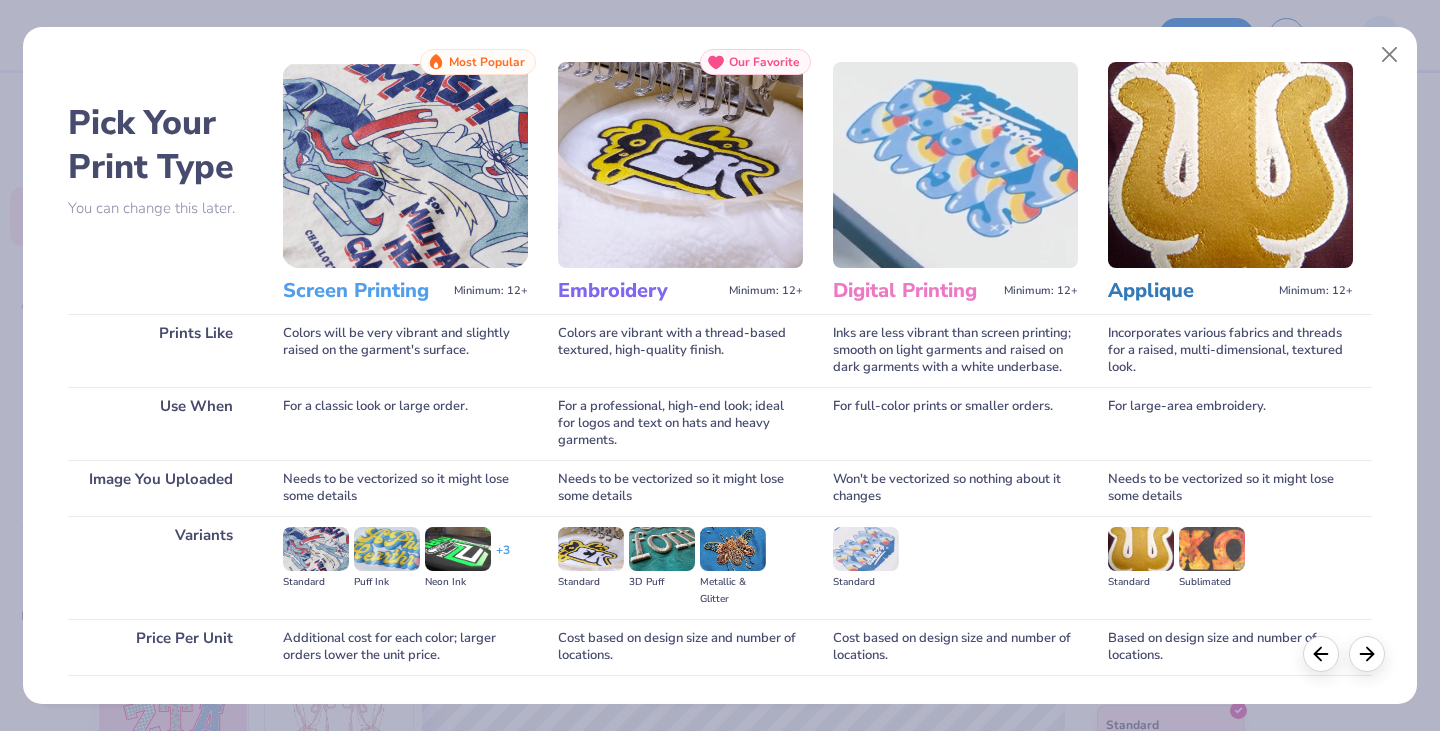 scroll, scrollTop: 166, scrollLeft: 0, axis: vertical 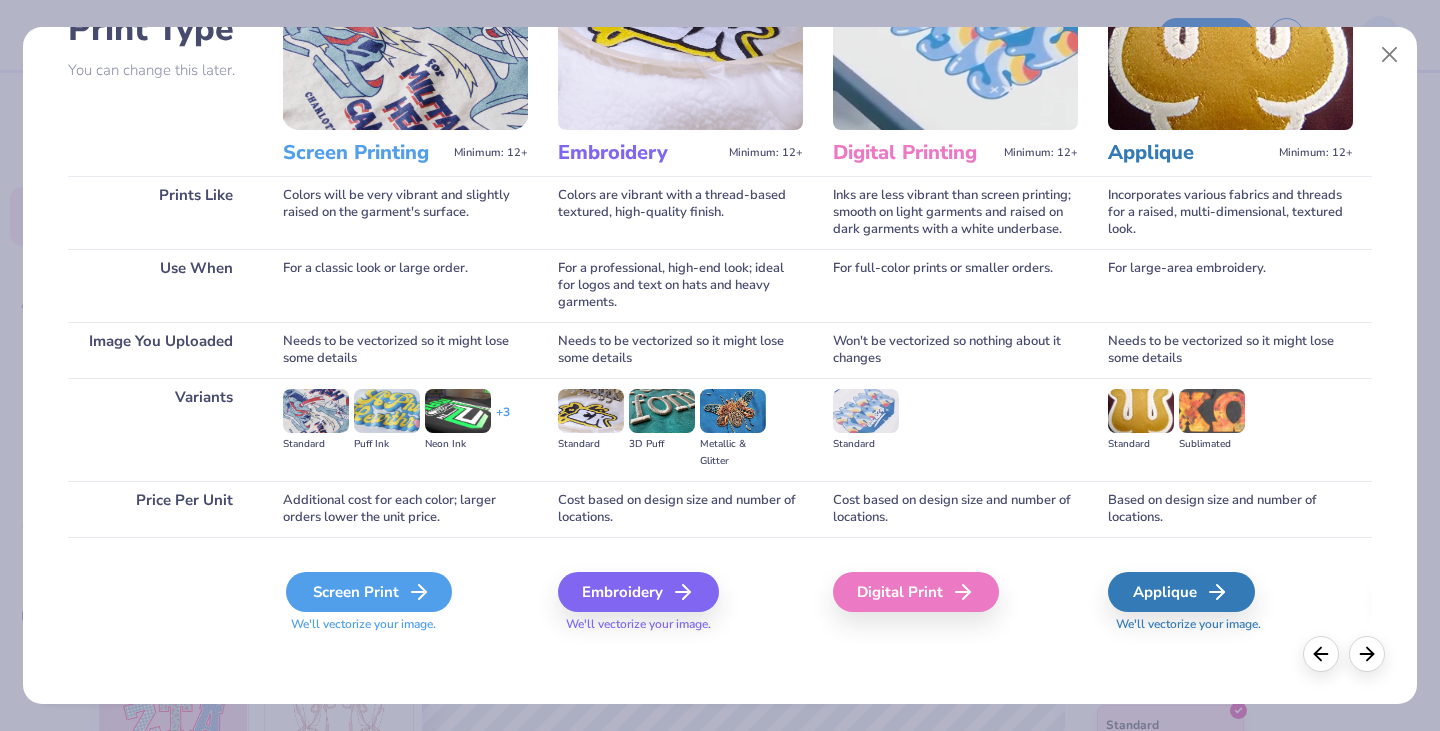click on "Screen Print" at bounding box center [369, 592] 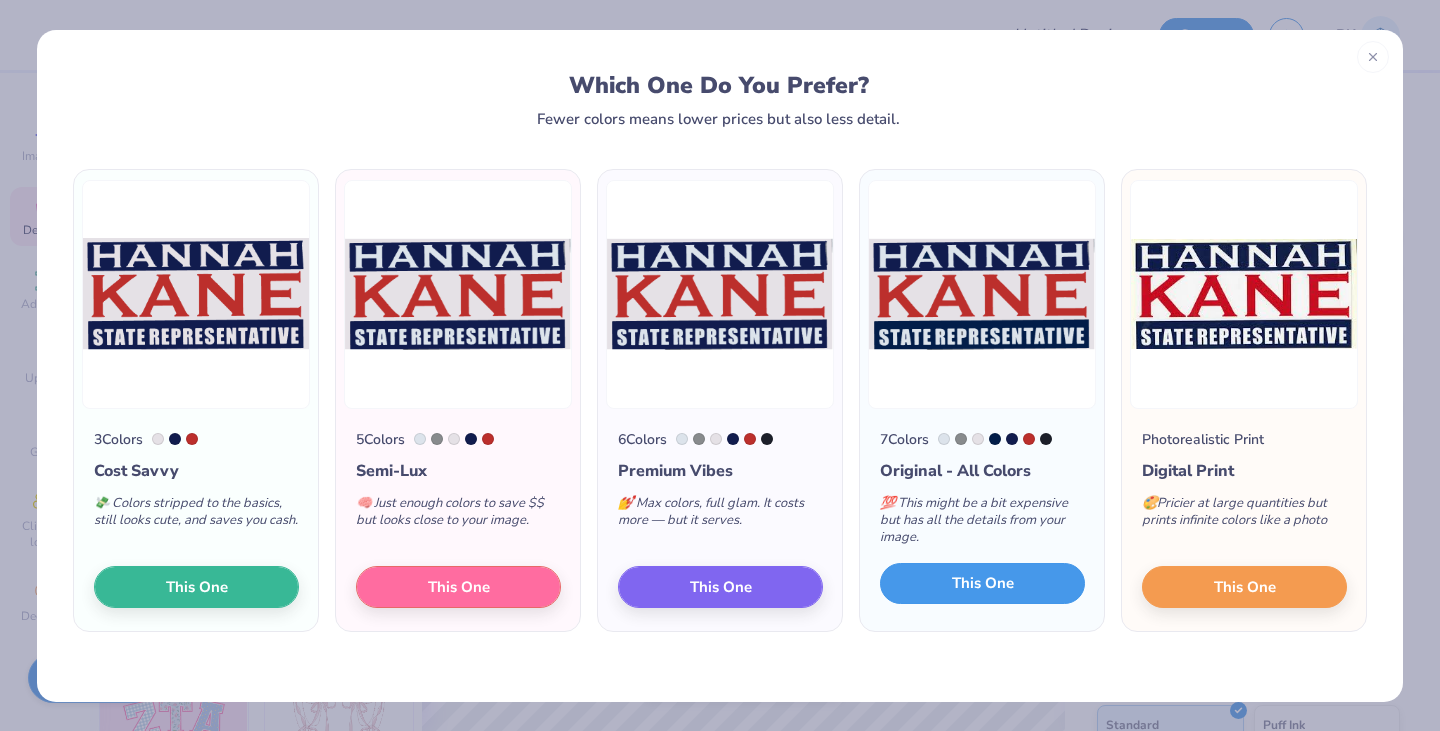 click on "This One" at bounding box center (982, 584) 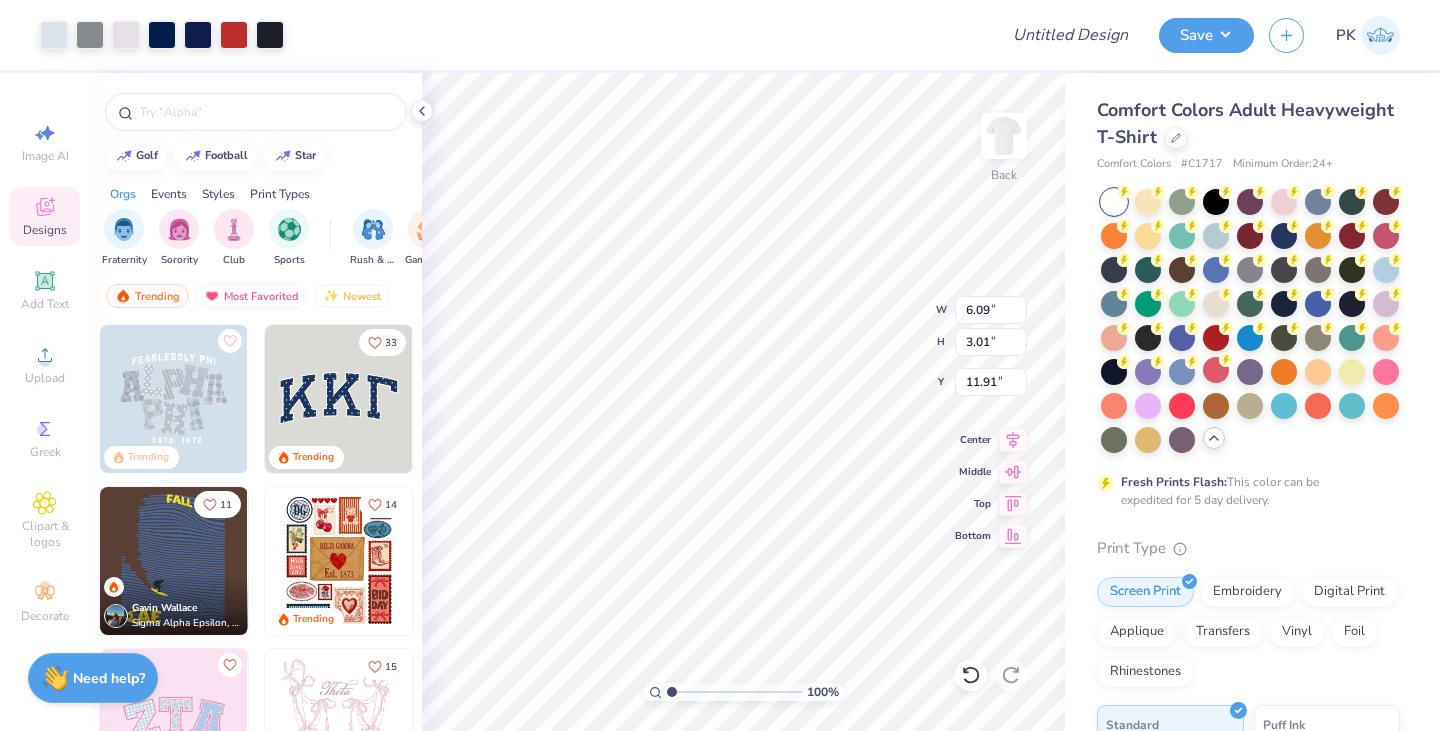 type on "6.09" 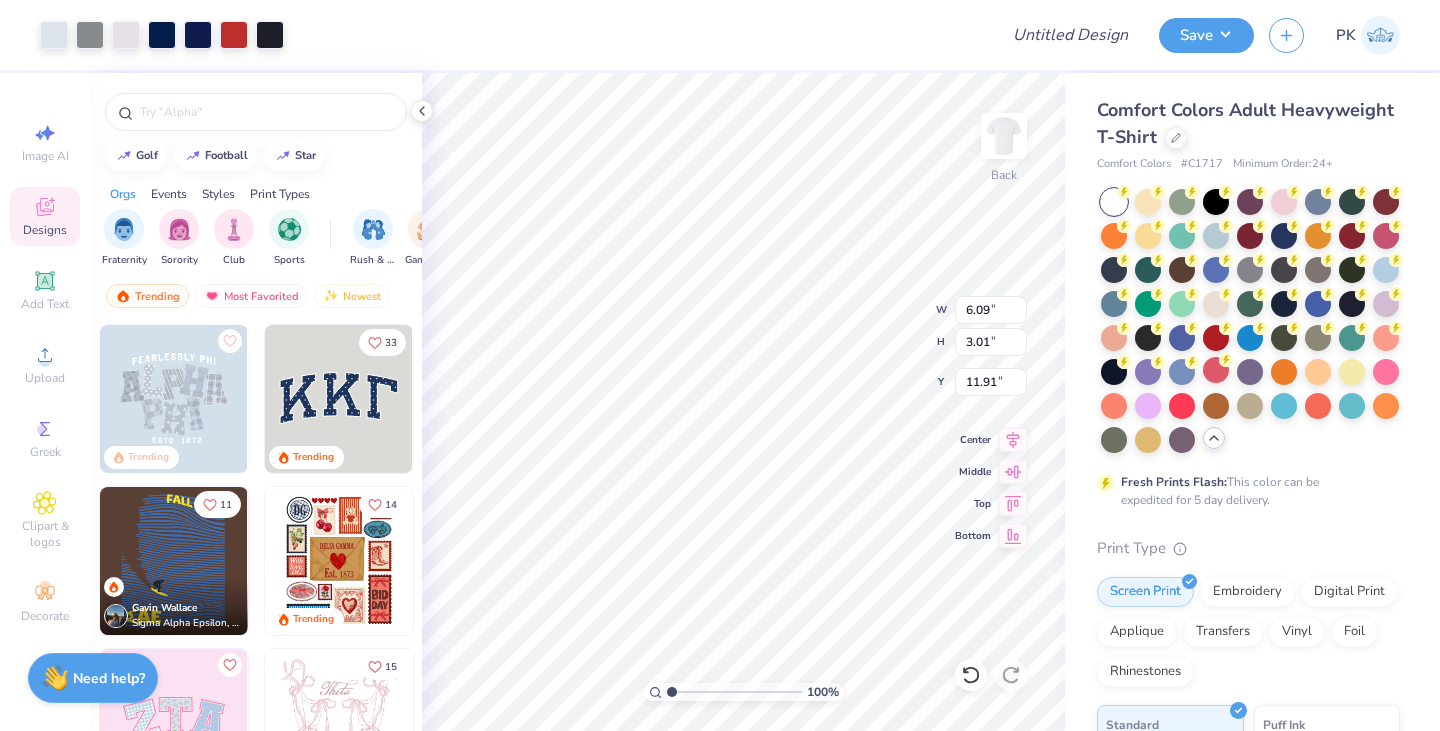 type on "3.01" 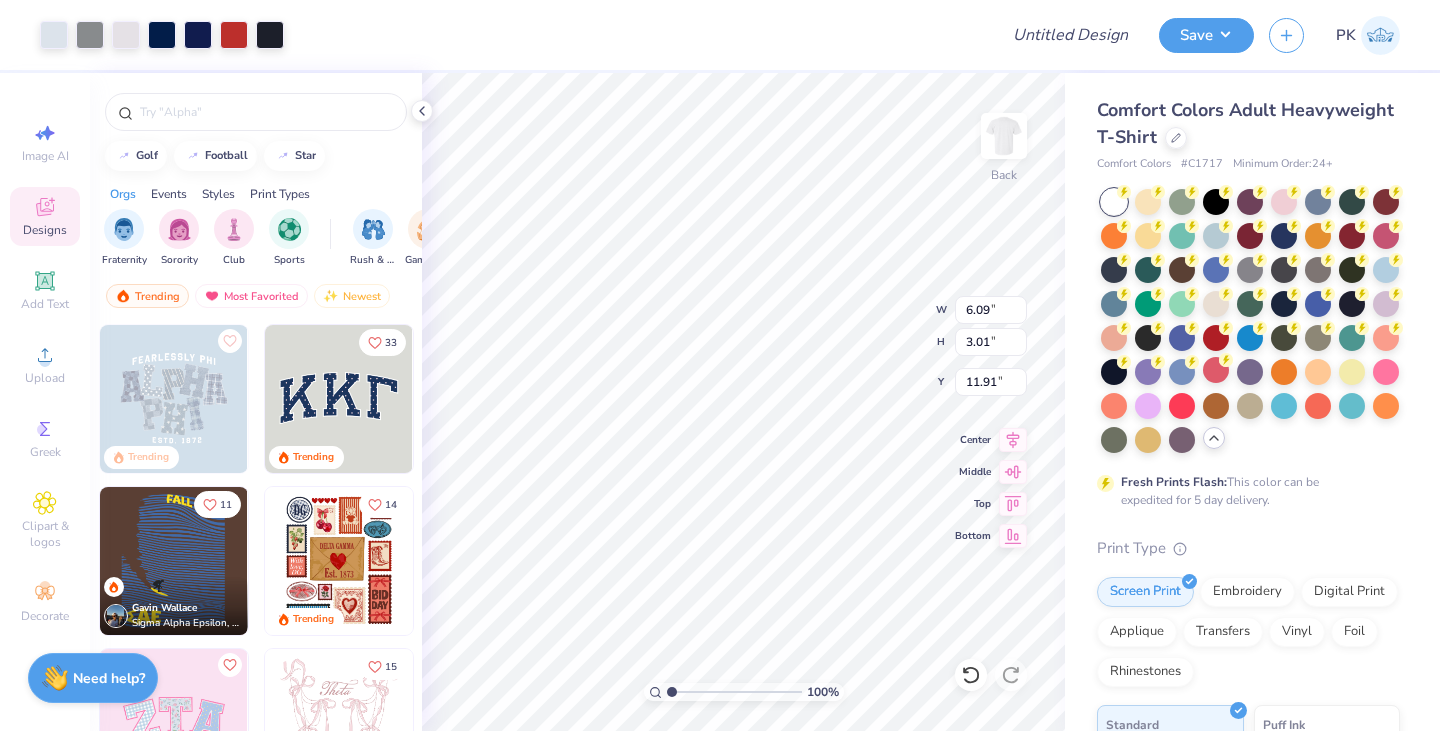 type on "11.91" 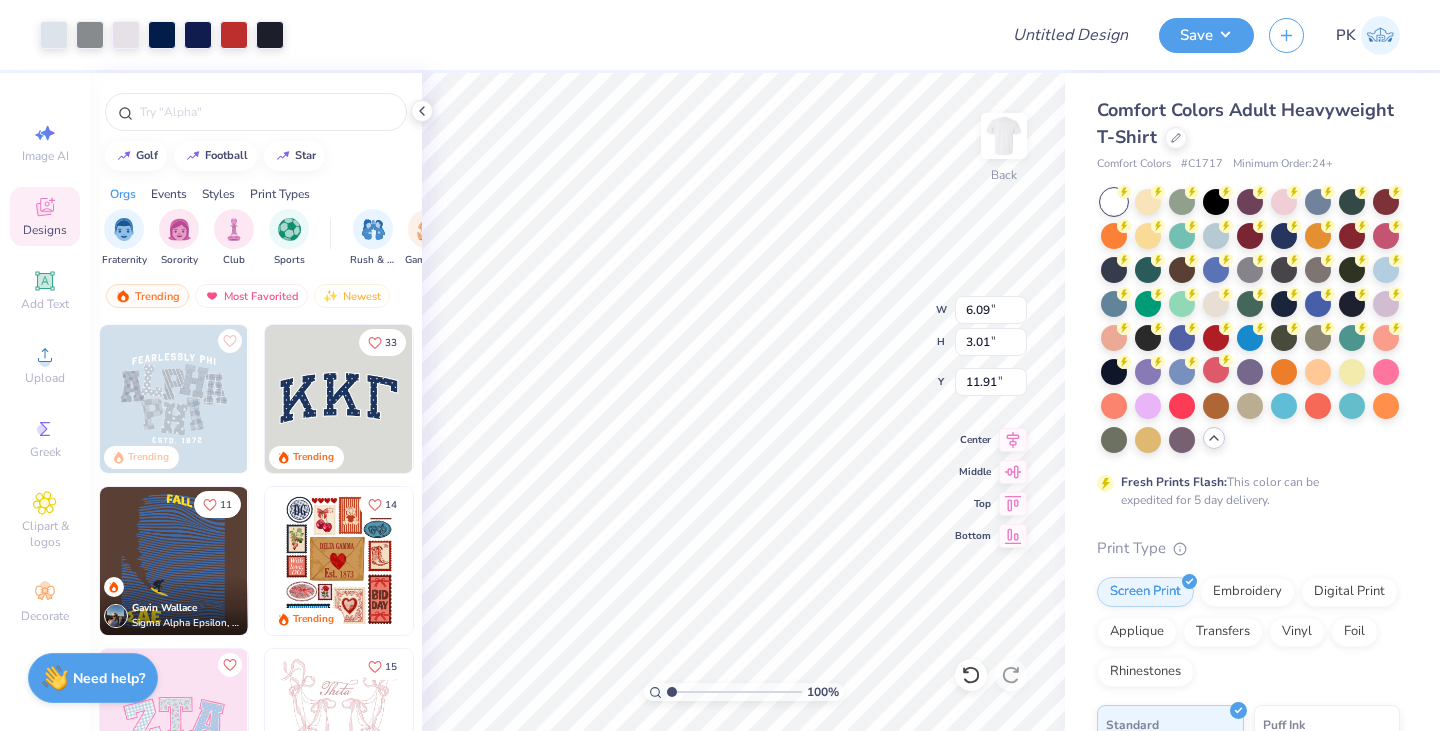 type on "4.48" 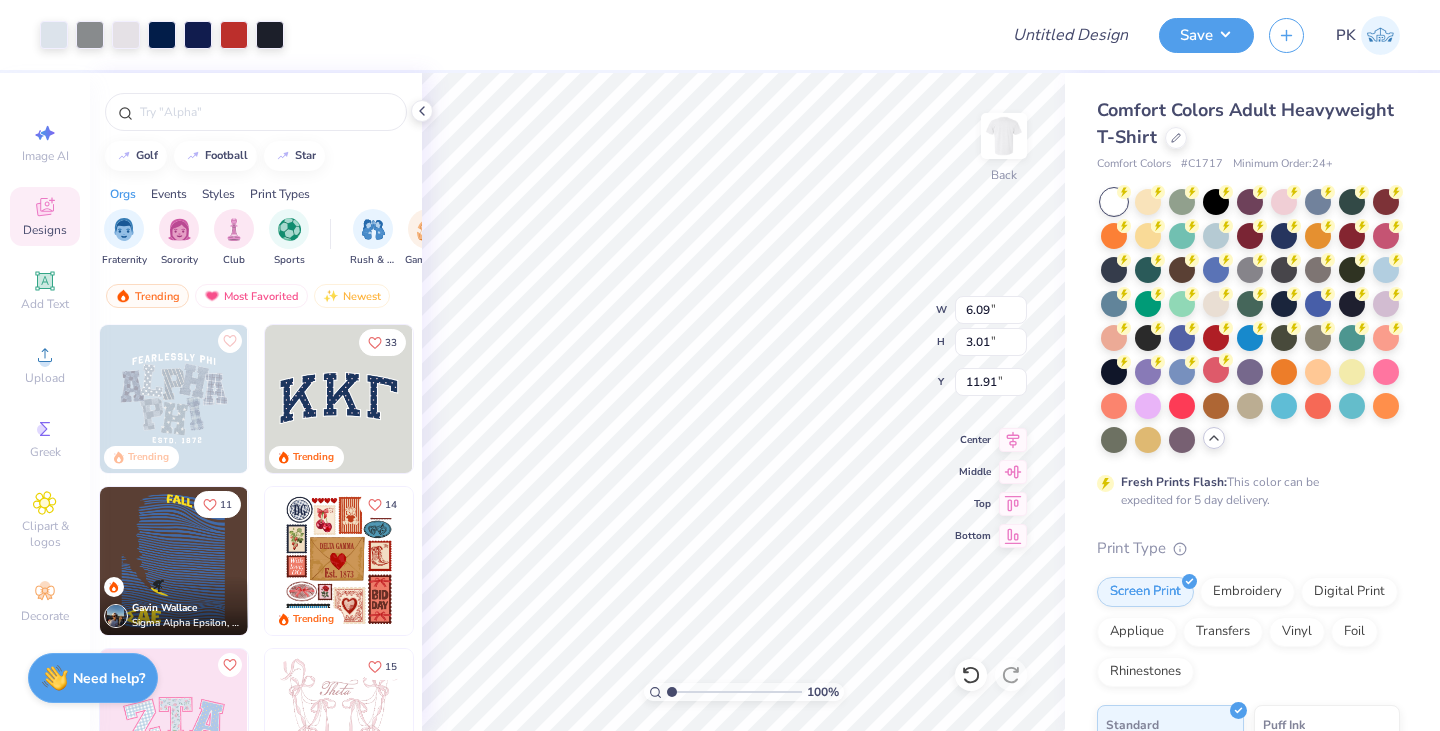 type on "2.22" 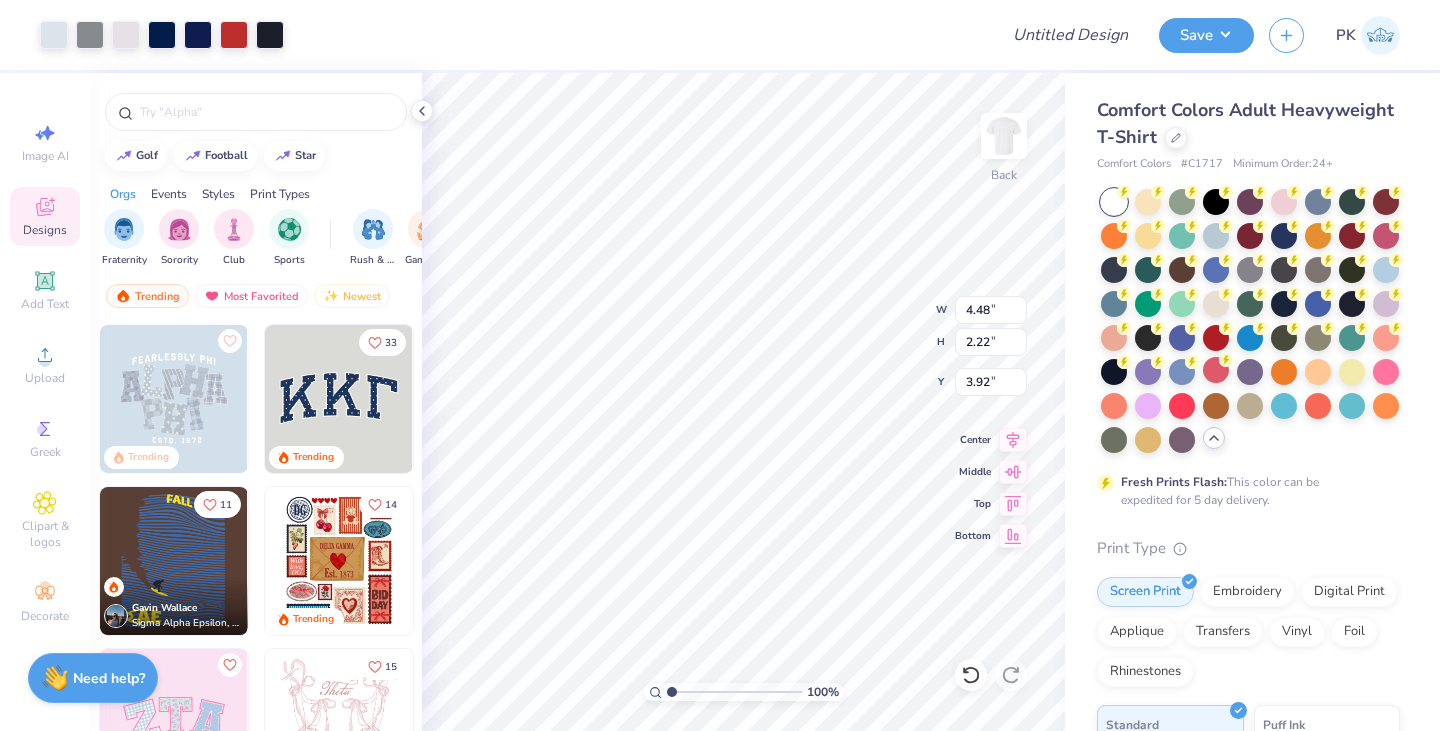 type on "4.03" 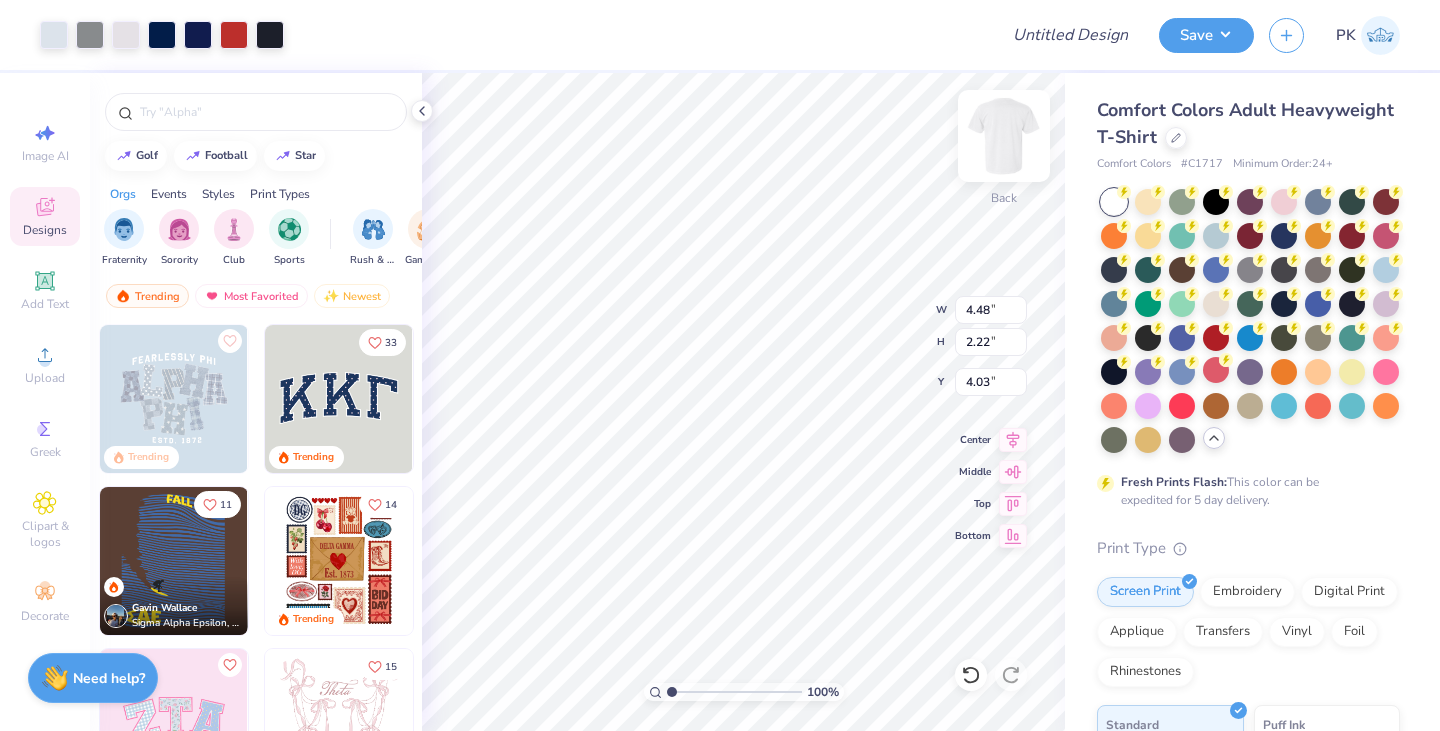 click at bounding box center (1004, 136) 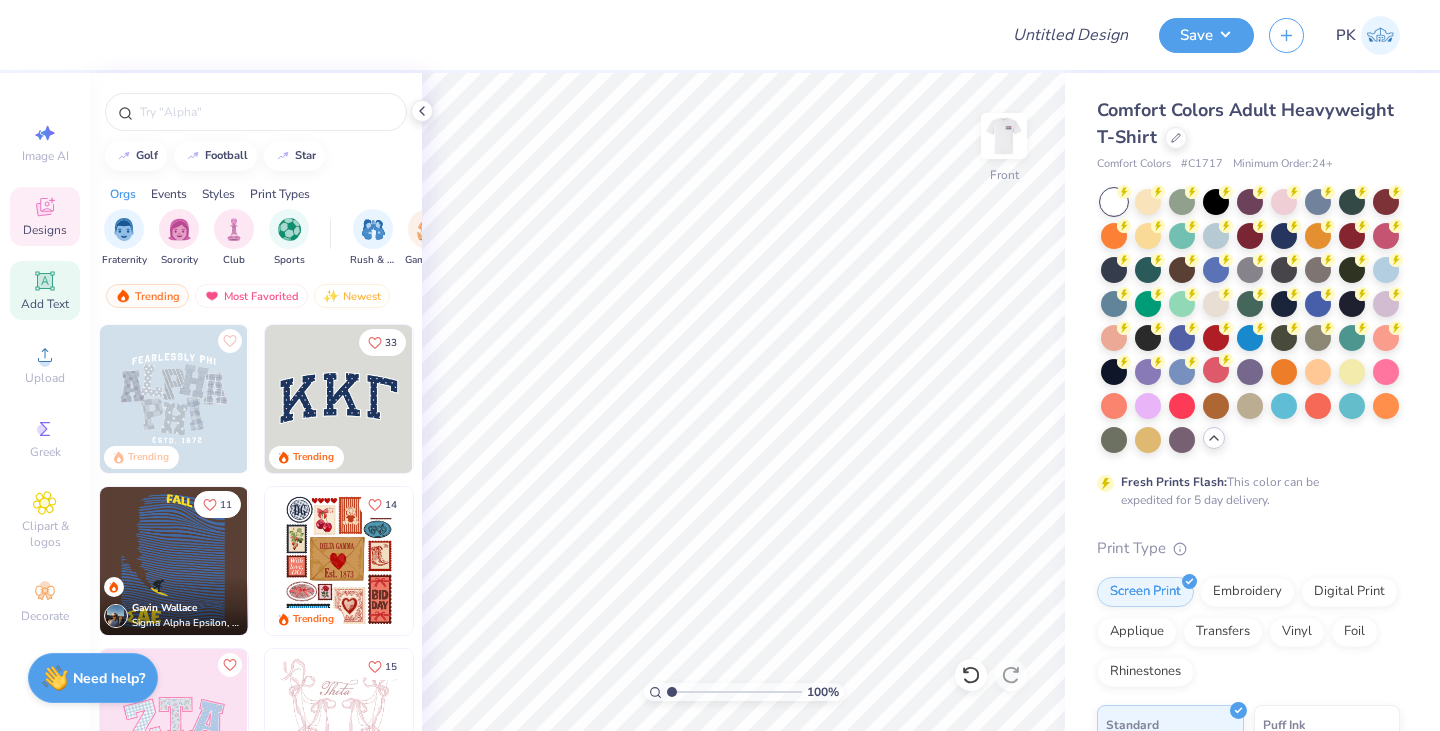 click on "Add Text" at bounding box center [45, 304] 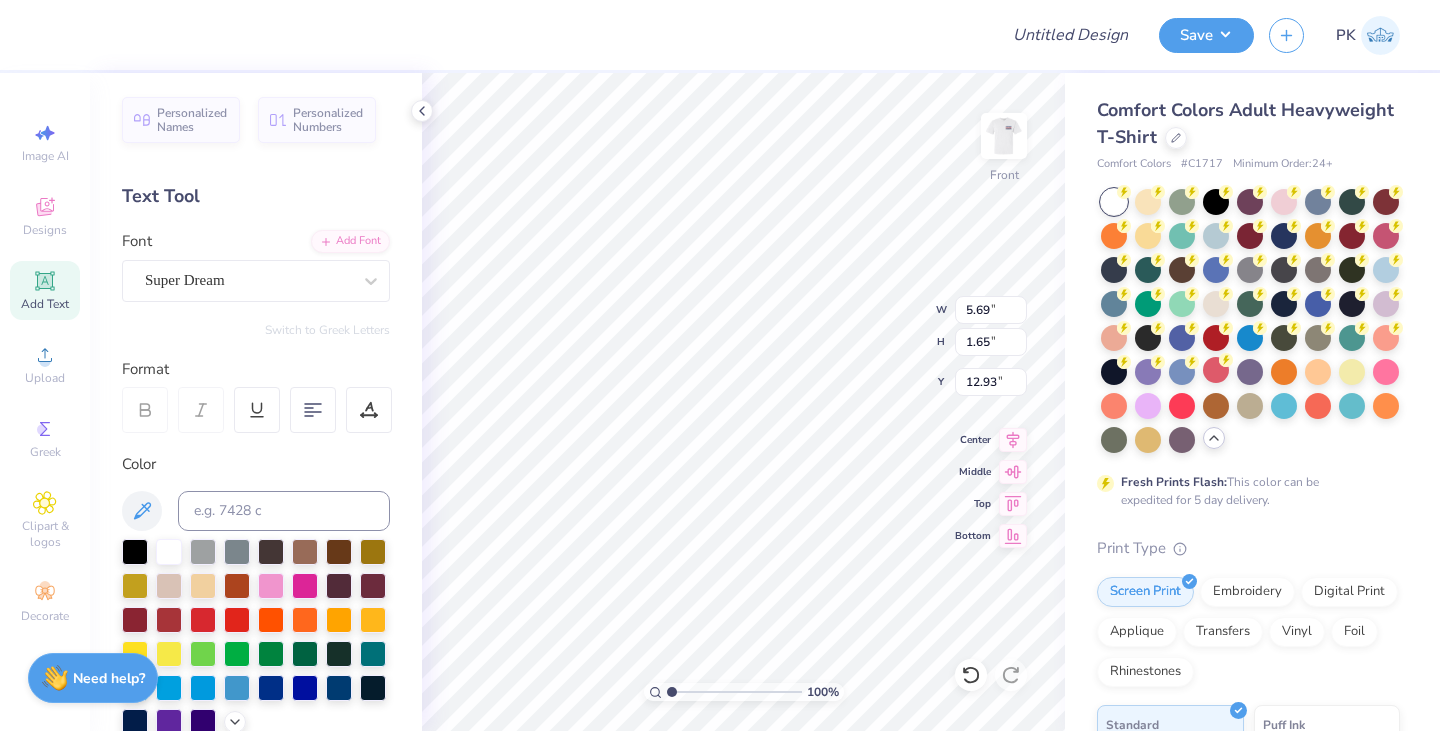 scroll, scrollTop: 16, scrollLeft: 2, axis: both 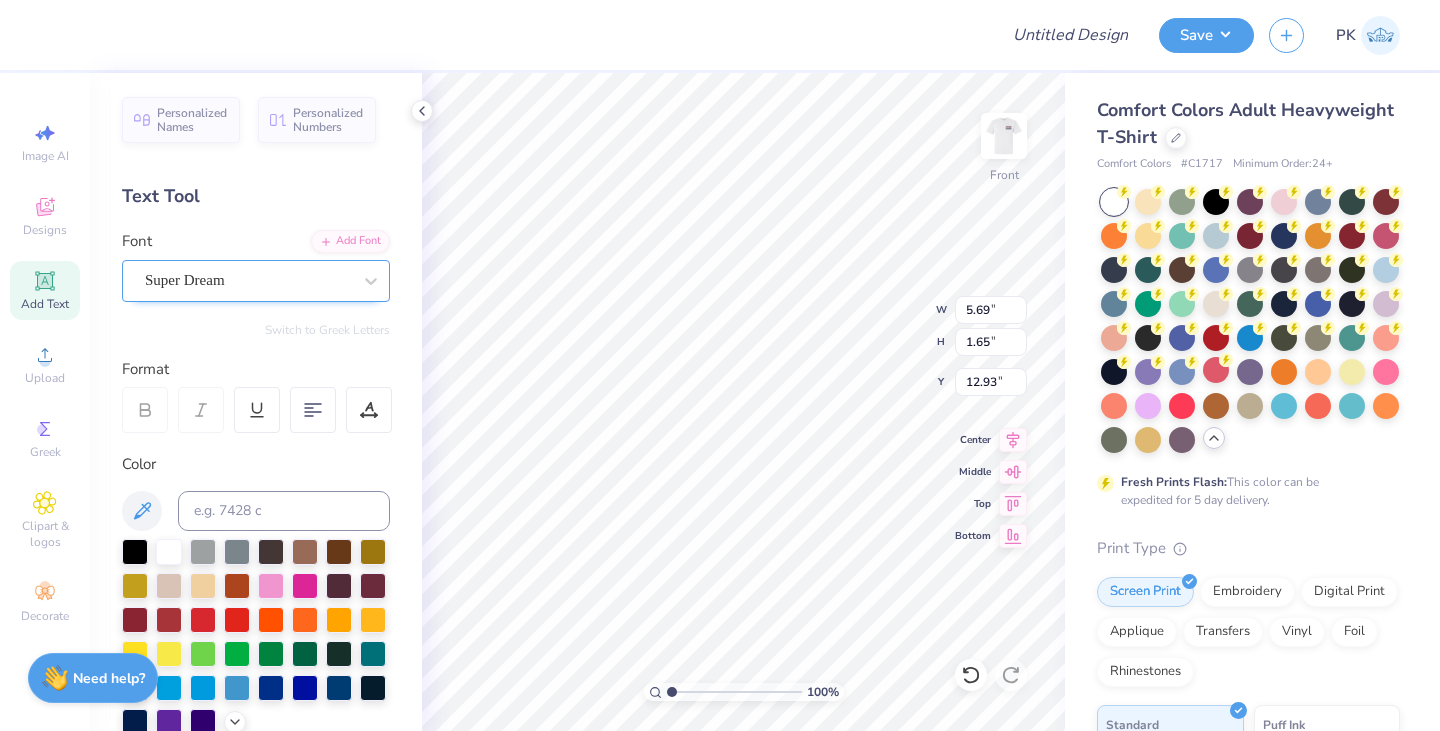 type on "[FIRST] [LAST]
[EVENT] [EVENT]
[YEAR]
haven [LOCATION]" 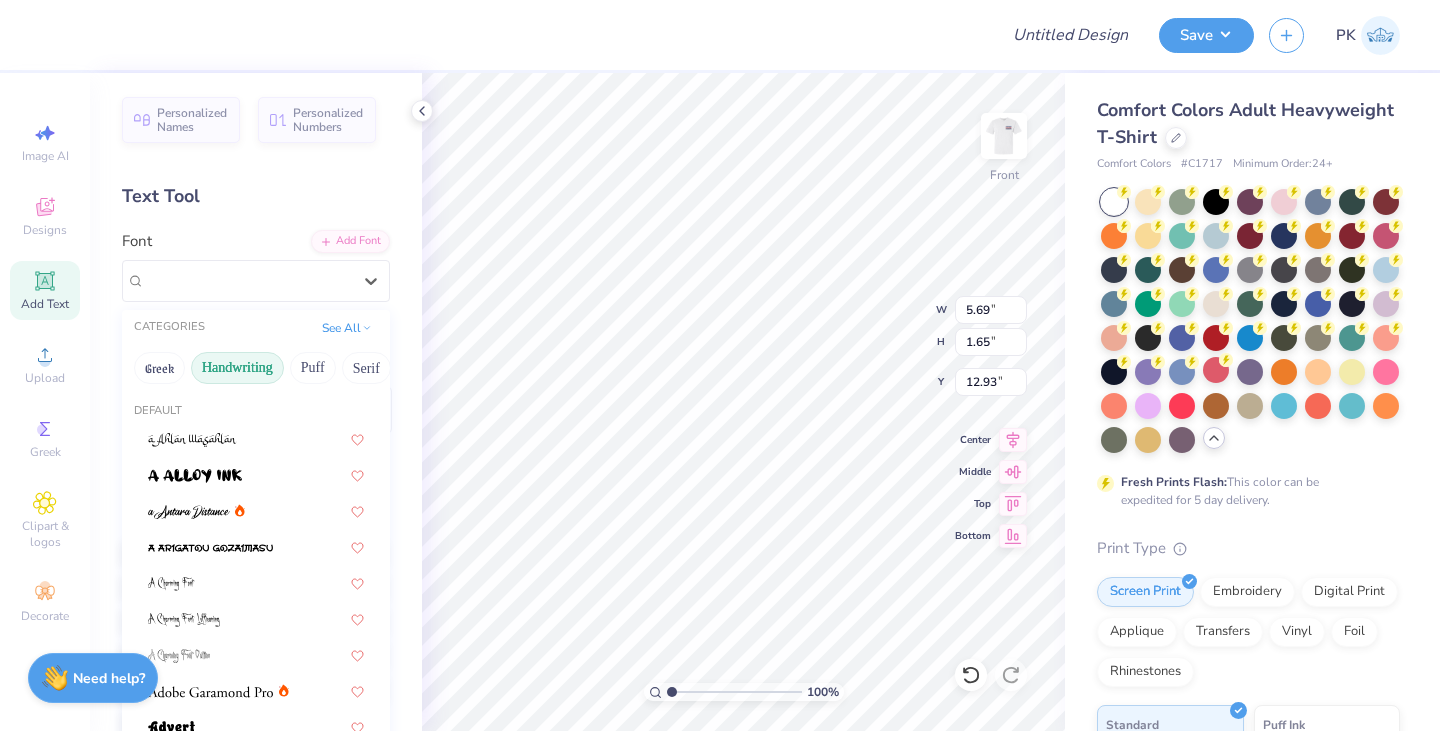 click on "Handwriting" at bounding box center (237, 368) 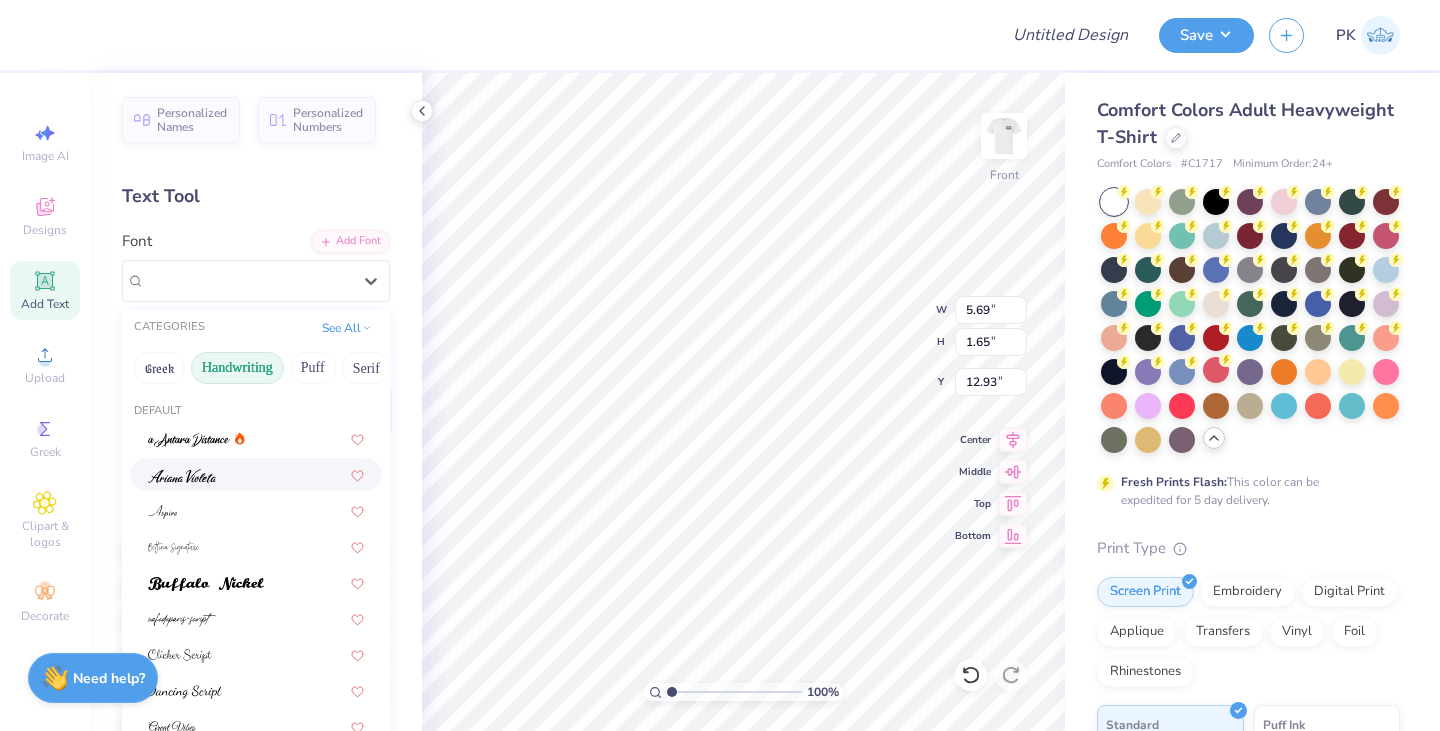 click at bounding box center (256, 474) 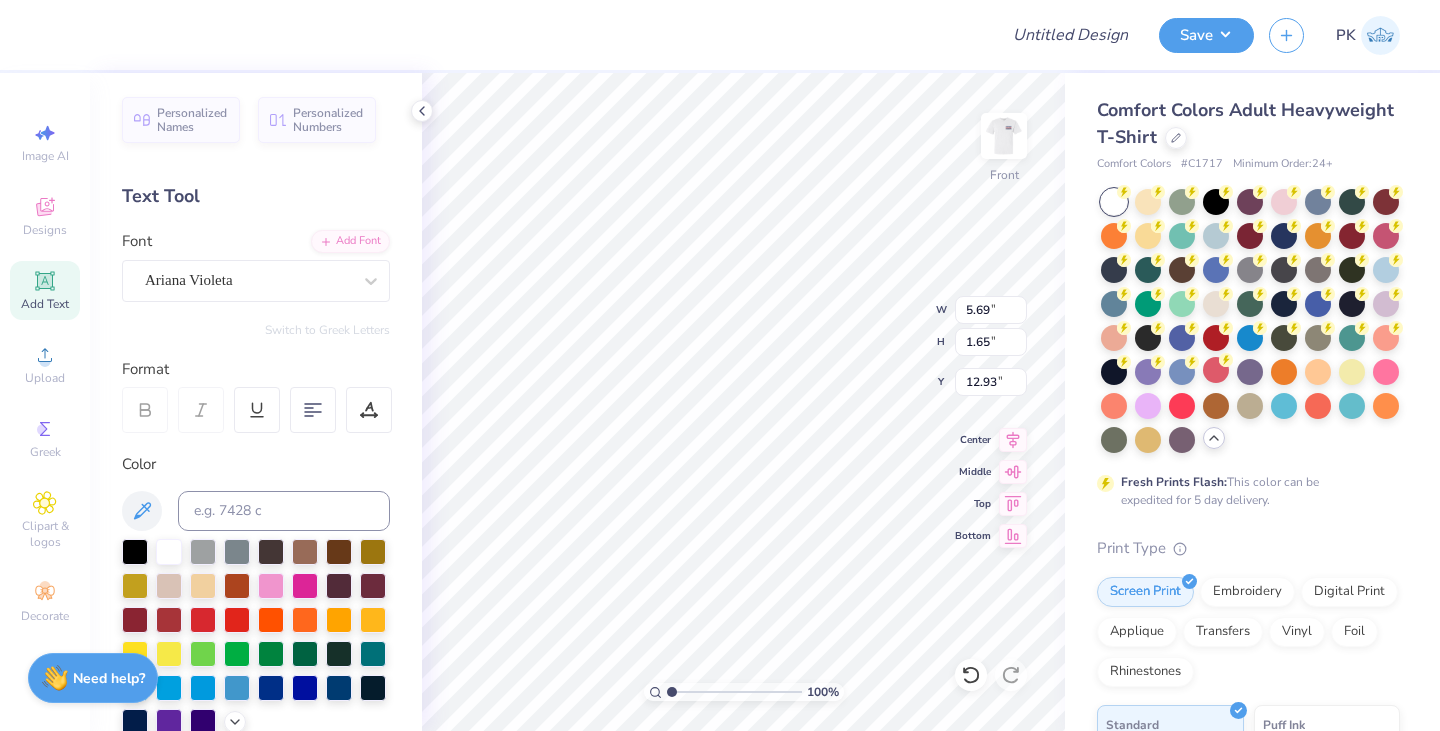 scroll, scrollTop: 19, scrollLeft: 10, axis: both 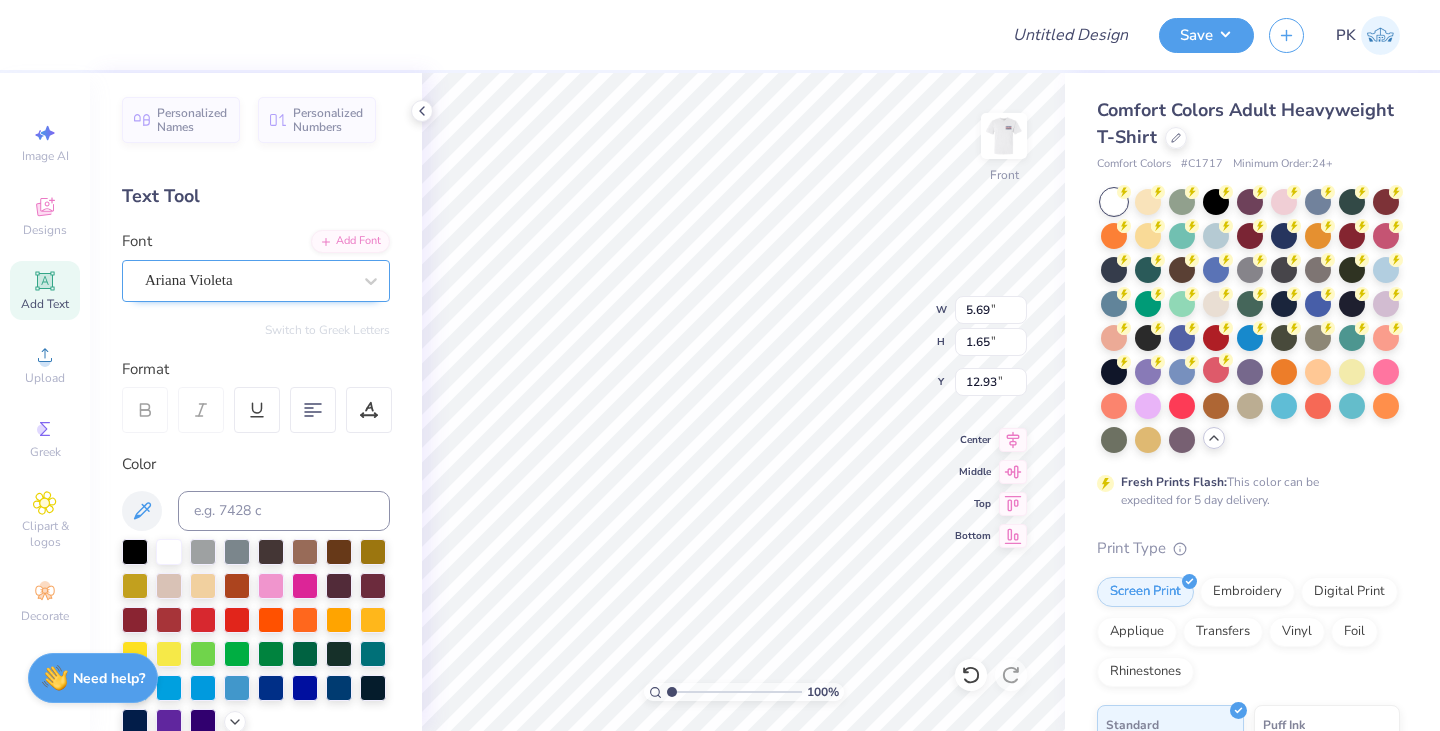 click on "Ariana Violeta" at bounding box center (248, 280) 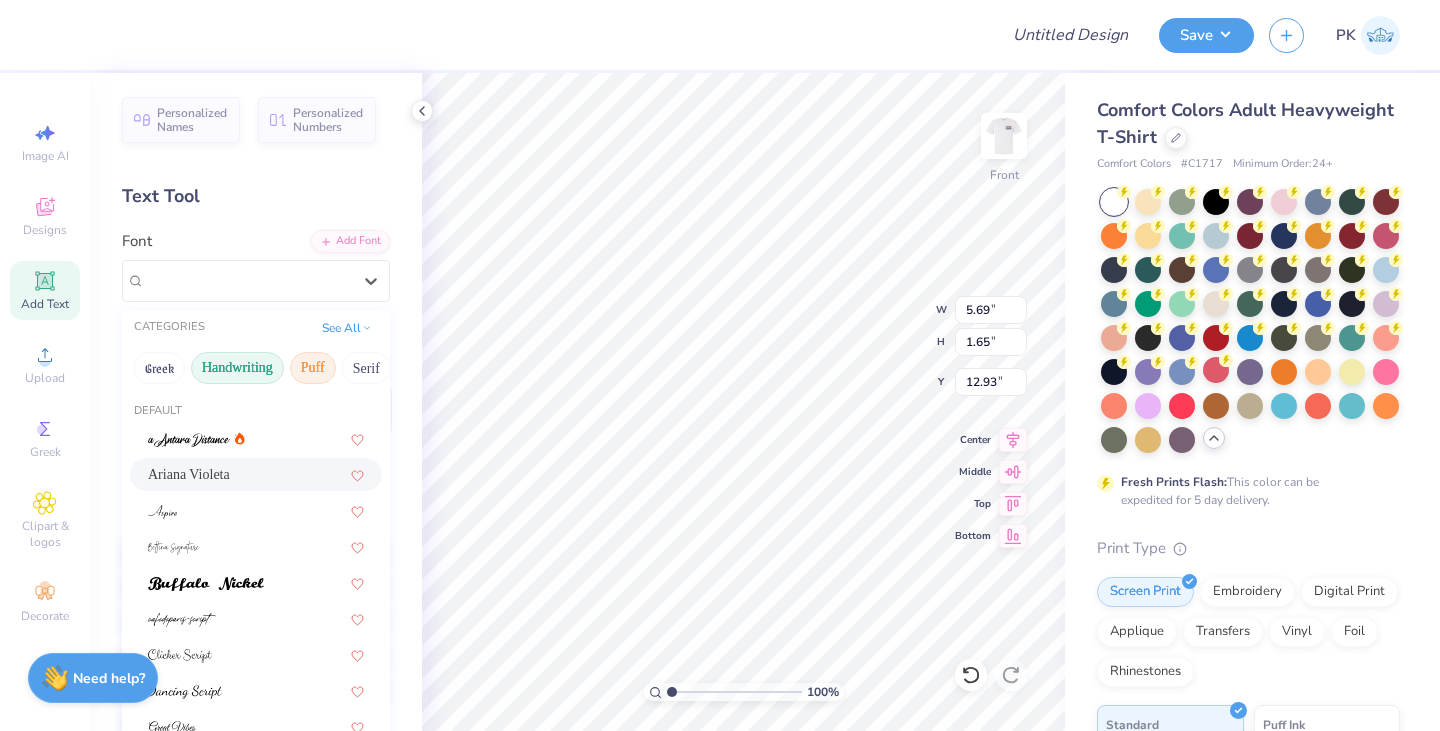 click on "Puff" at bounding box center [313, 368] 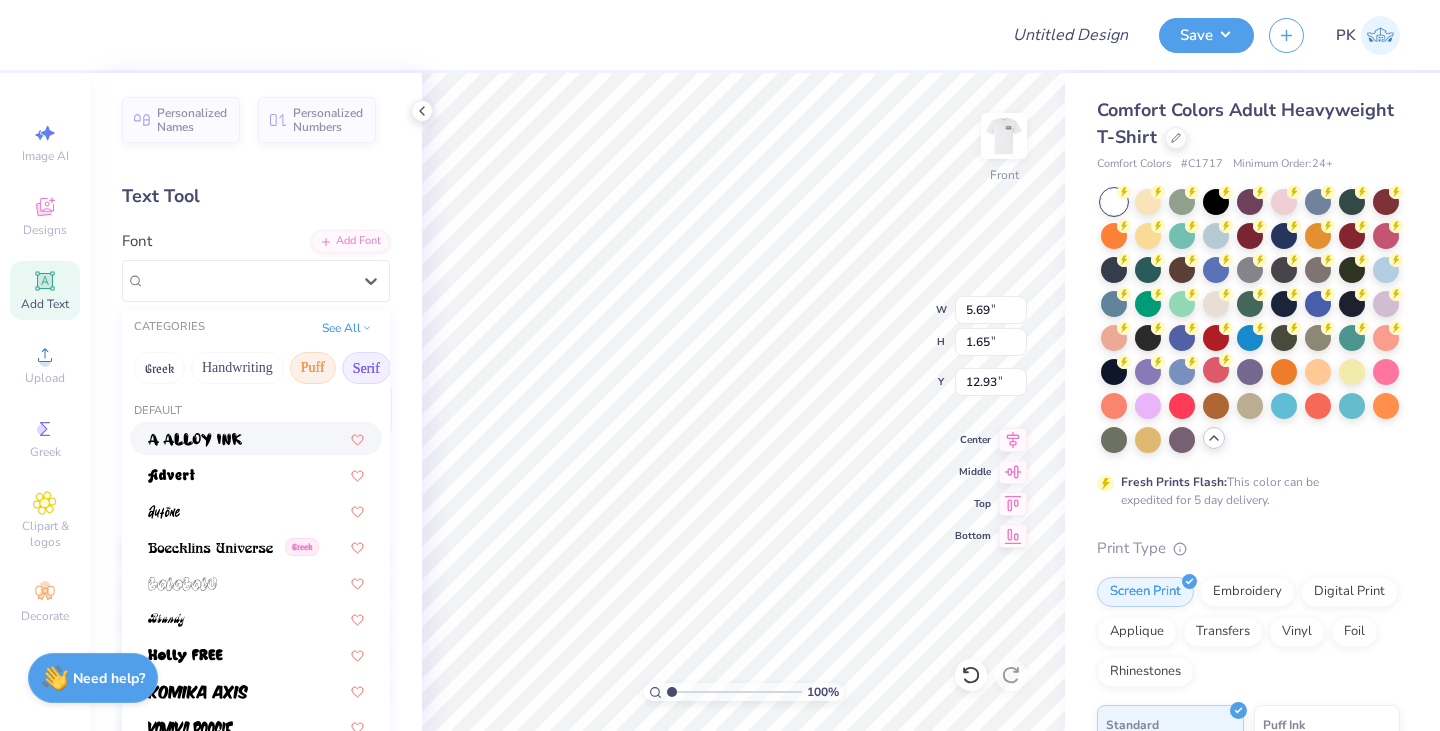 click on "Serif" at bounding box center [366, 368] 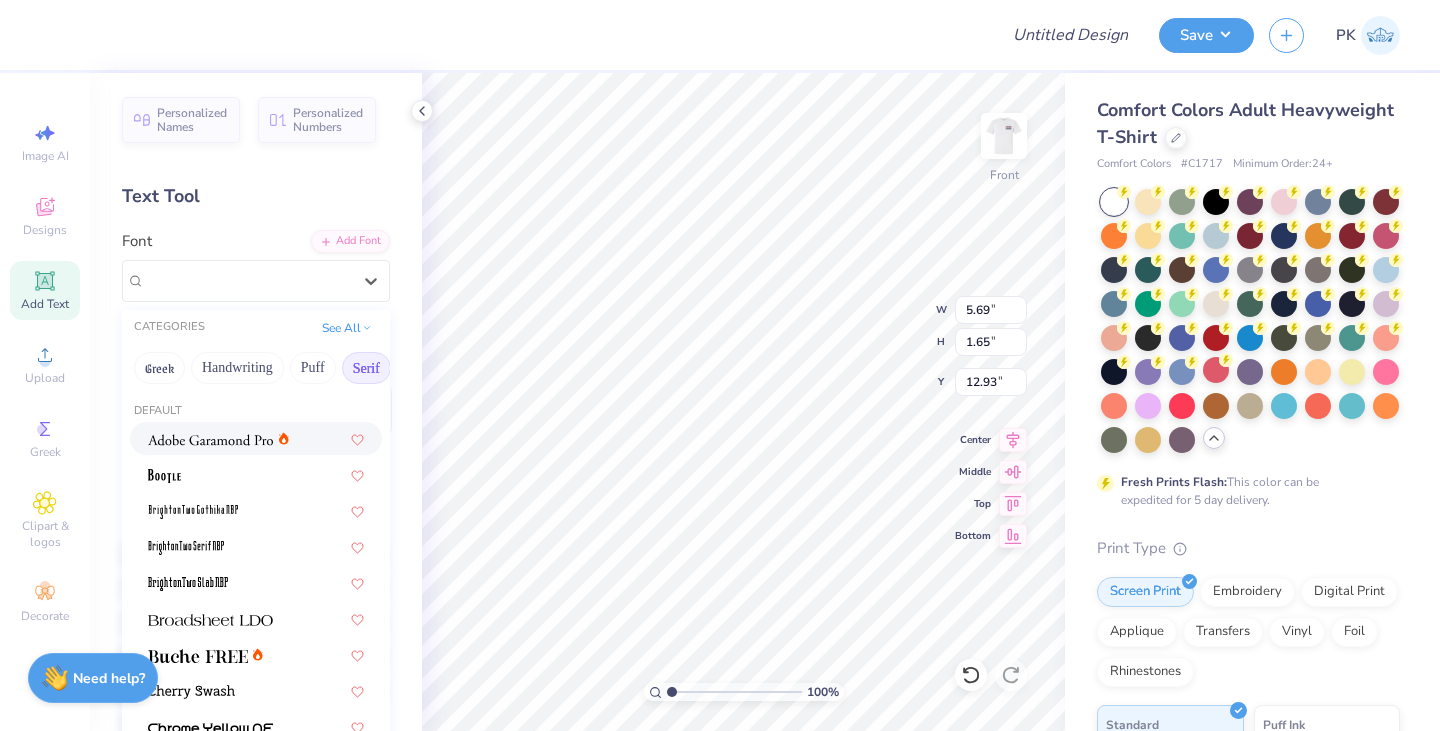 click at bounding box center (210, 440) 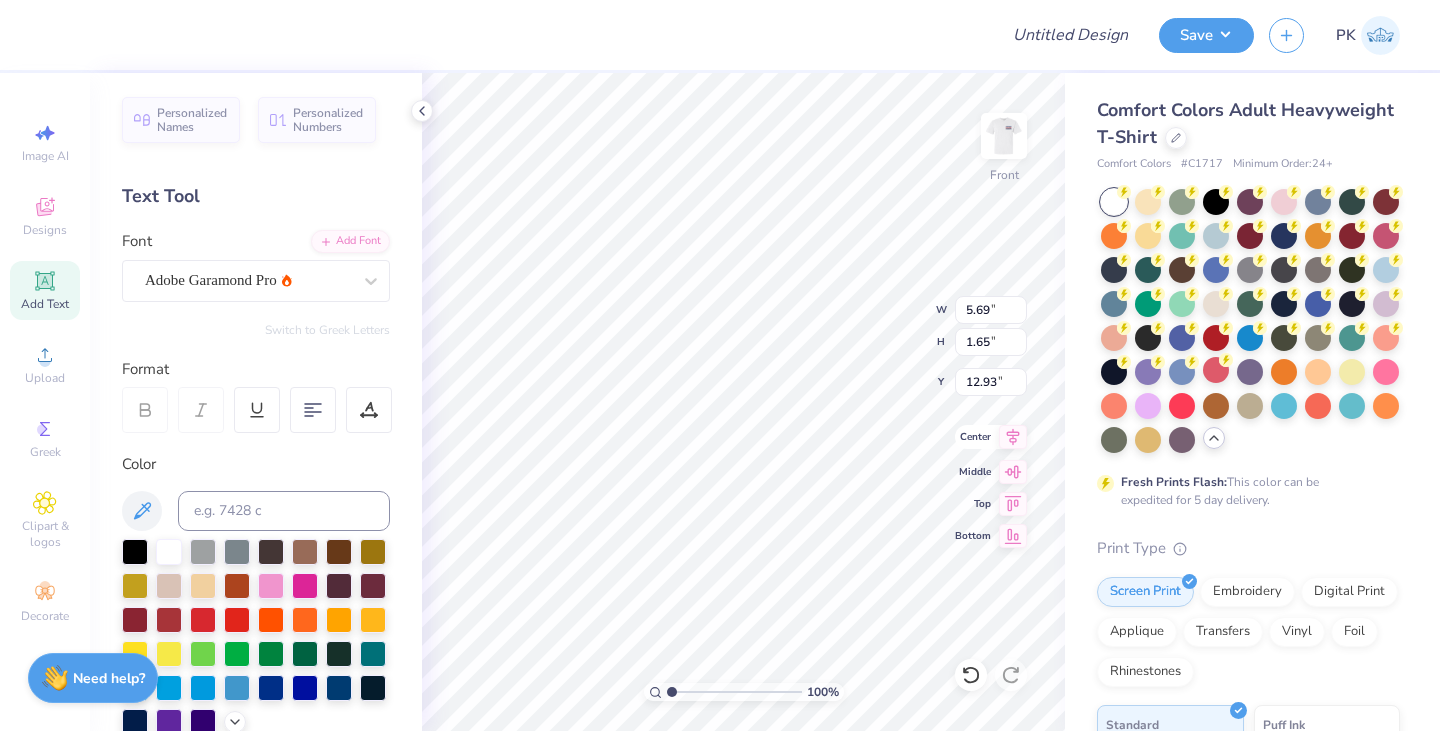 click 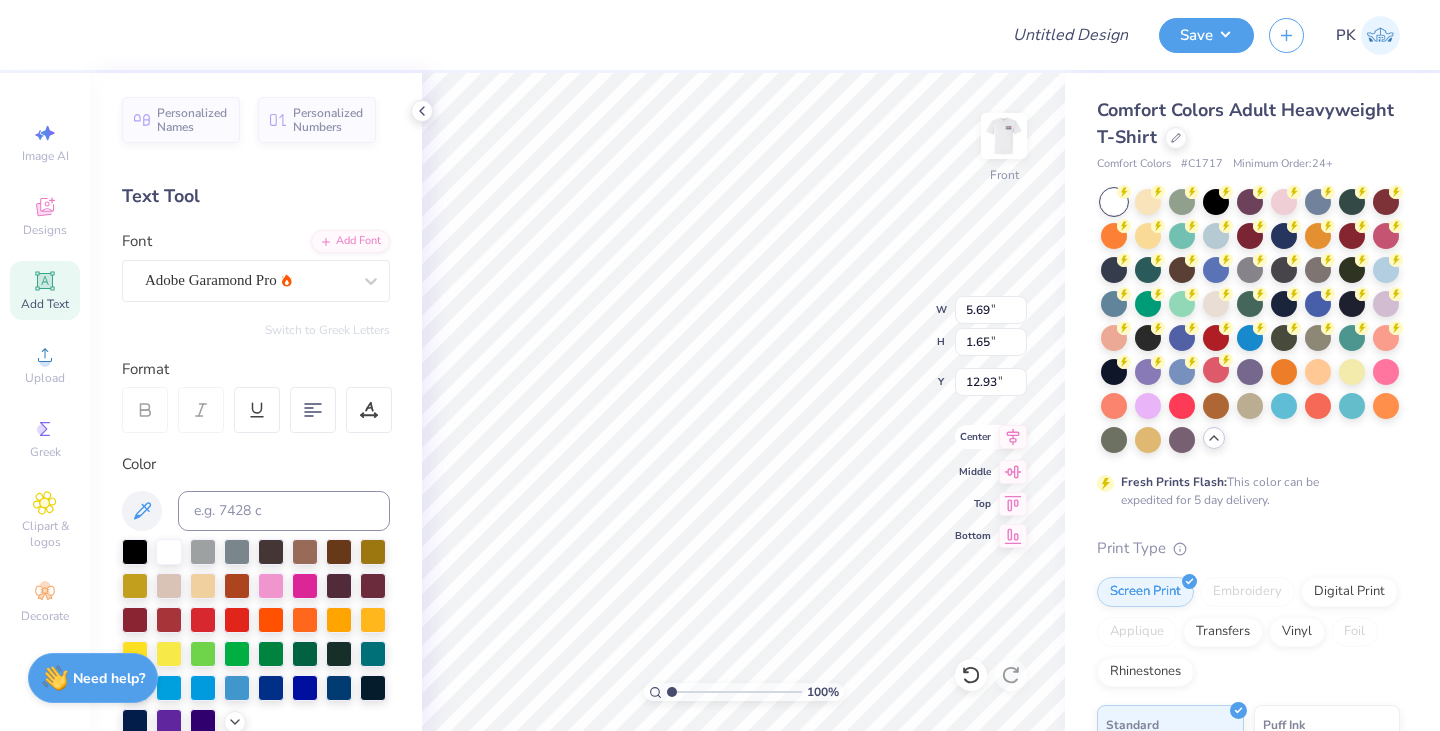 type on "14.53" 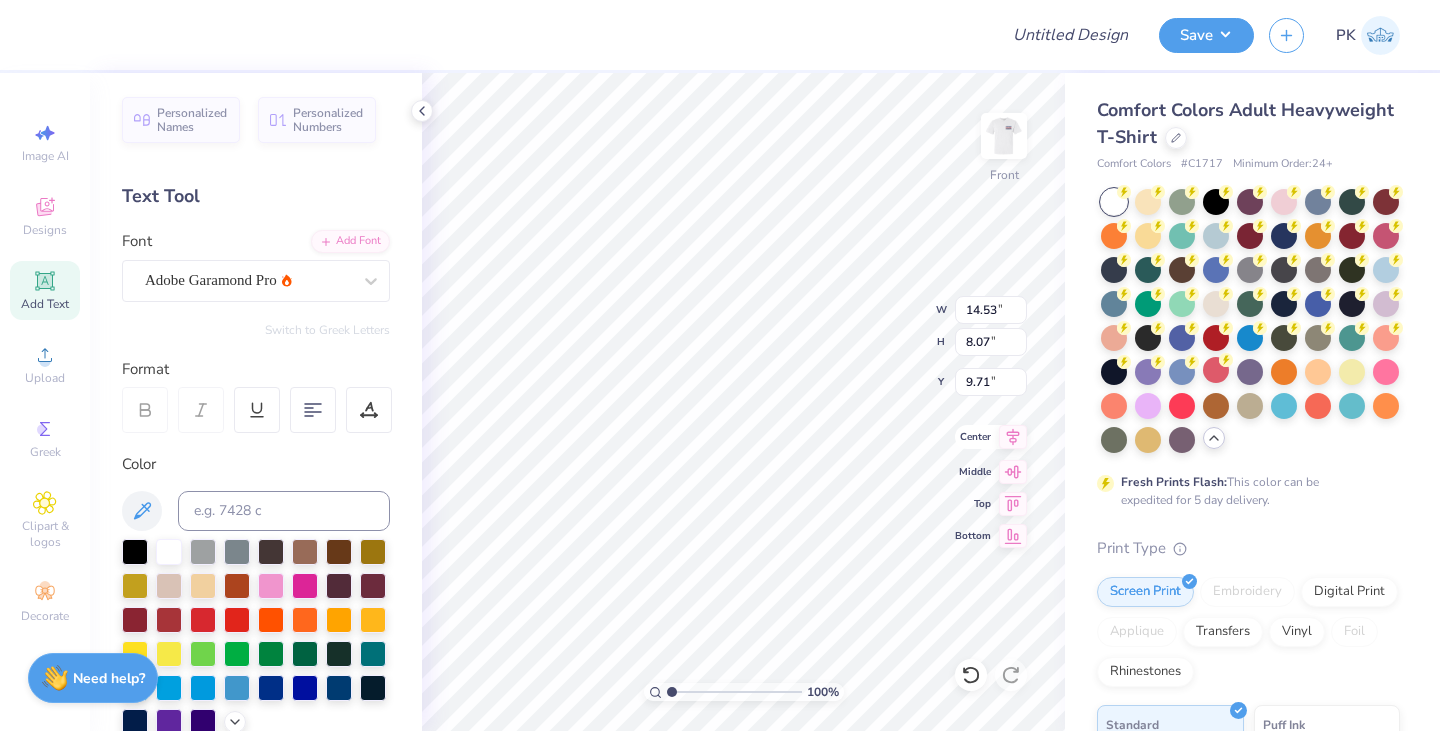 click 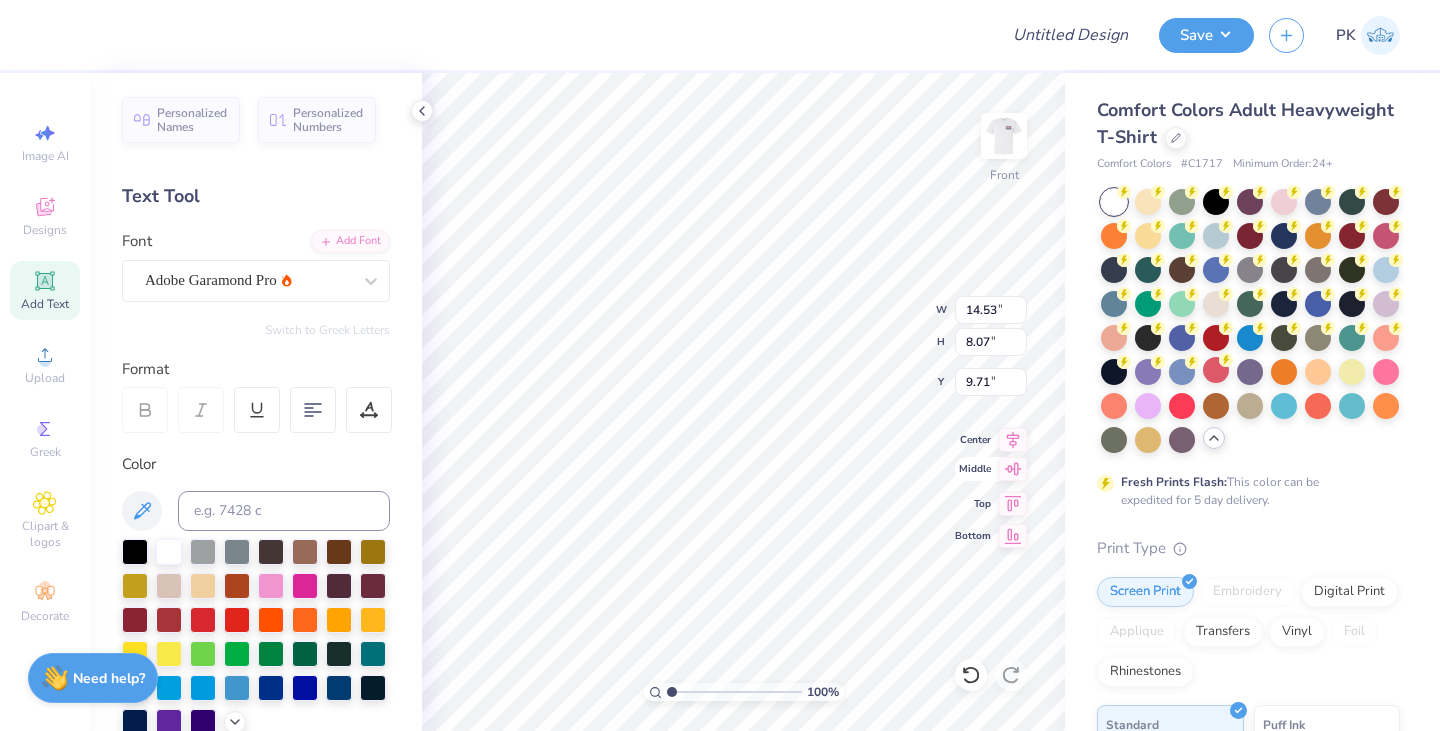 click 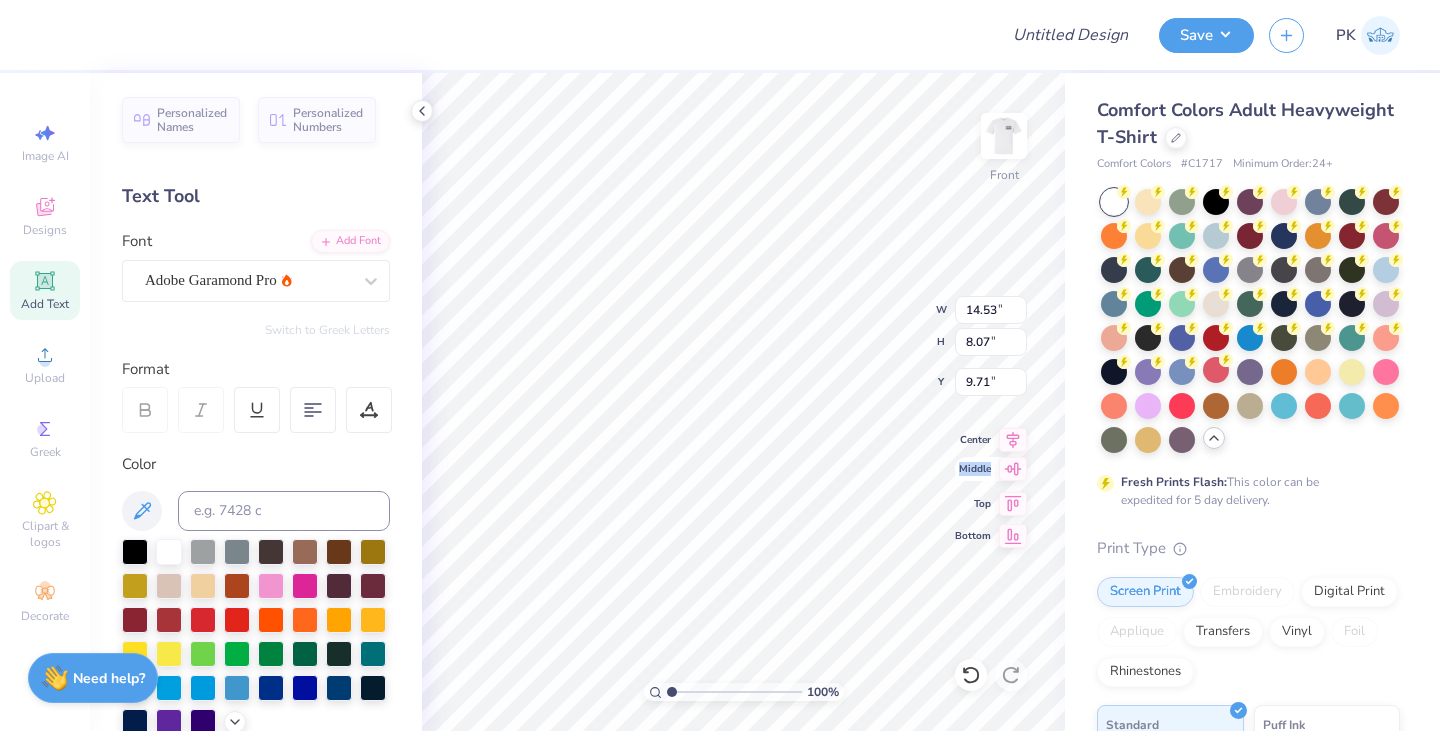 click 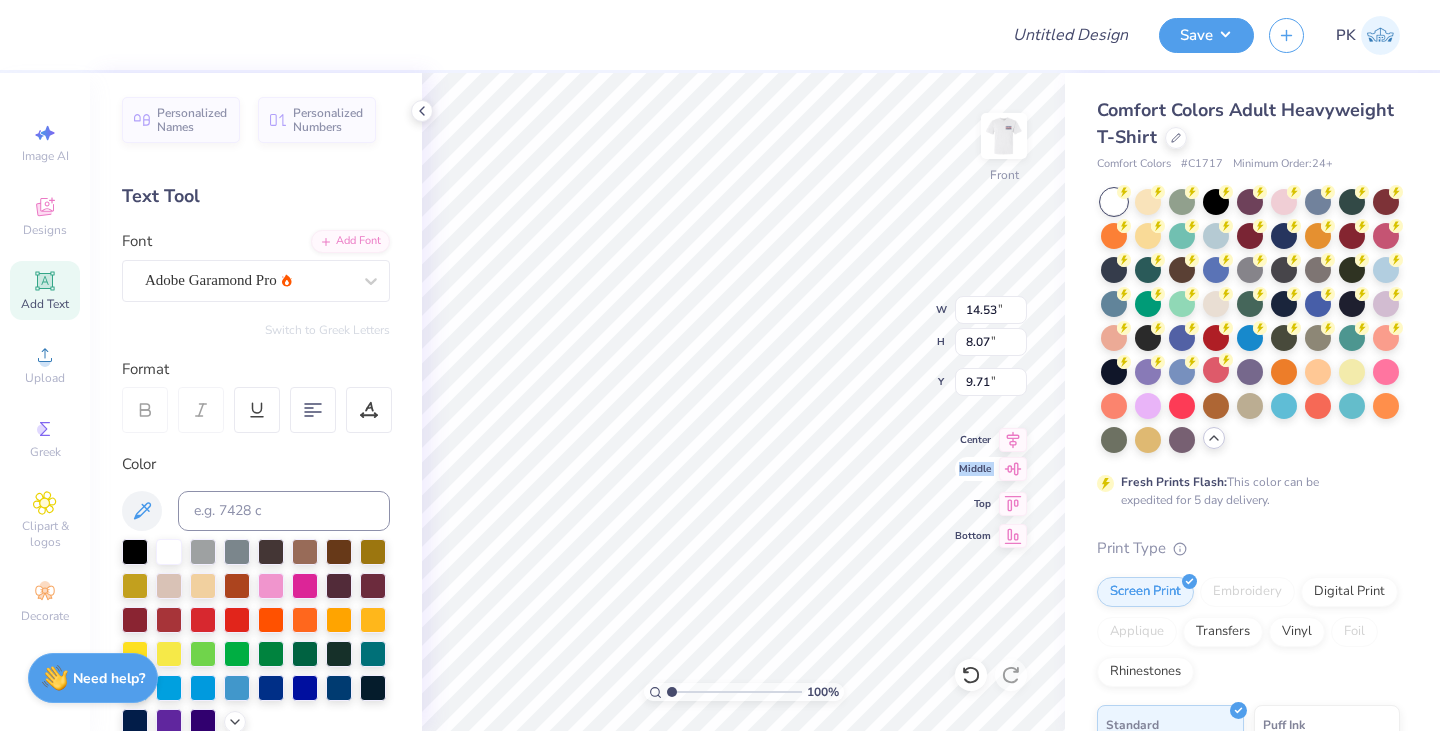 click 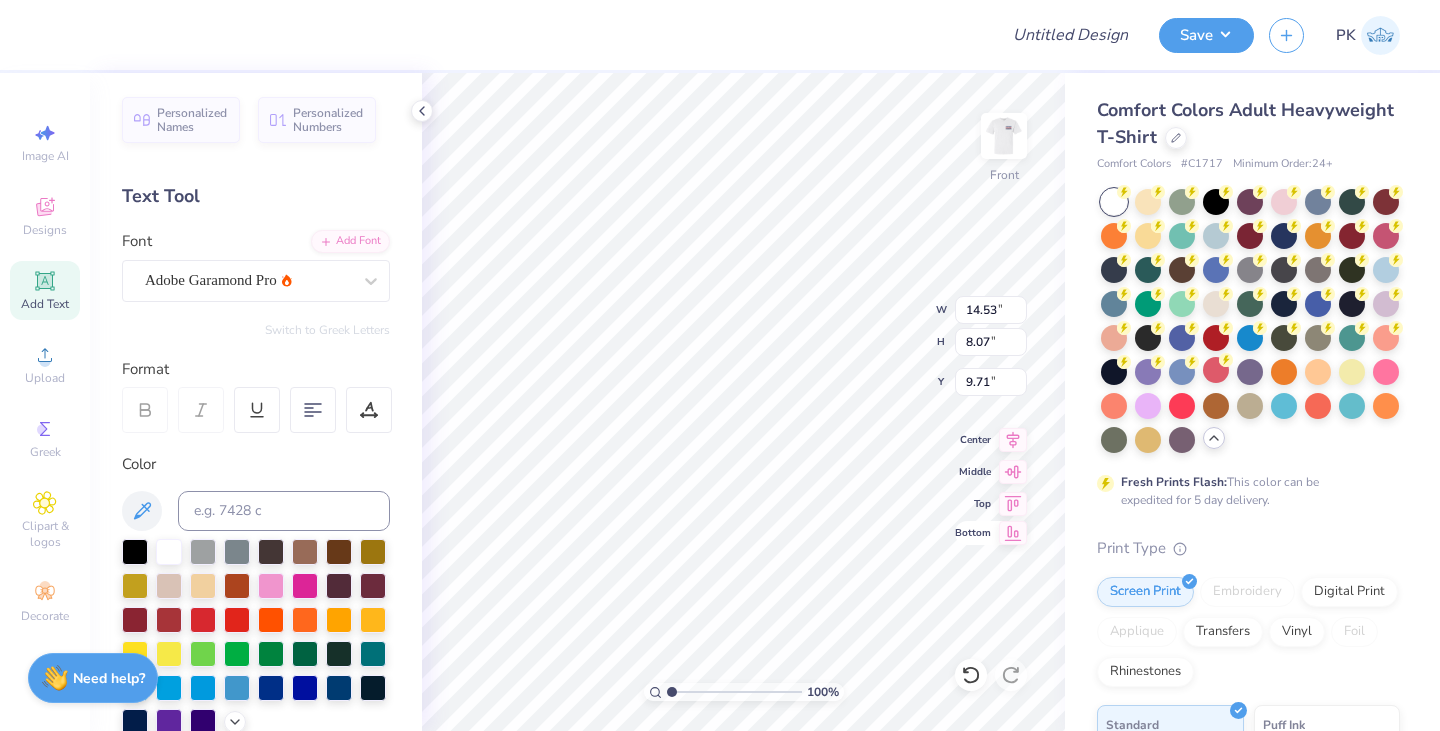click 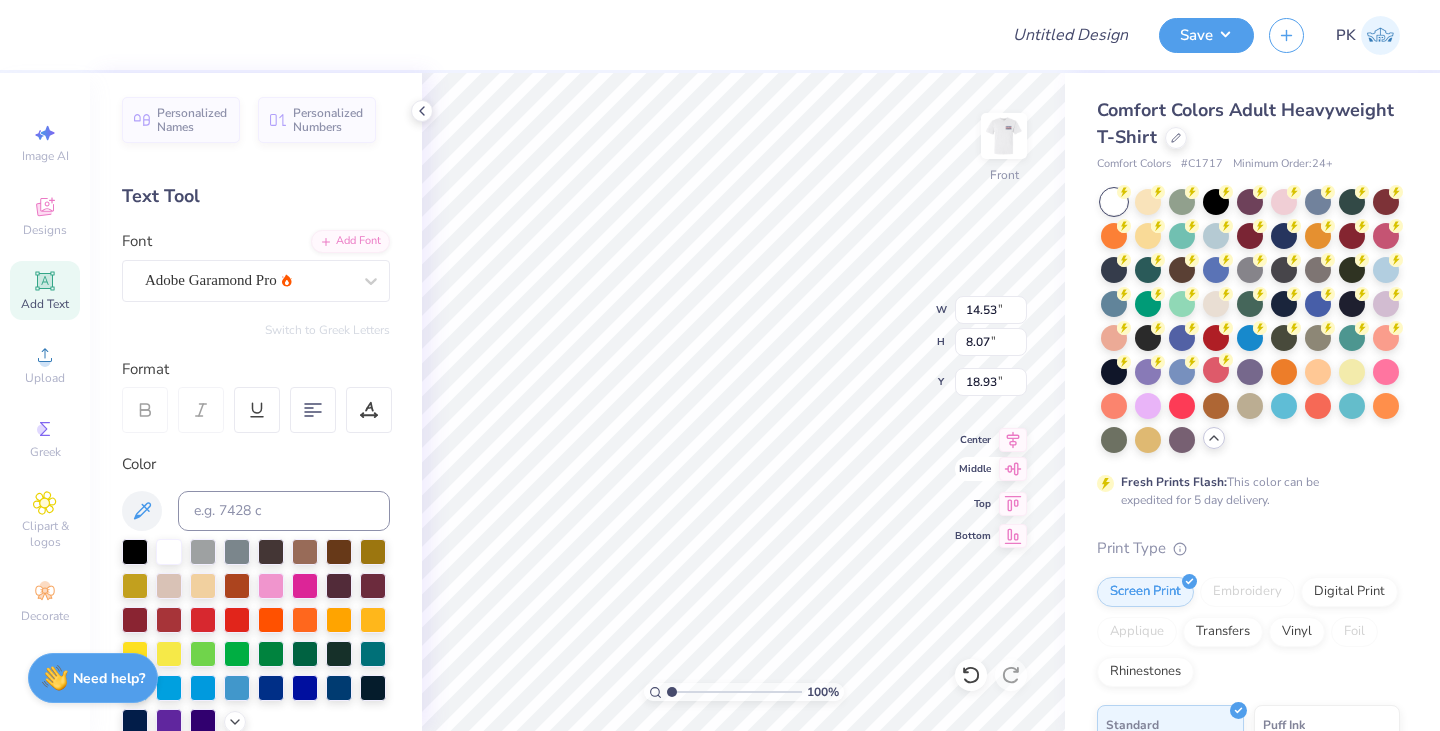 click 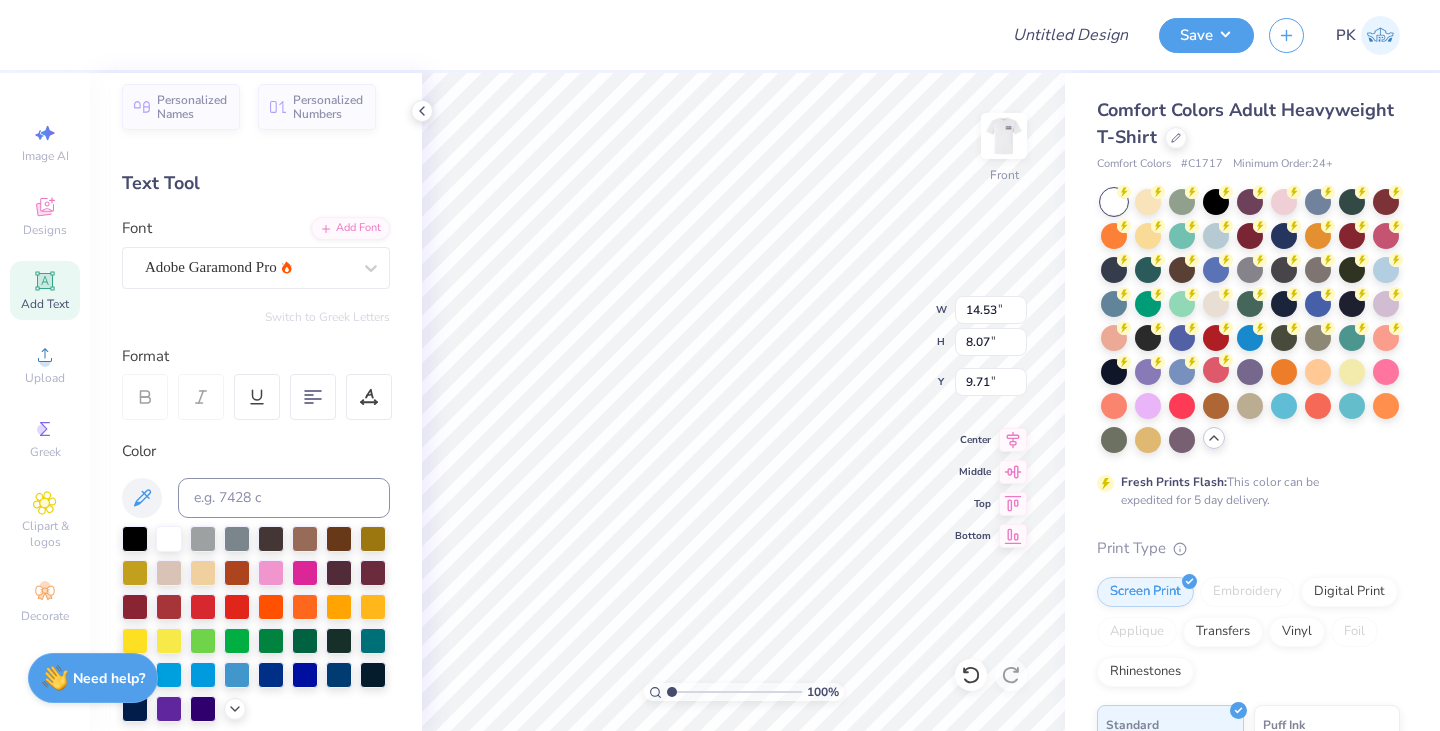 scroll, scrollTop: 0, scrollLeft: 0, axis: both 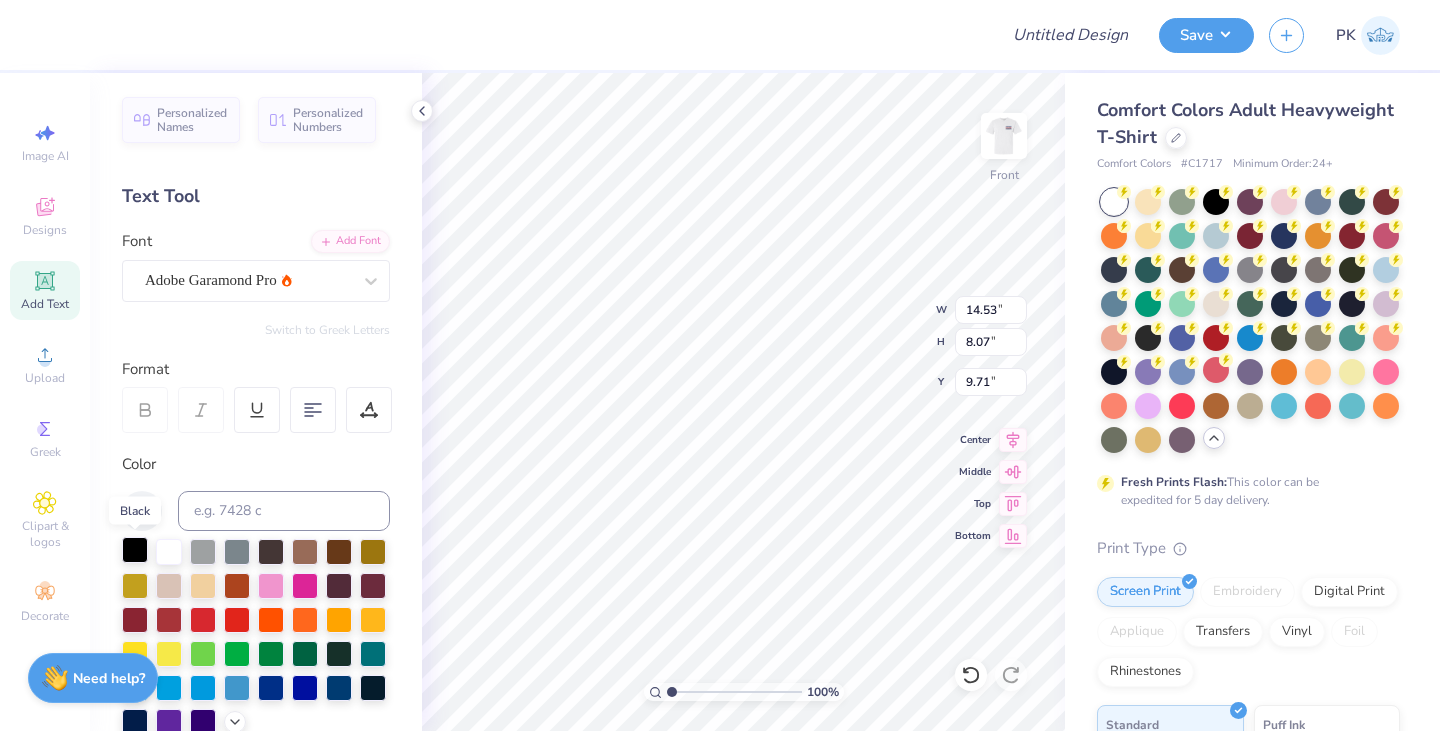 click at bounding box center [135, 550] 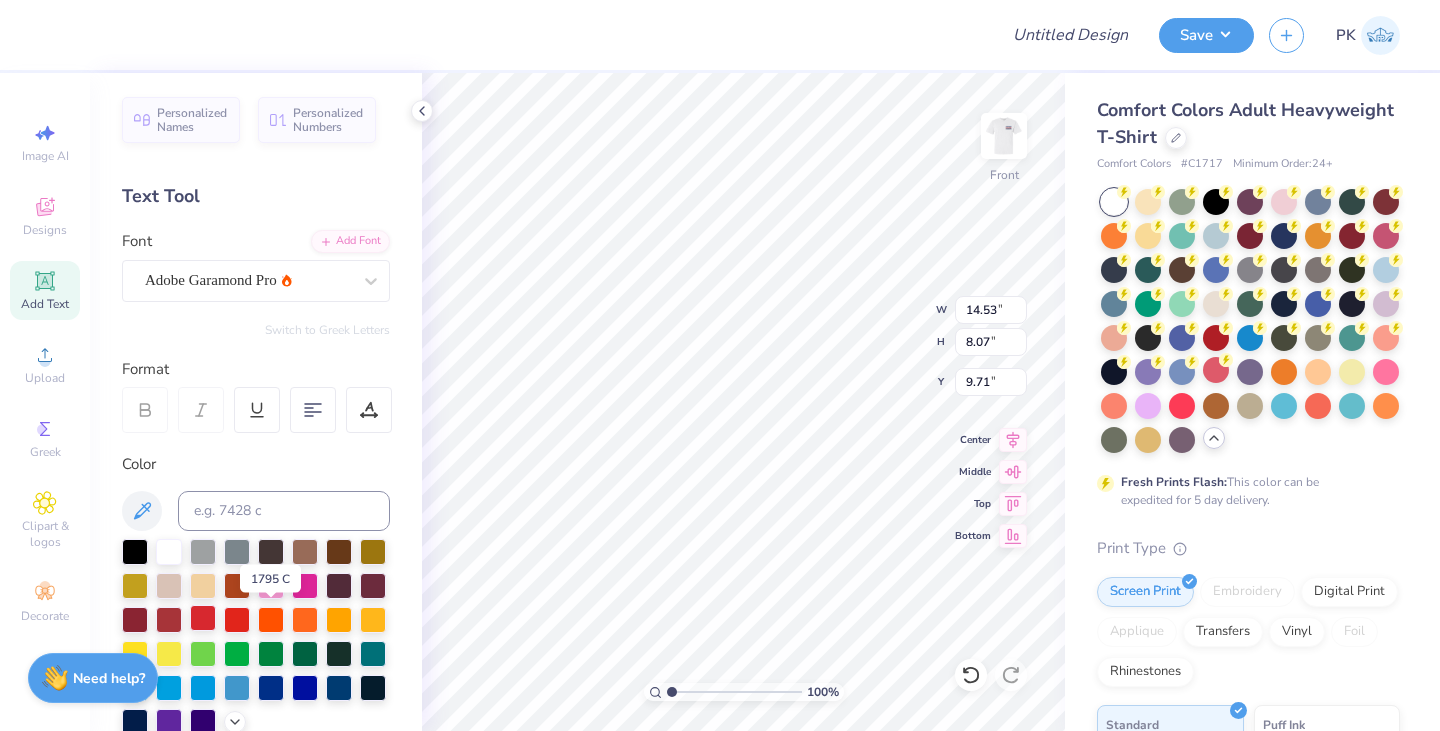 click at bounding box center (203, 618) 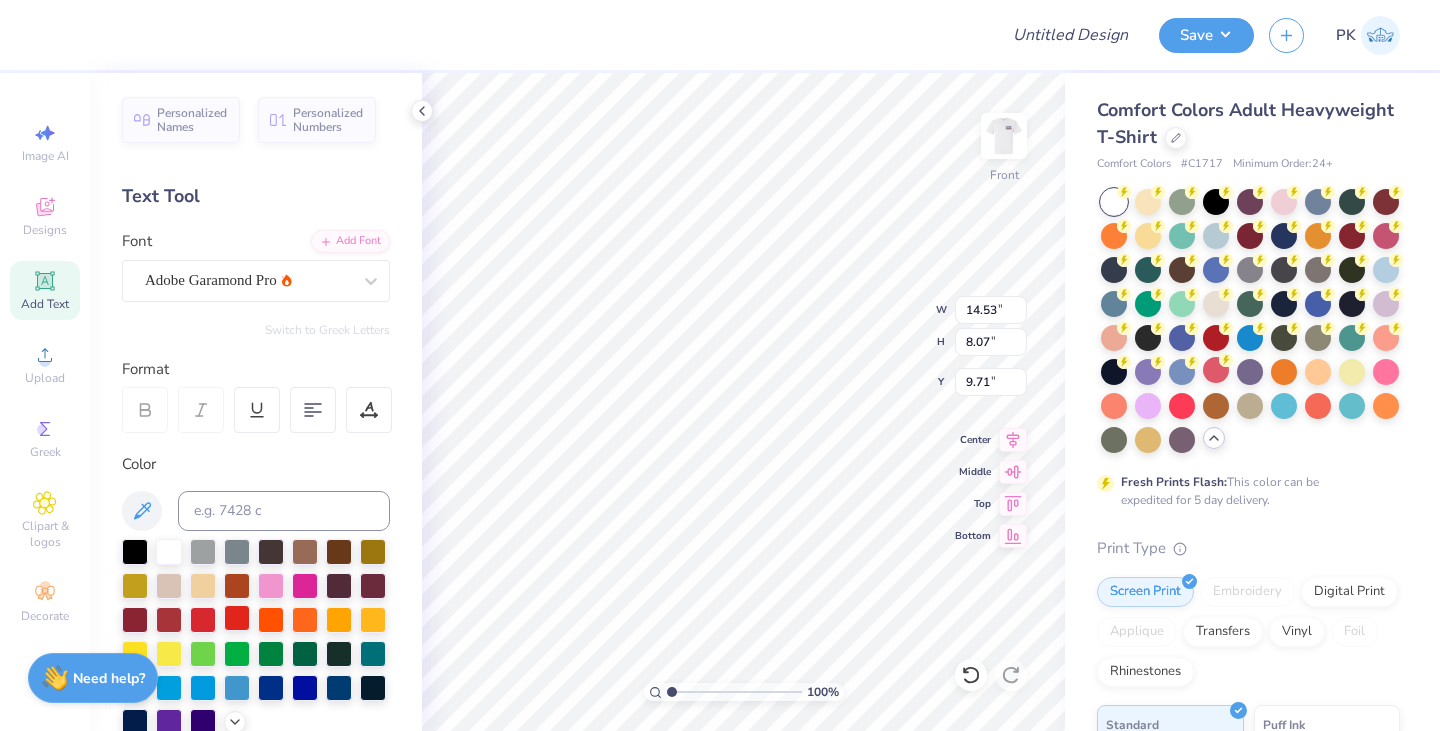 click at bounding box center (237, 618) 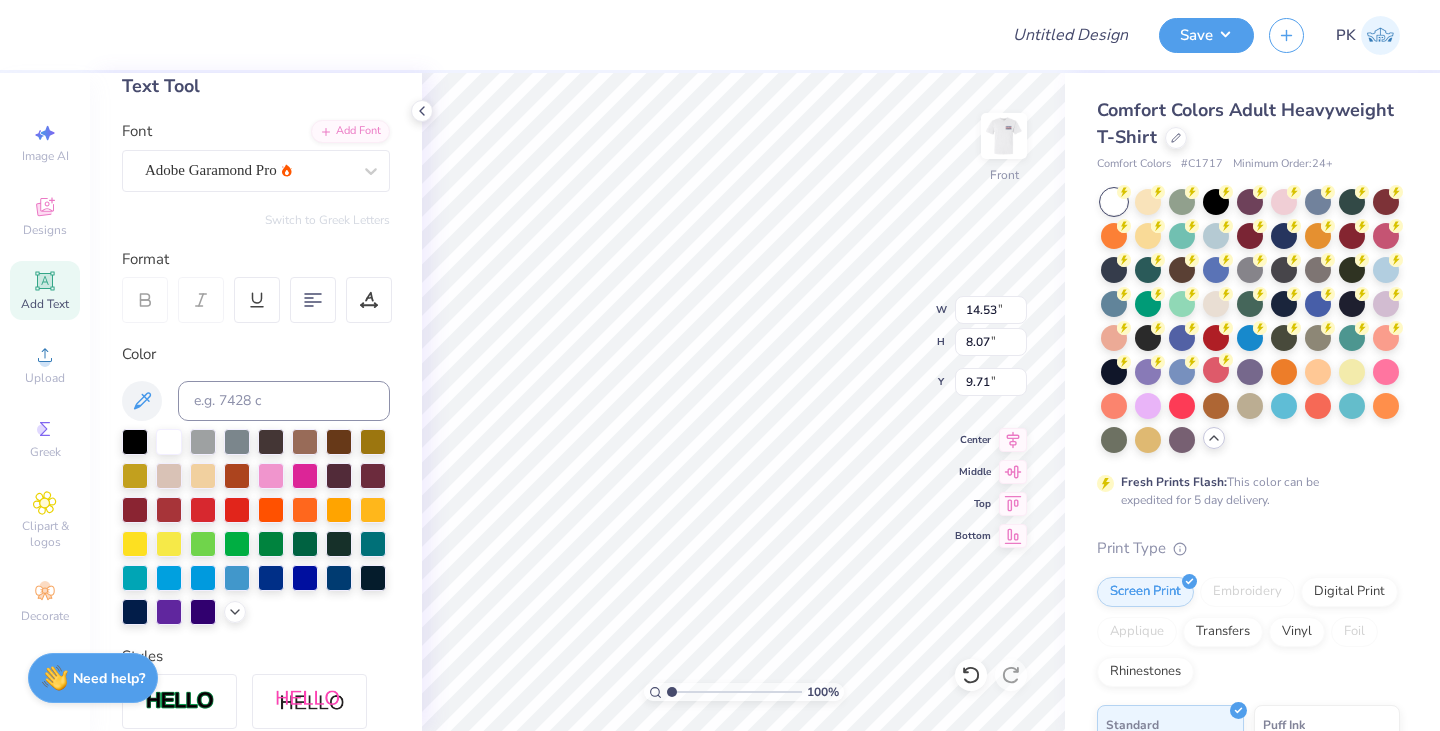 scroll, scrollTop: 136, scrollLeft: 0, axis: vertical 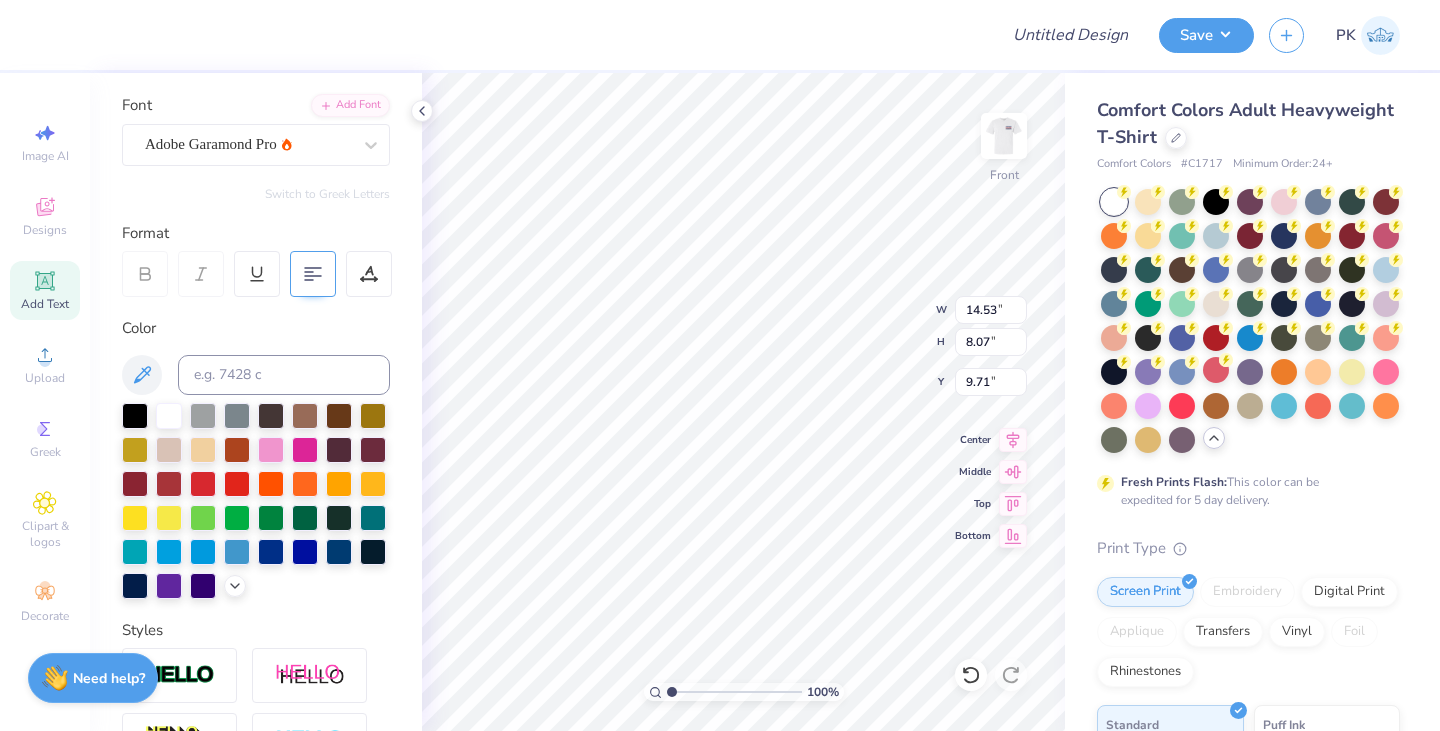 click at bounding box center (313, 274) 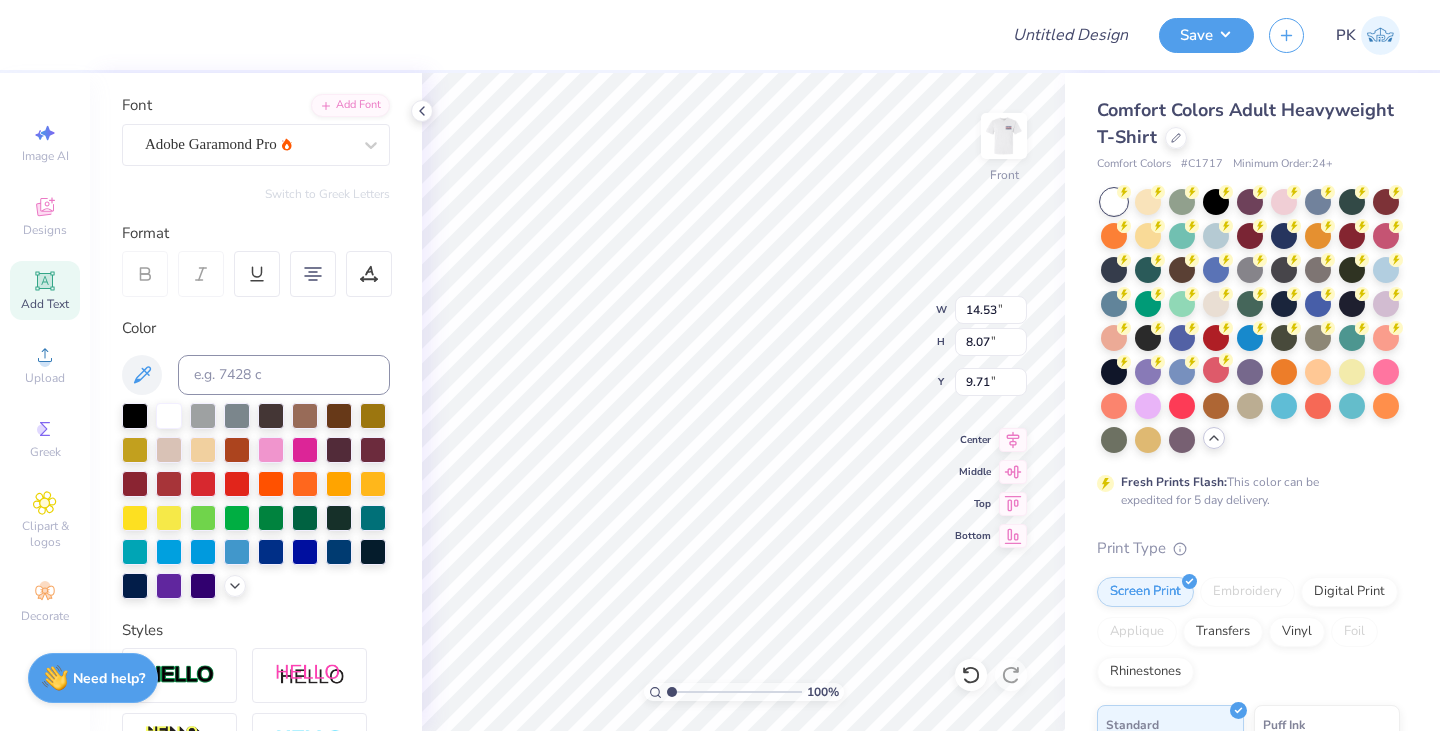 scroll, scrollTop: 21, scrollLeft: 2, axis: both 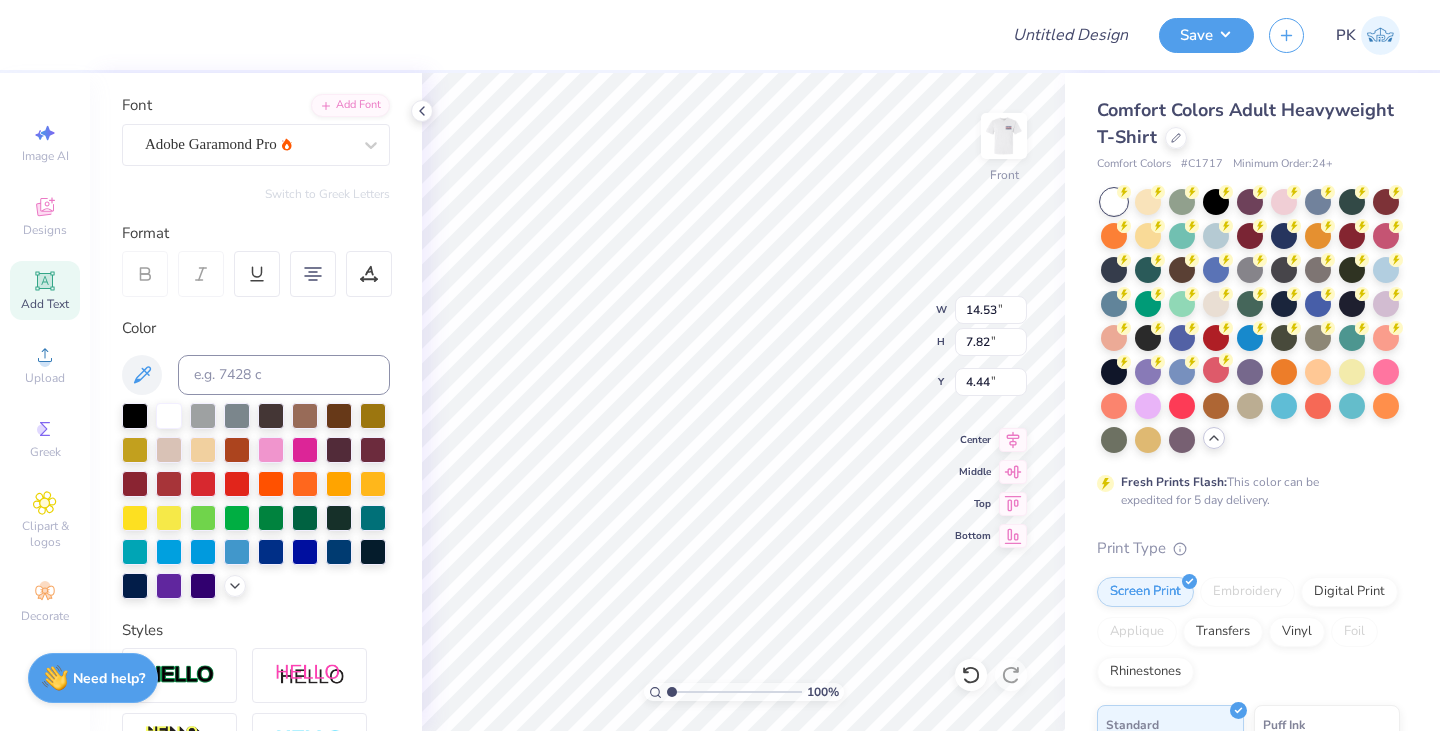 type on "10.76" 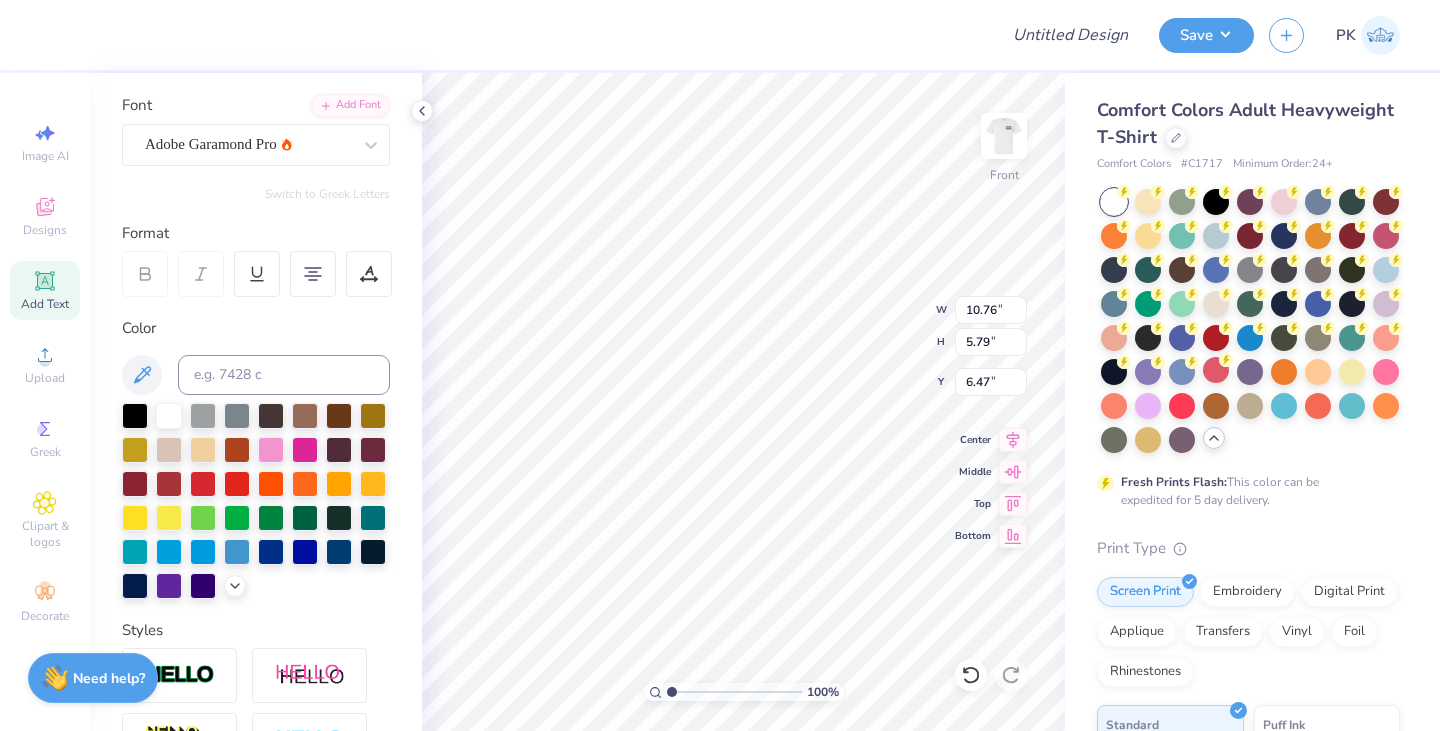 type on "4.45" 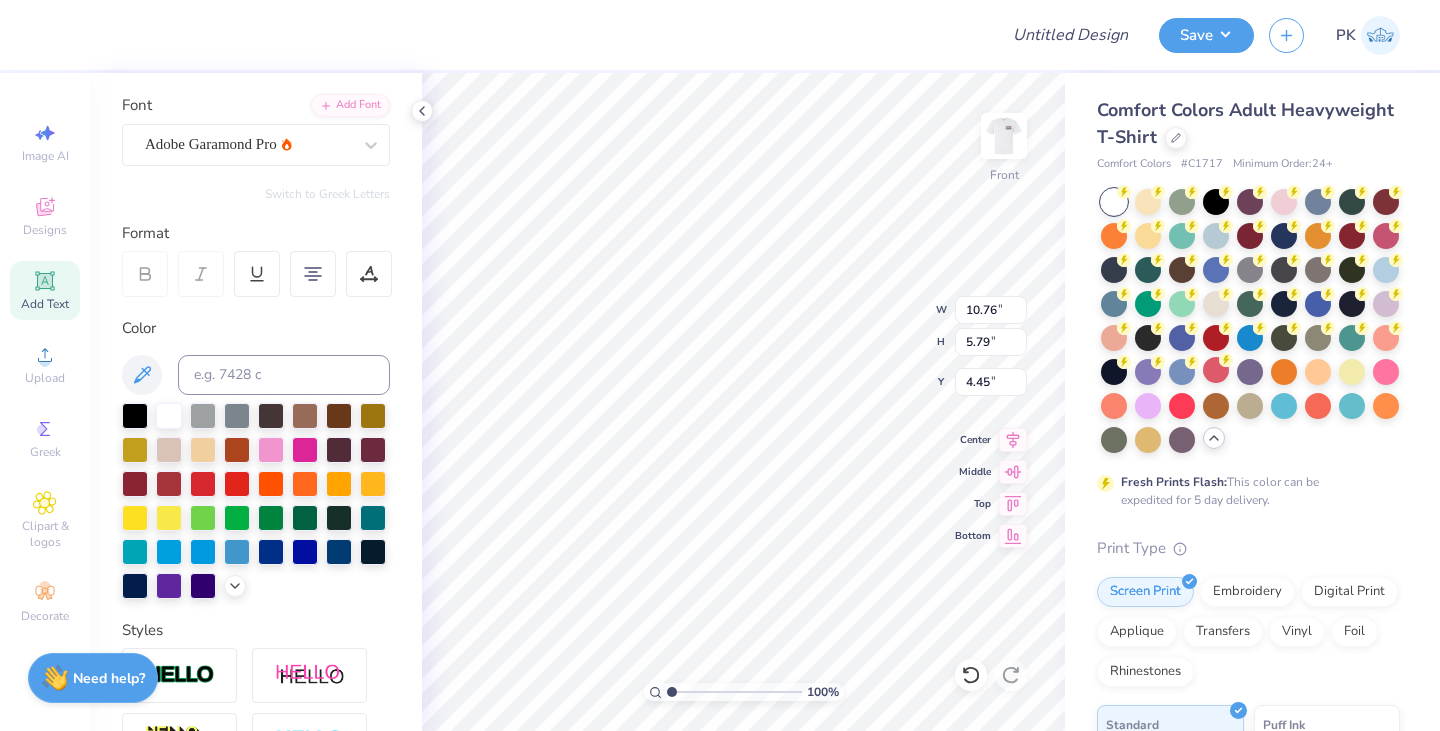 scroll, scrollTop: 17, scrollLeft: 3, axis: both 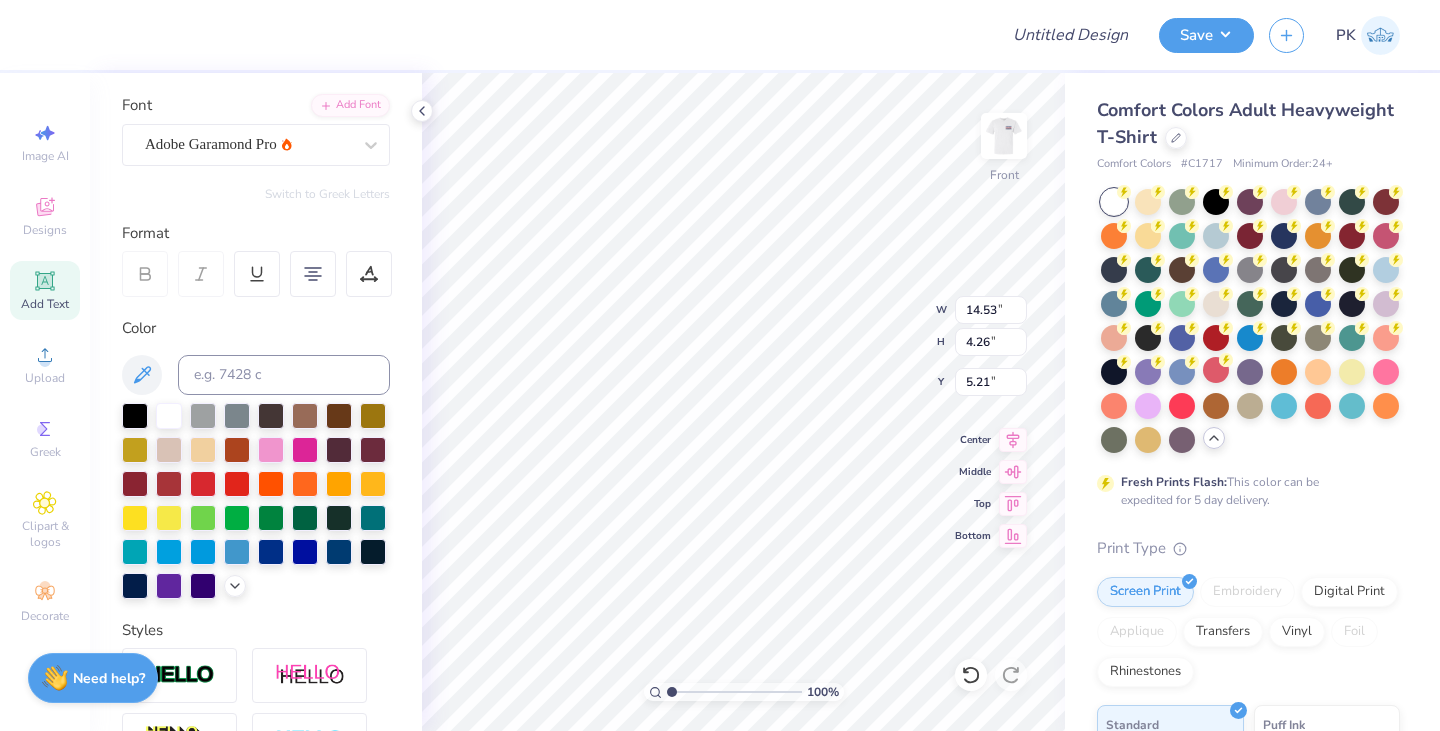 type on "[FIRST] [LAST] [EVENT] [EVENT]
[YEAR]
The [LOCATION] [LOCATION]" 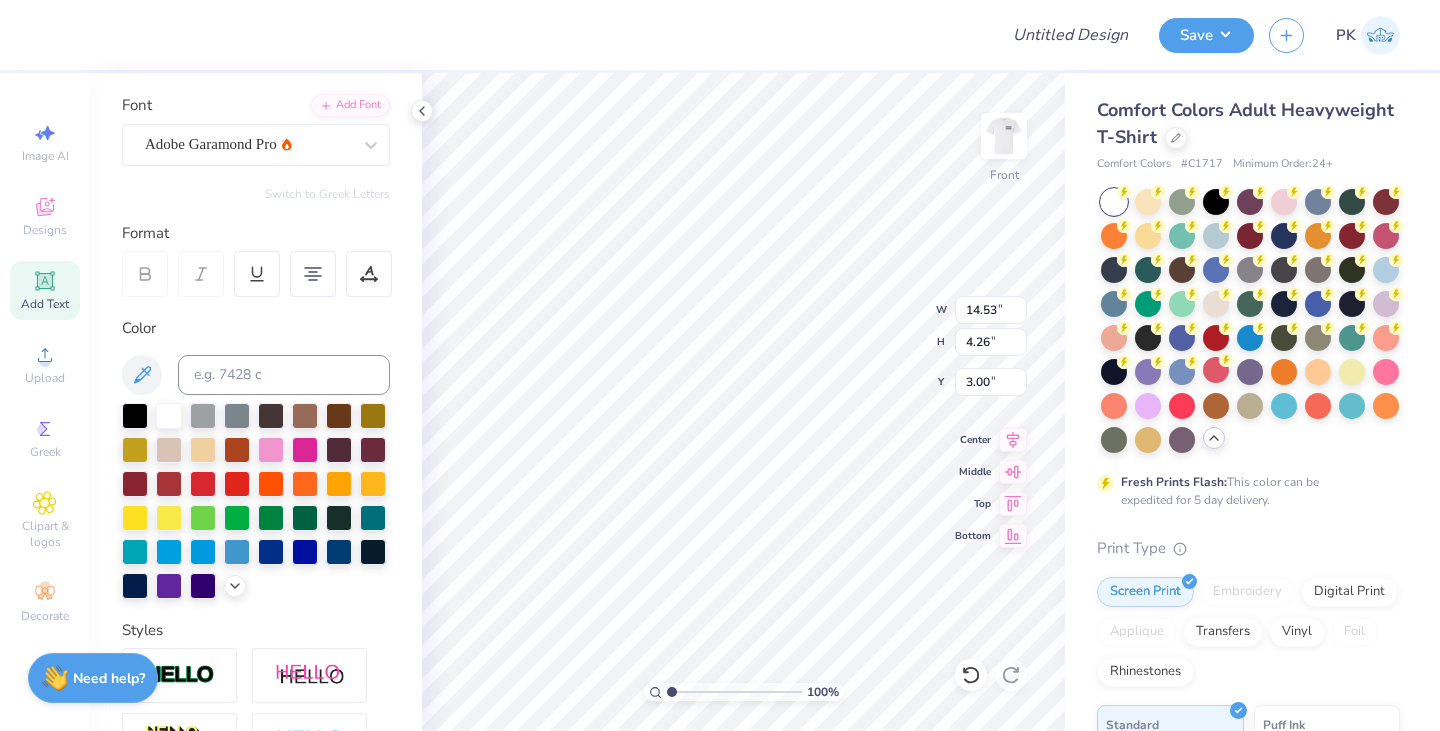 scroll, scrollTop: 17, scrollLeft: 12, axis: both 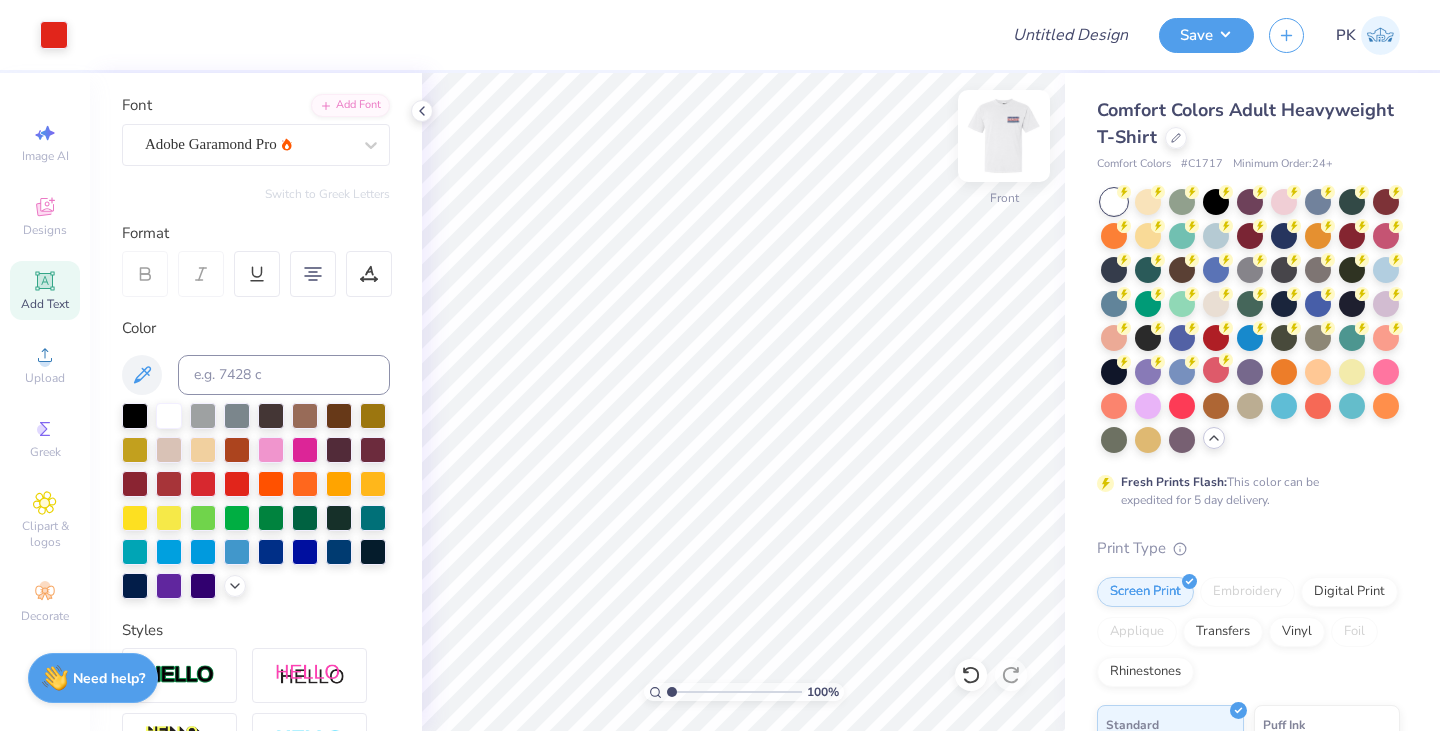 click at bounding box center [1004, 136] 